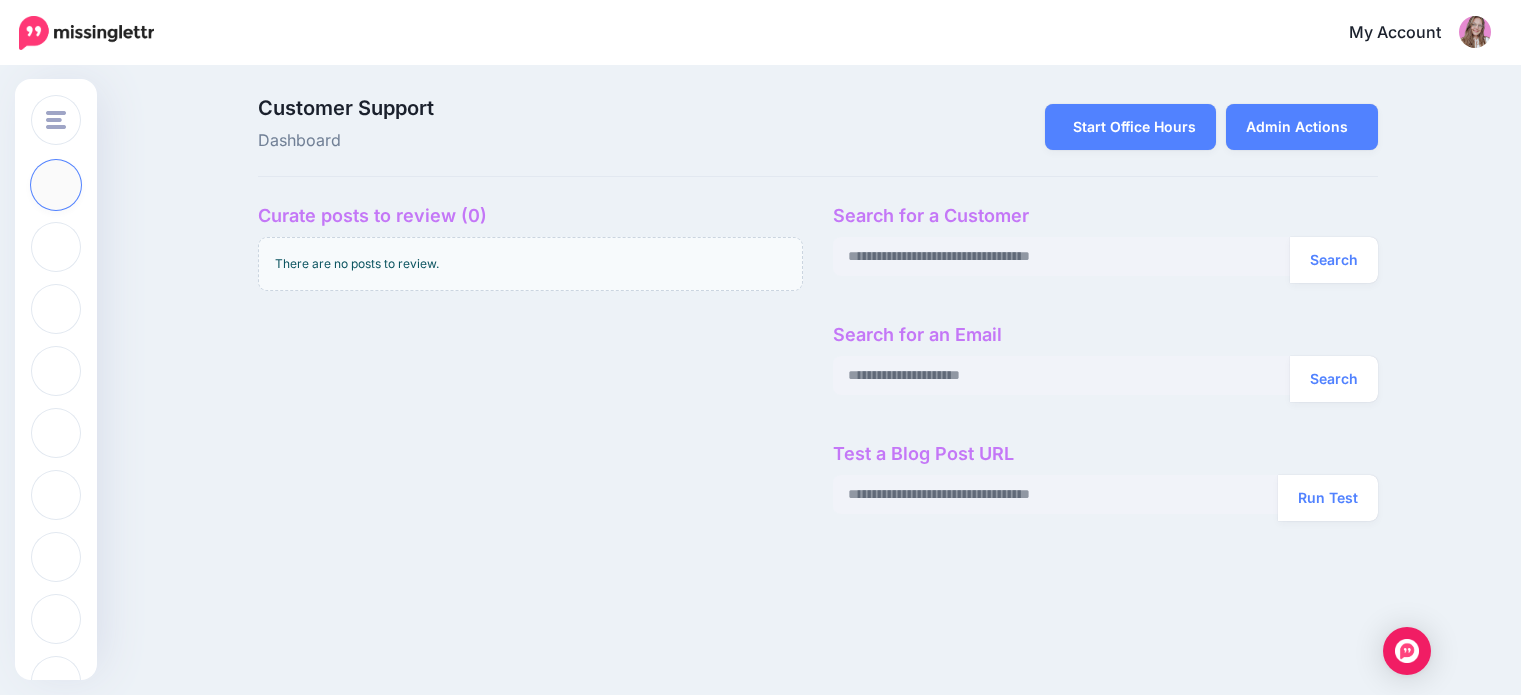 scroll, scrollTop: 0, scrollLeft: 0, axis: both 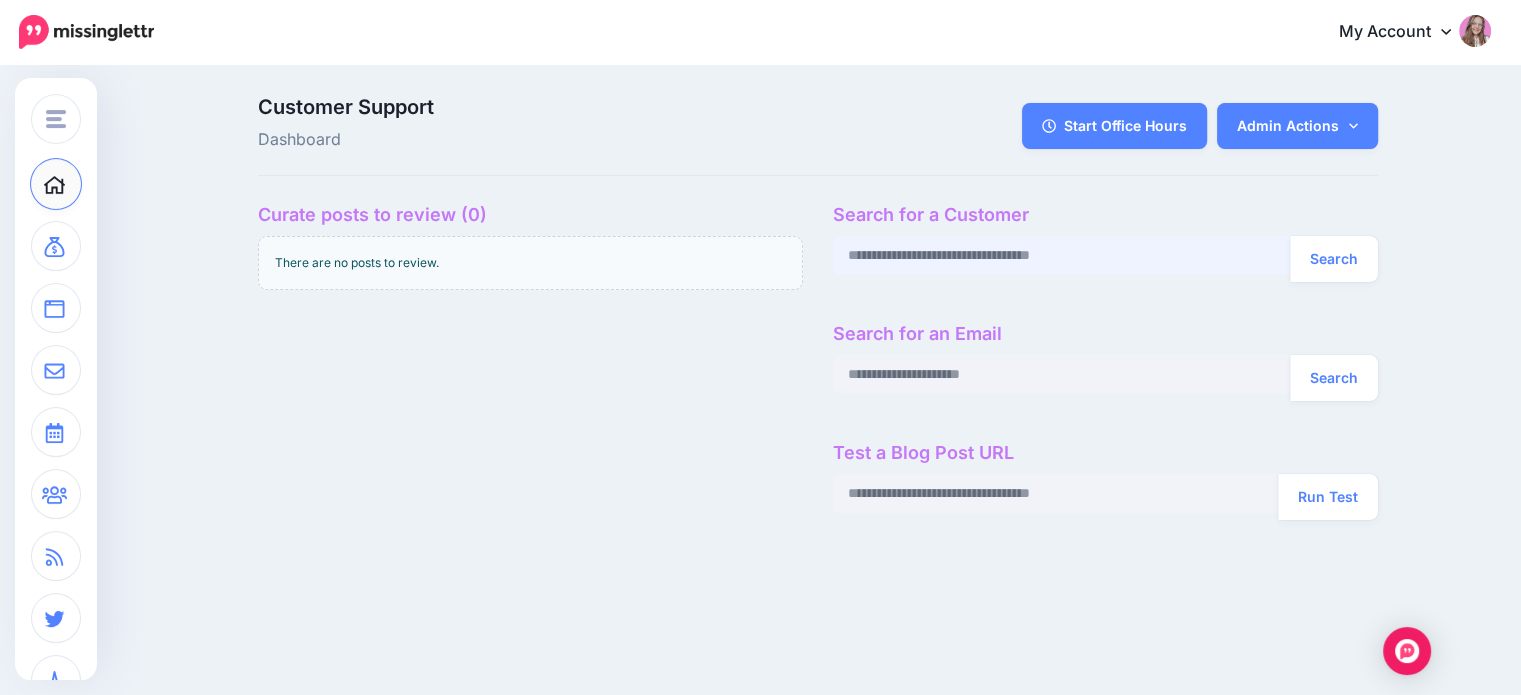 click at bounding box center (1062, 255) 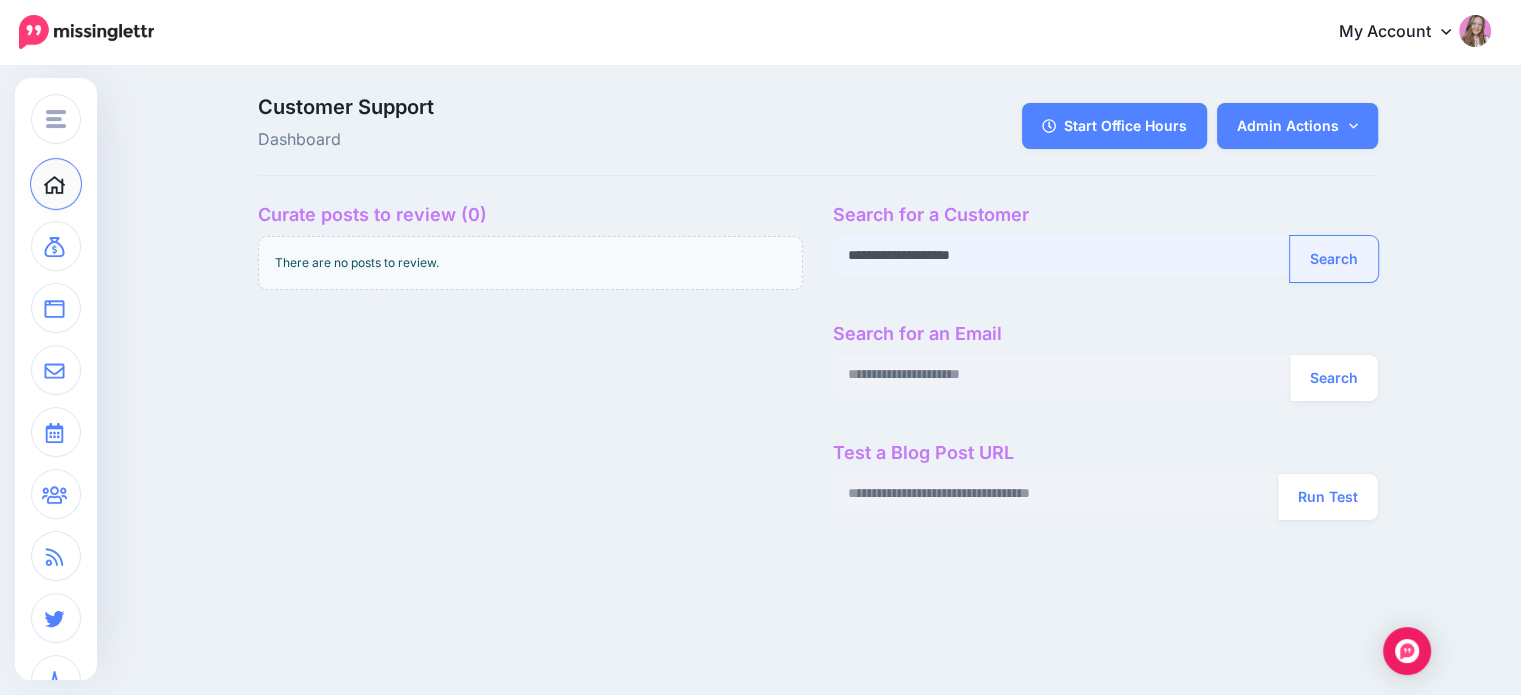 type on "**********" 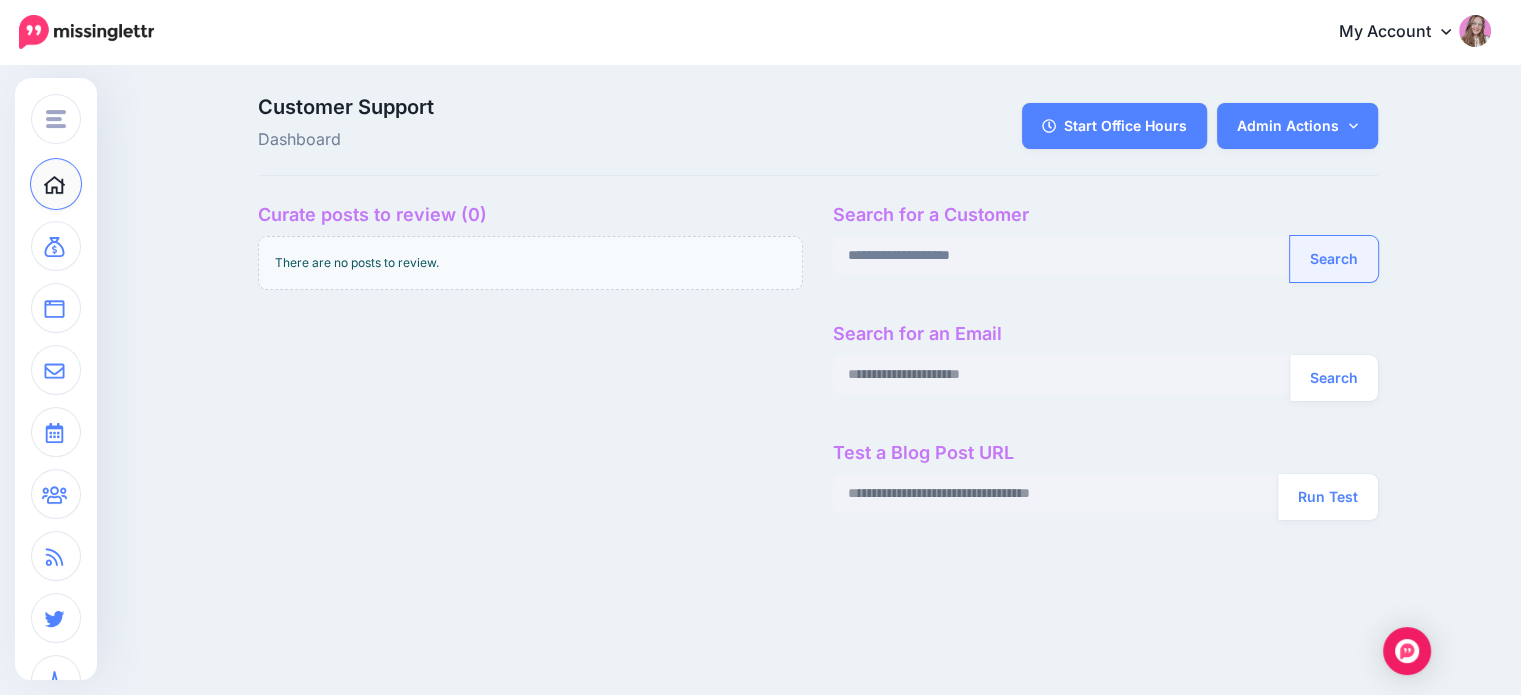 drag, startPoint x: 1350, startPoint y: 252, endPoint x: 1324, endPoint y: 258, distance: 26.683329 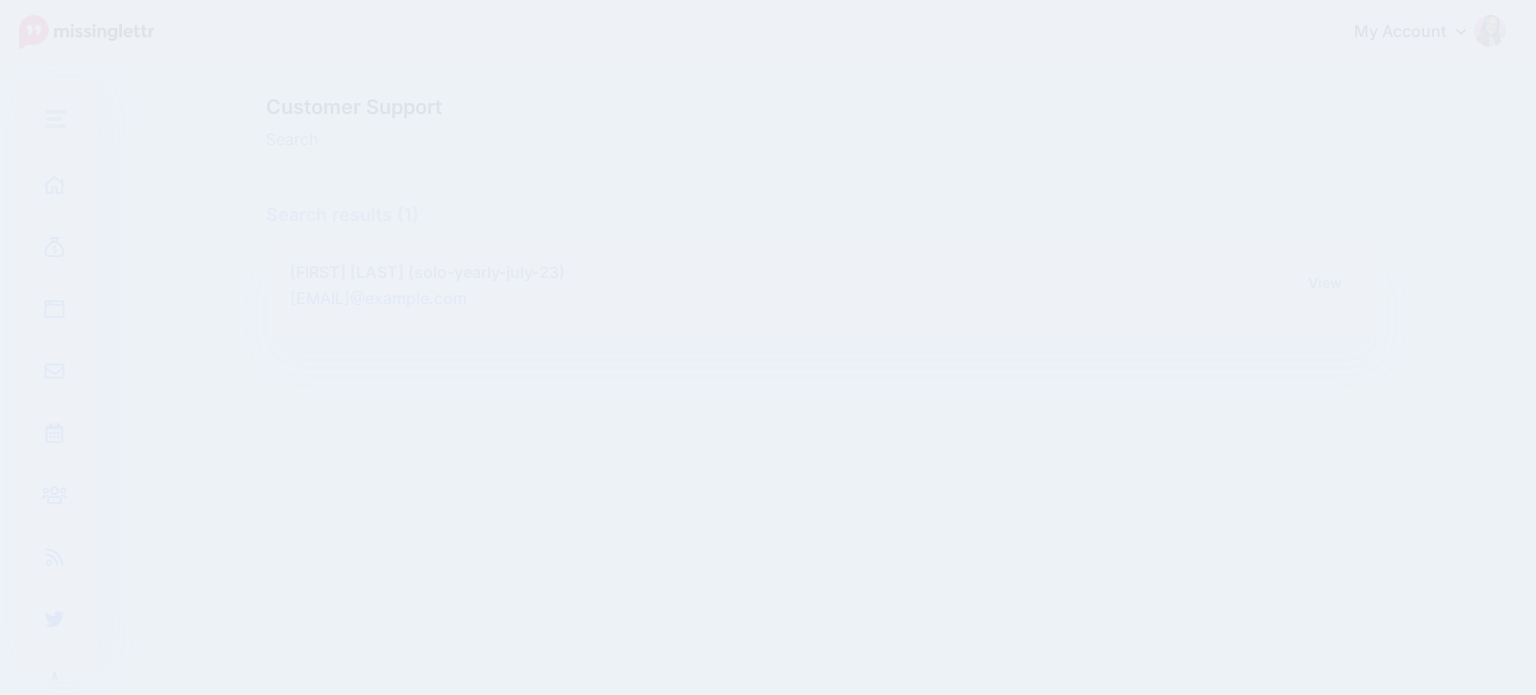 scroll, scrollTop: 0, scrollLeft: 0, axis: both 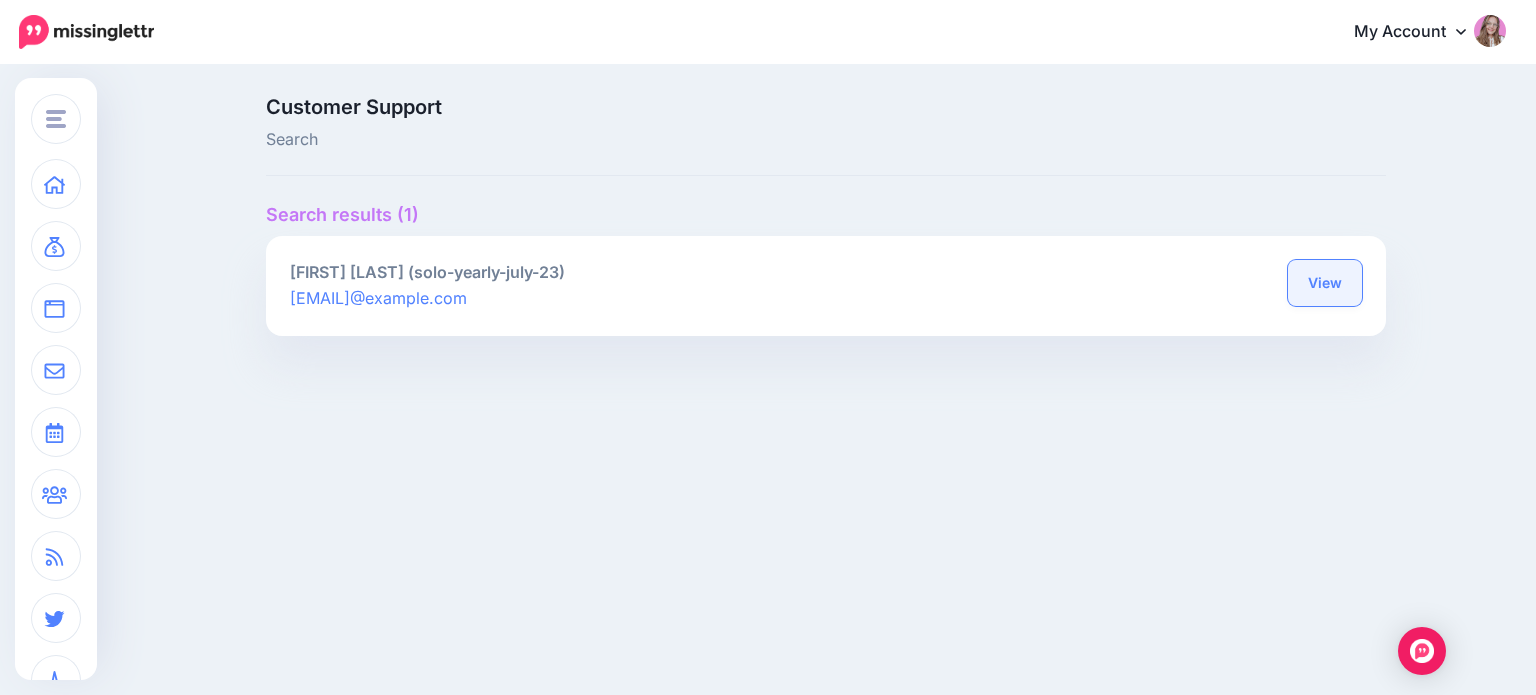 click on "View" at bounding box center (1325, 283) 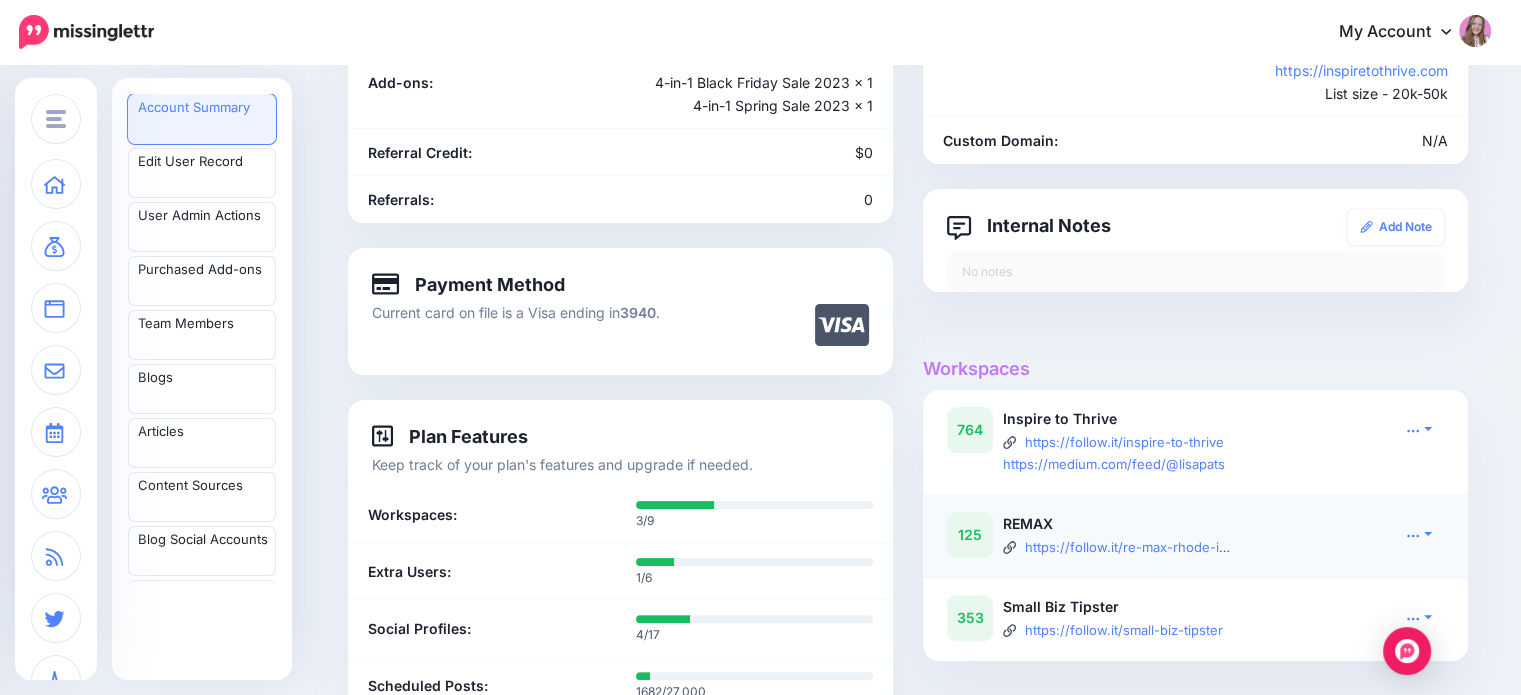 scroll, scrollTop: 500, scrollLeft: 0, axis: vertical 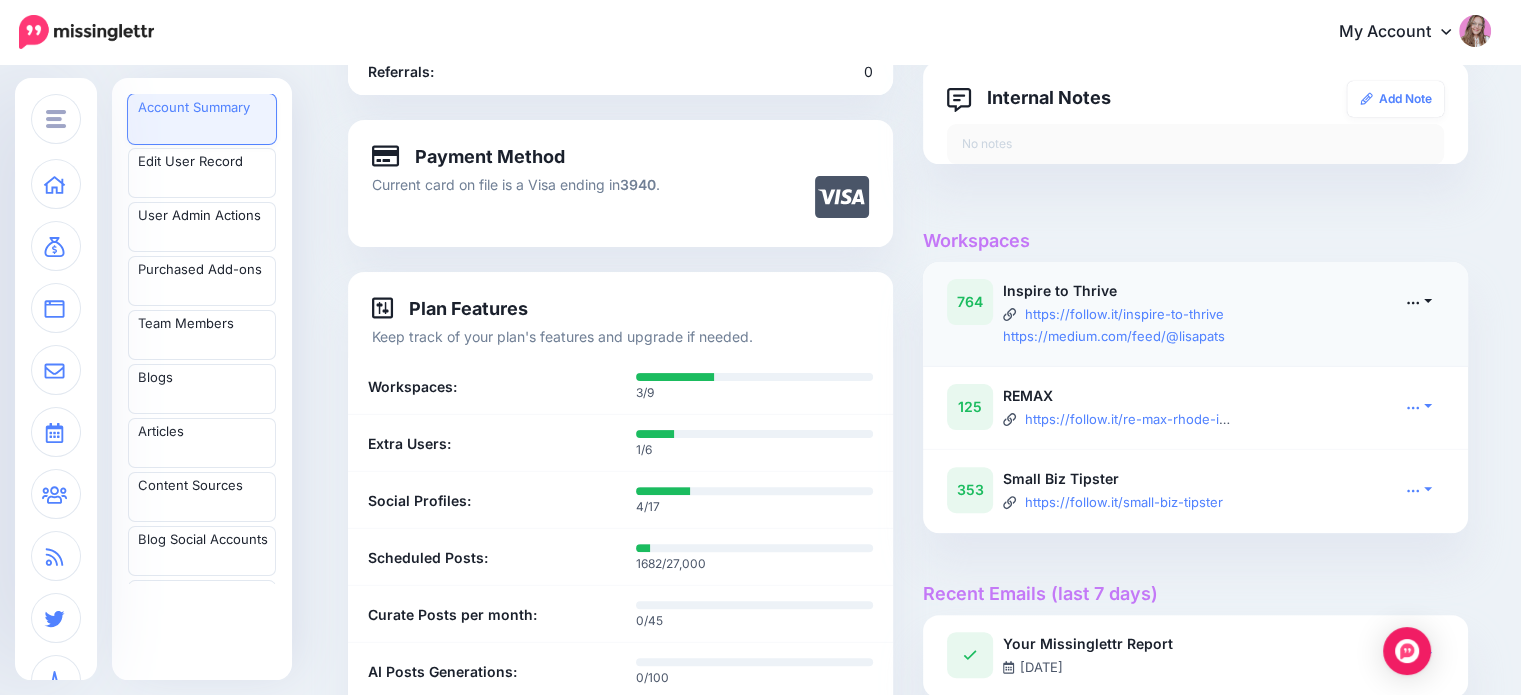 click 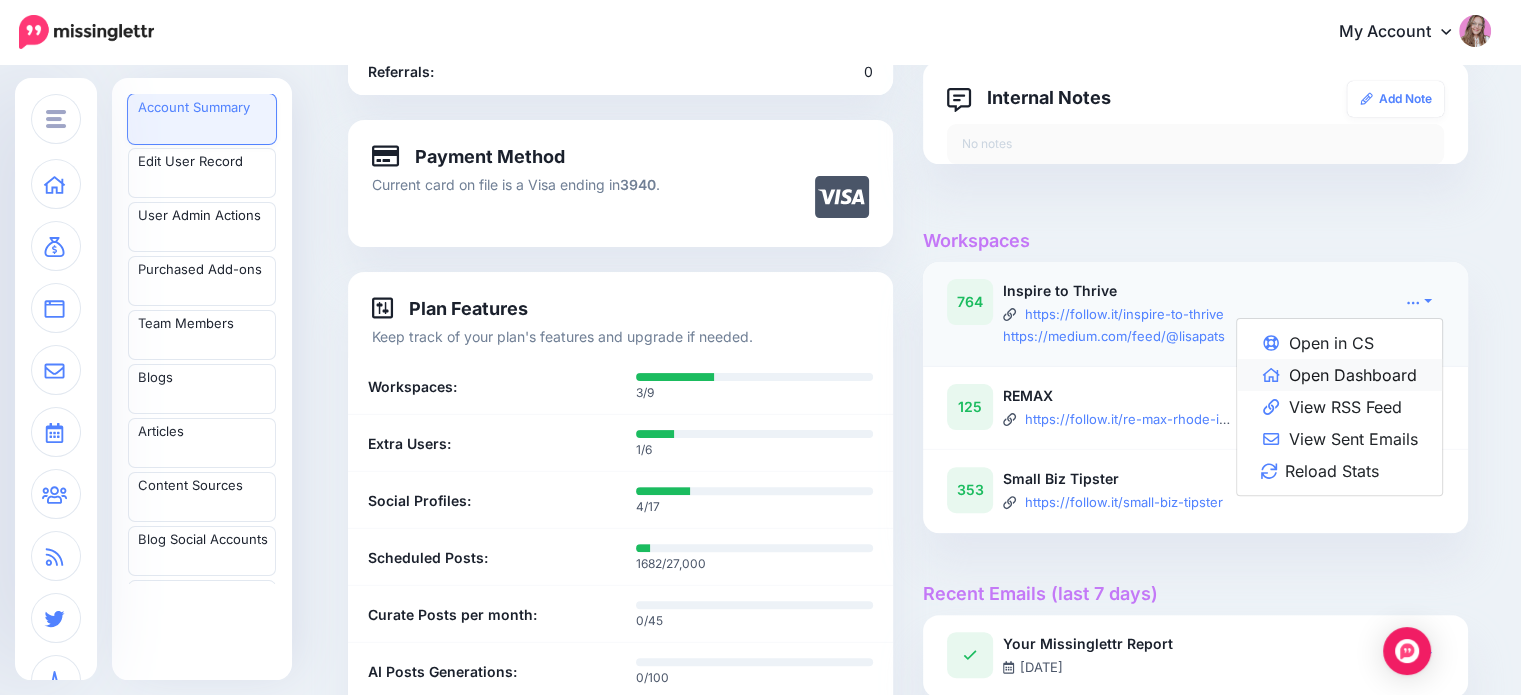 click on "Open Dashboard" at bounding box center [1339, 375] 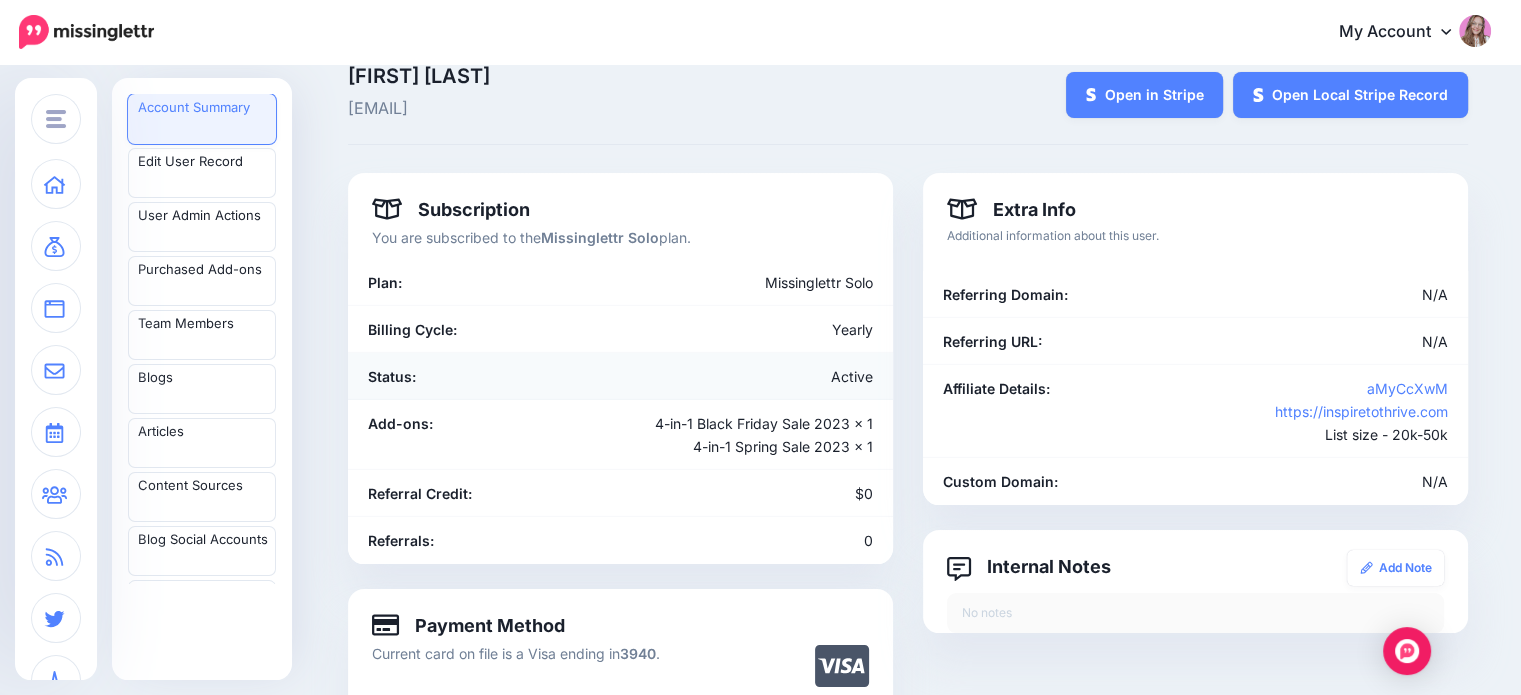 scroll, scrollTop: 0, scrollLeft: 0, axis: both 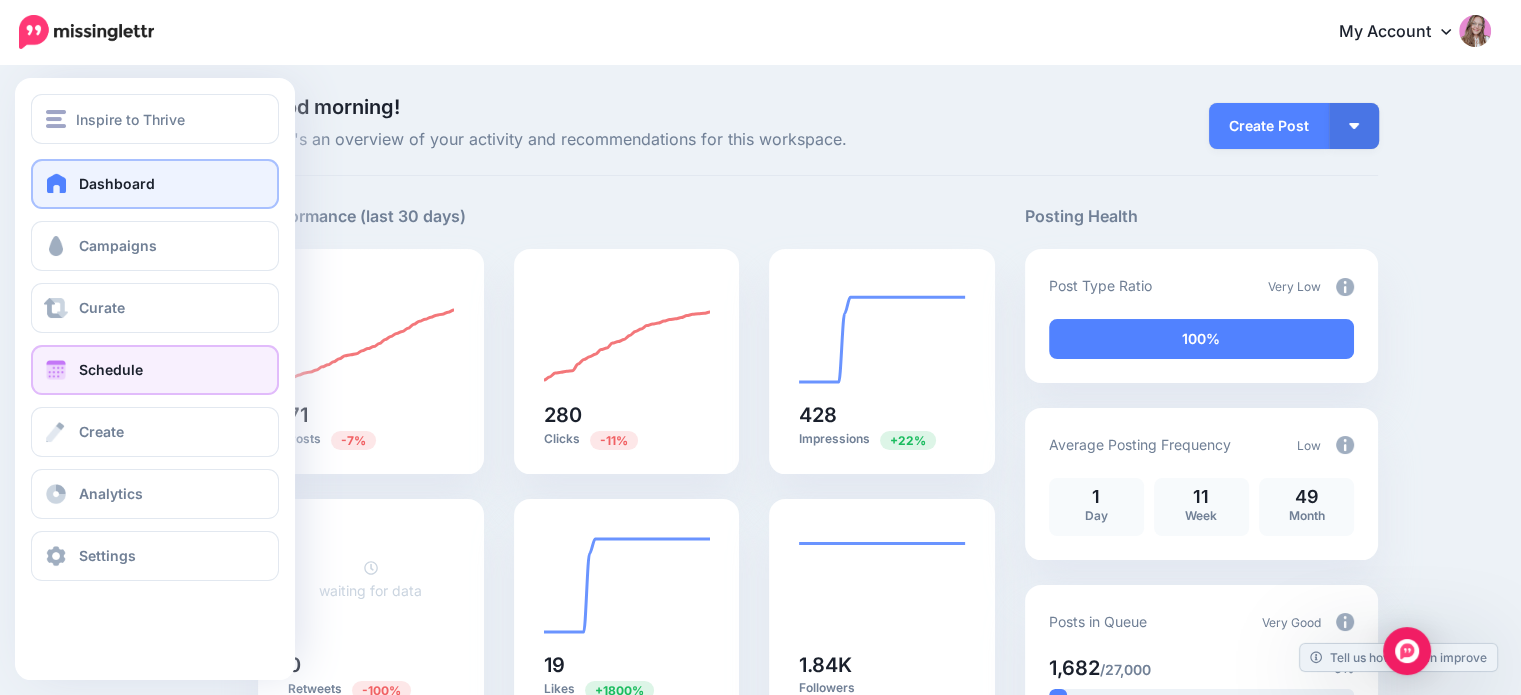 click at bounding box center (56, 370) 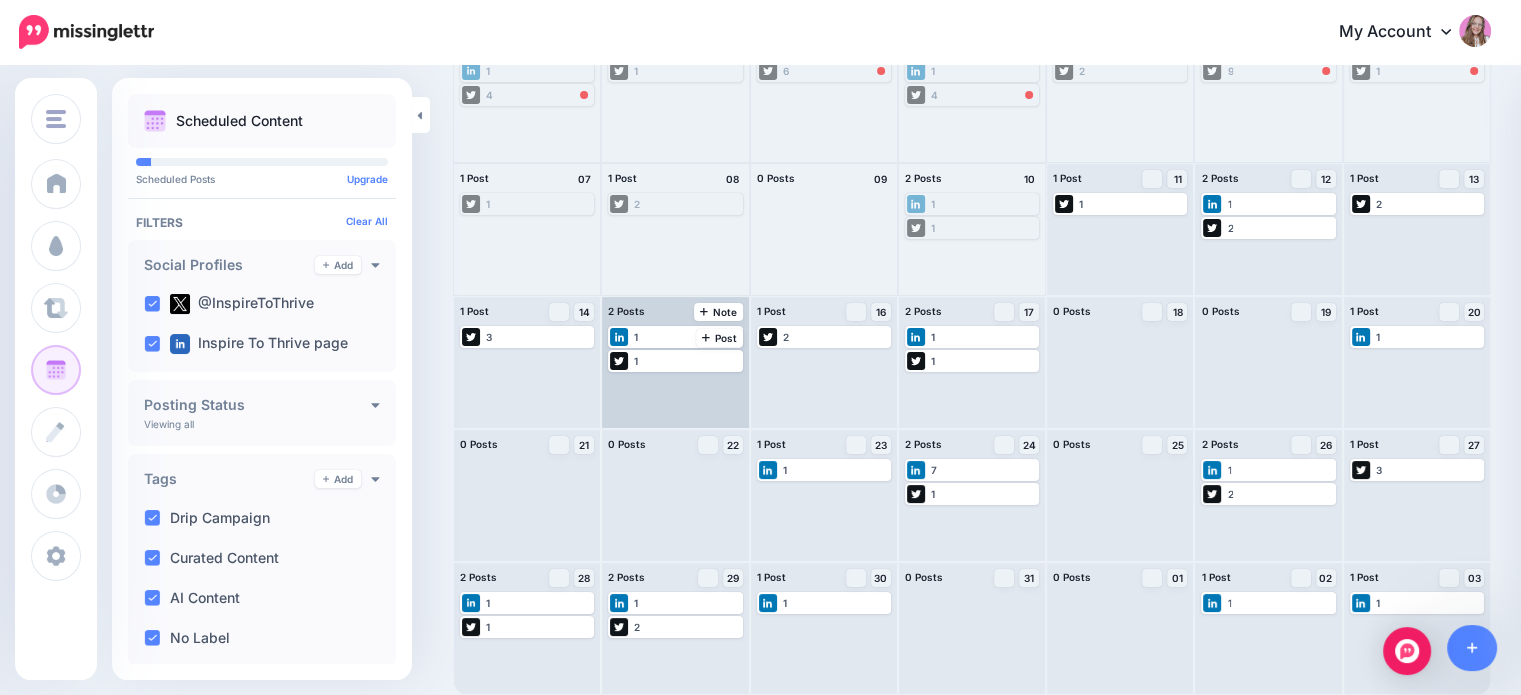 scroll, scrollTop: 0, scrollLeft: 0, axis: both 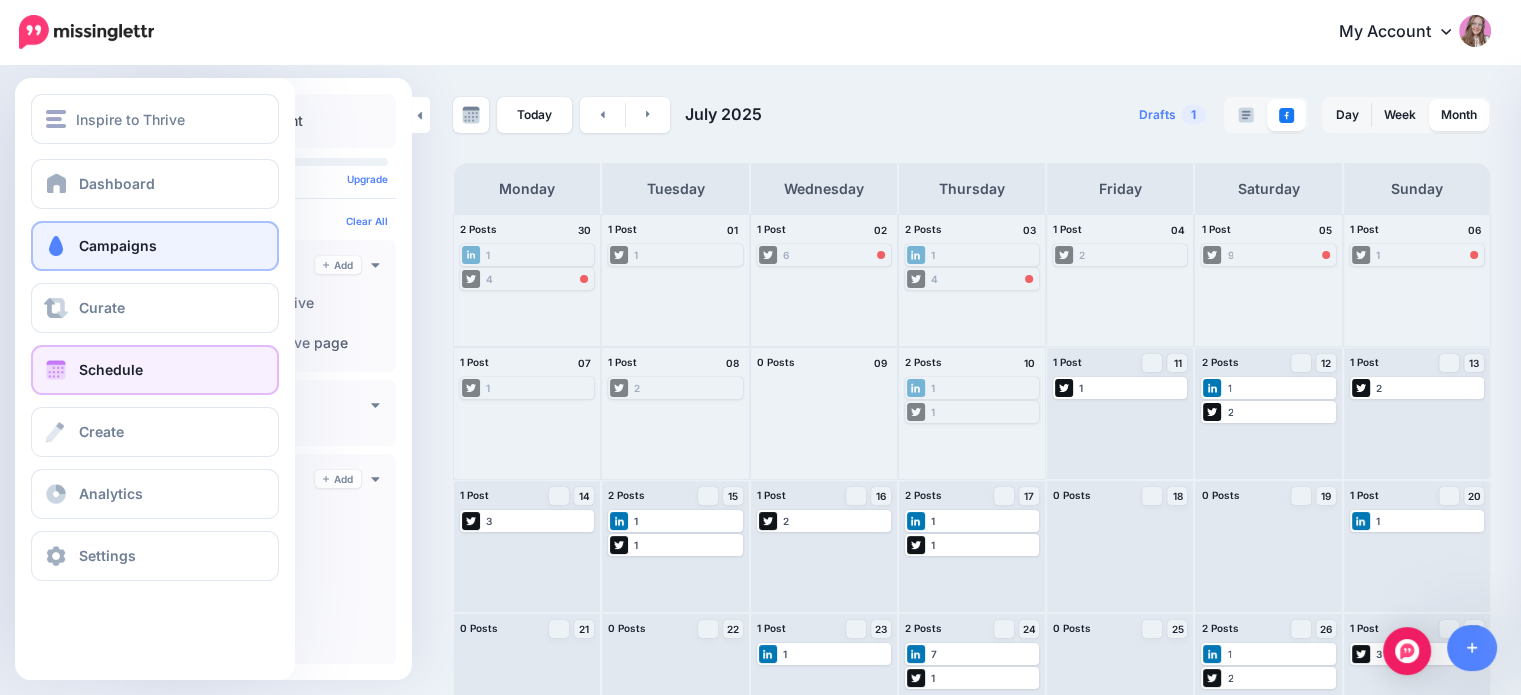 click on "Campaigns" at bounding box center [155, 246] 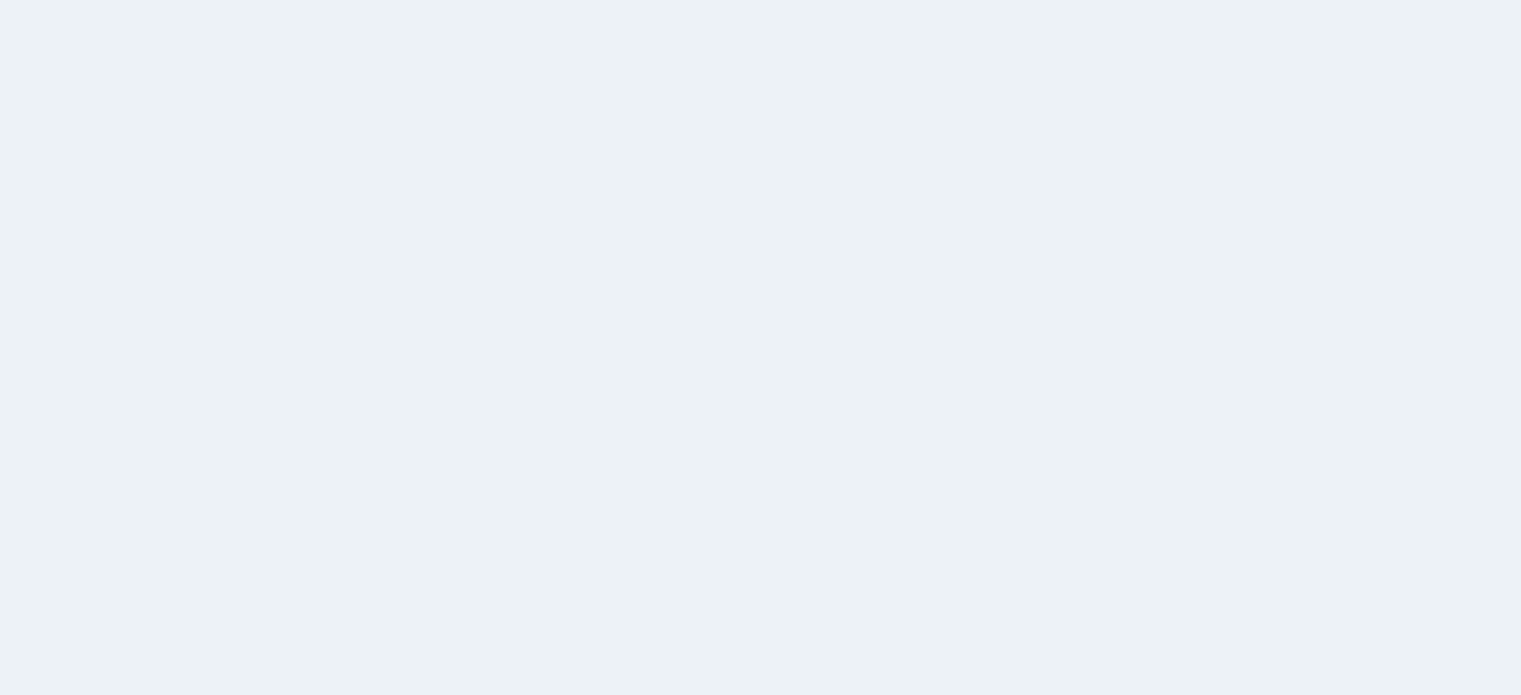scroll, scrollTop: 0, scrollLeft: 0, axis: both 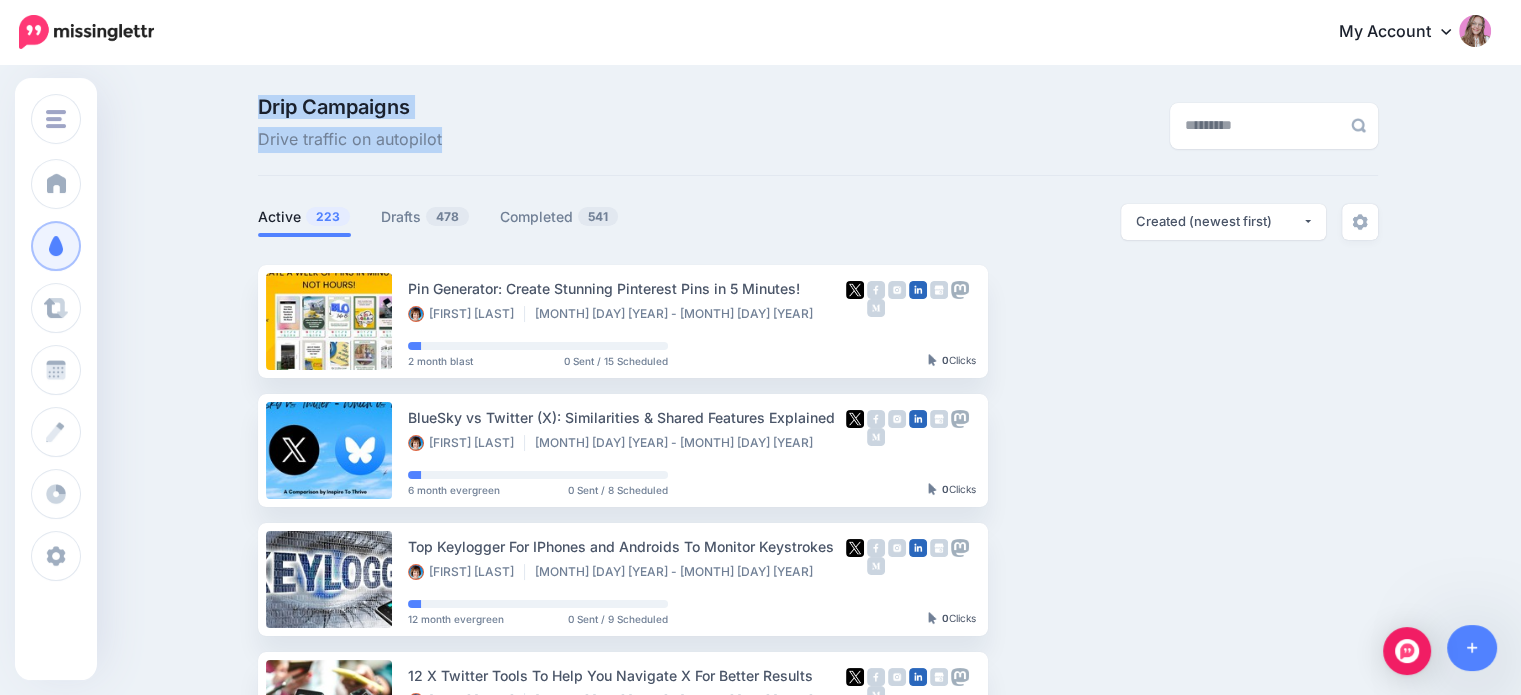 drag, startPoint x: 267, startPoint y: 107, endPoint x: 465, endPoint y: 146, distance: 201.80437 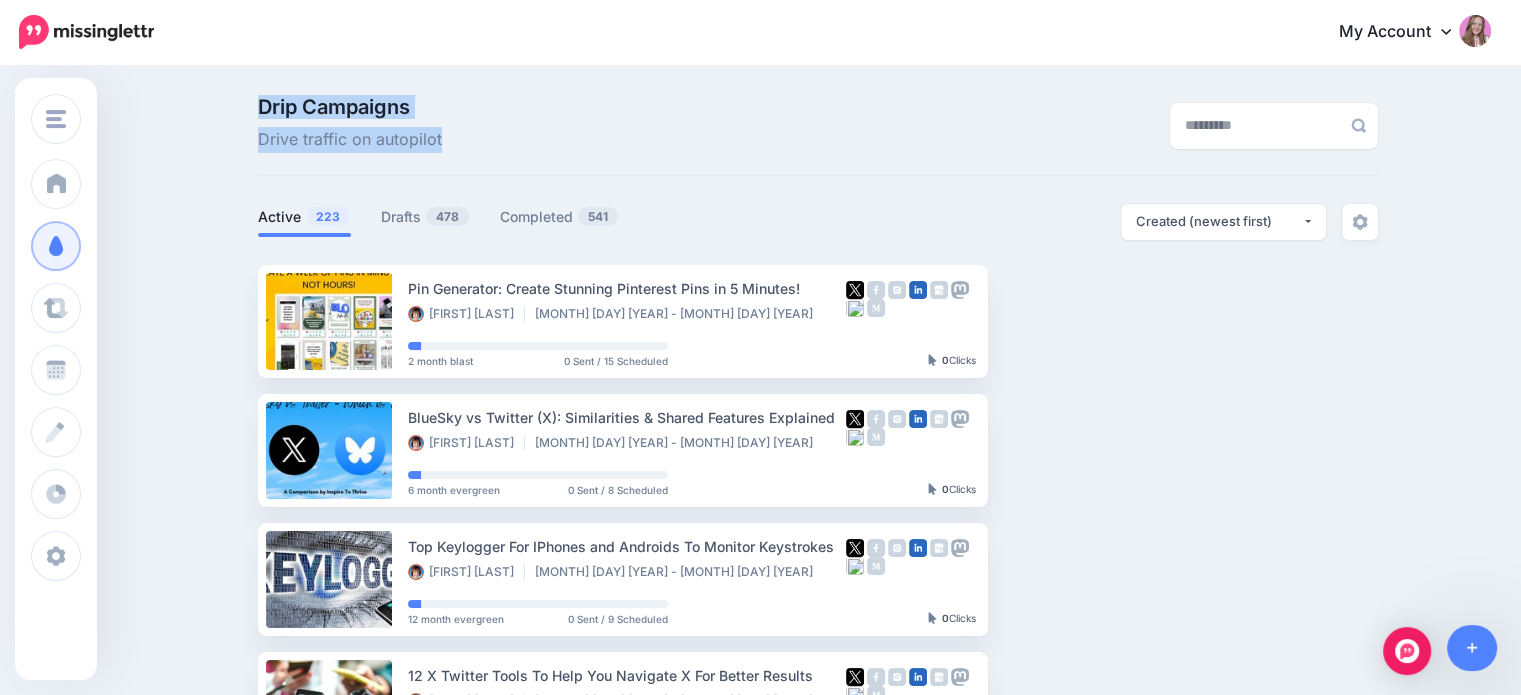 click on "Drip Campaigns
Drive traffic on autopilot" at bounding box center [626, 125] 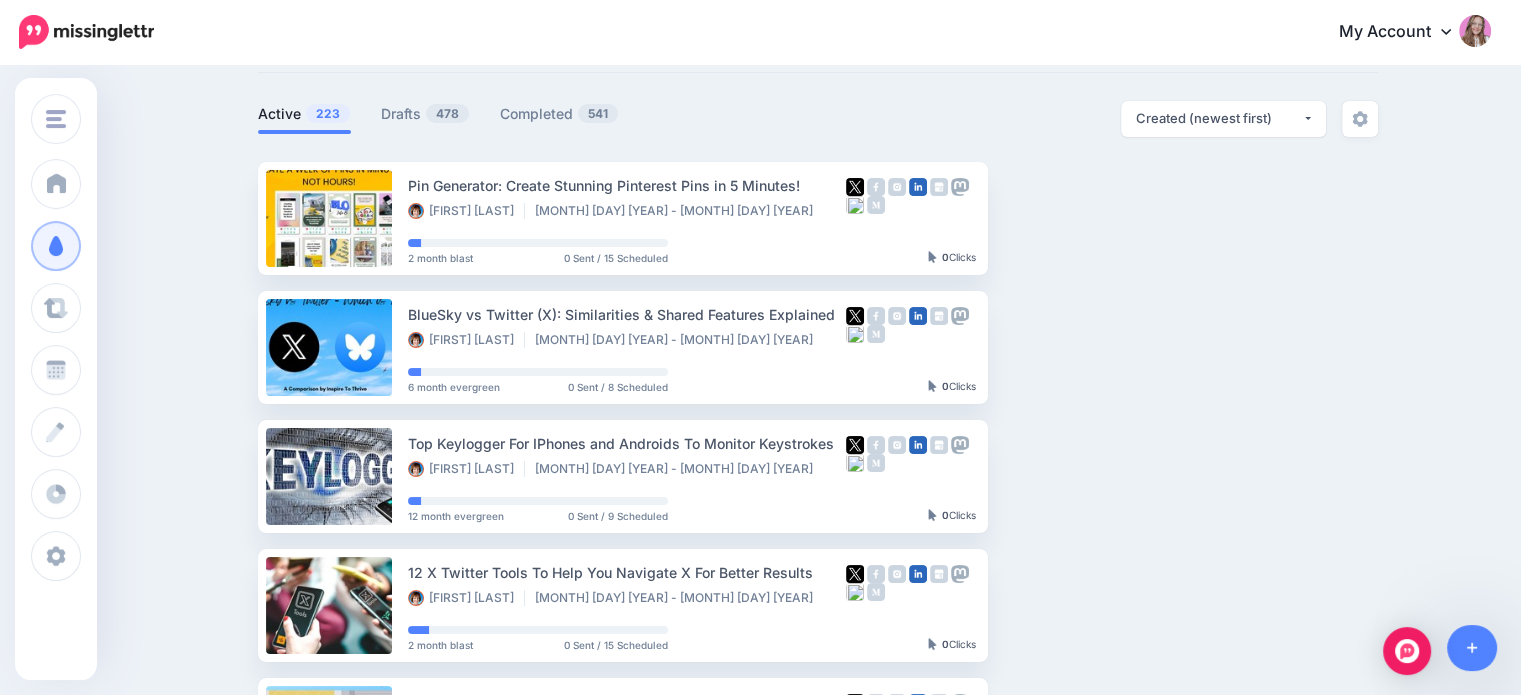 scroll, scrollTop: 0, scrollLeft: 0, axis: both 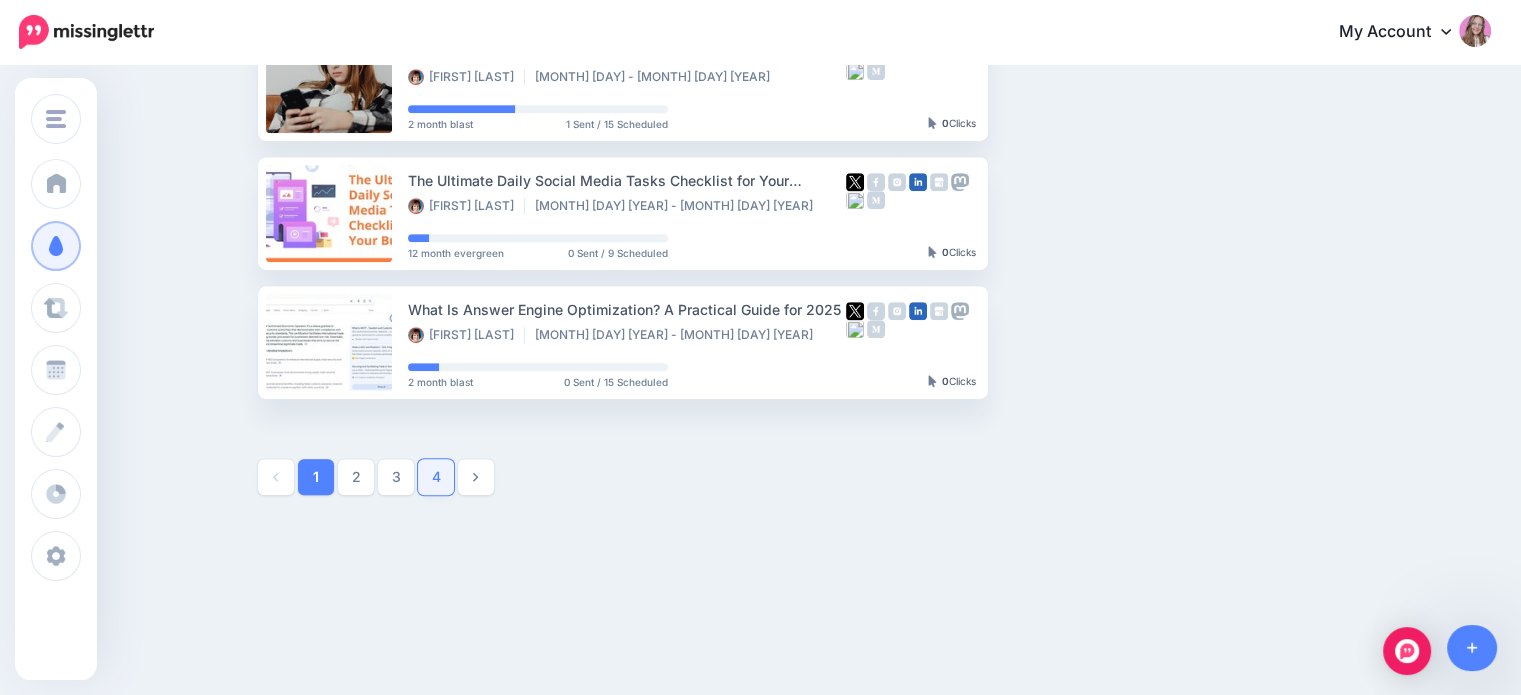 click on "4" at bounding box center (436, 477) 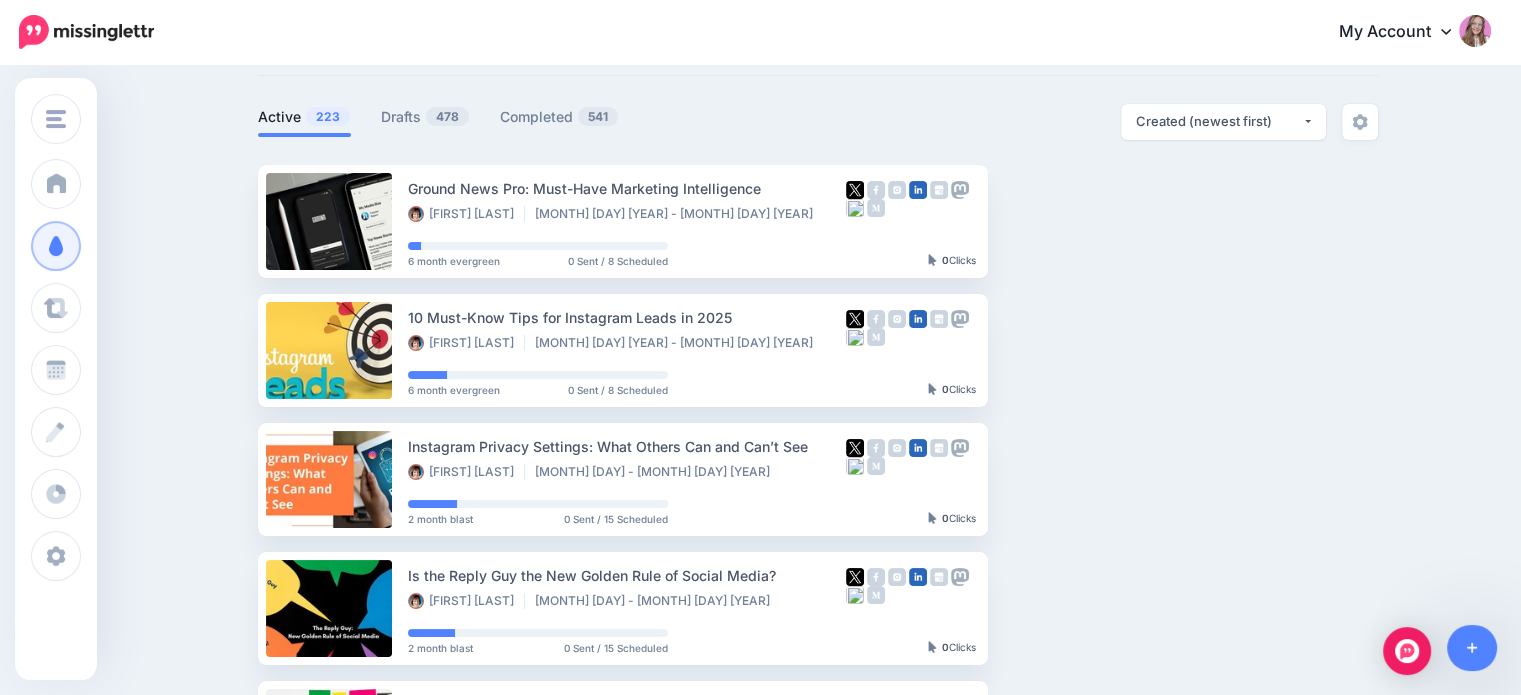 scroll, scrollTop: 200, scrollLeft: 0, axis: vertical 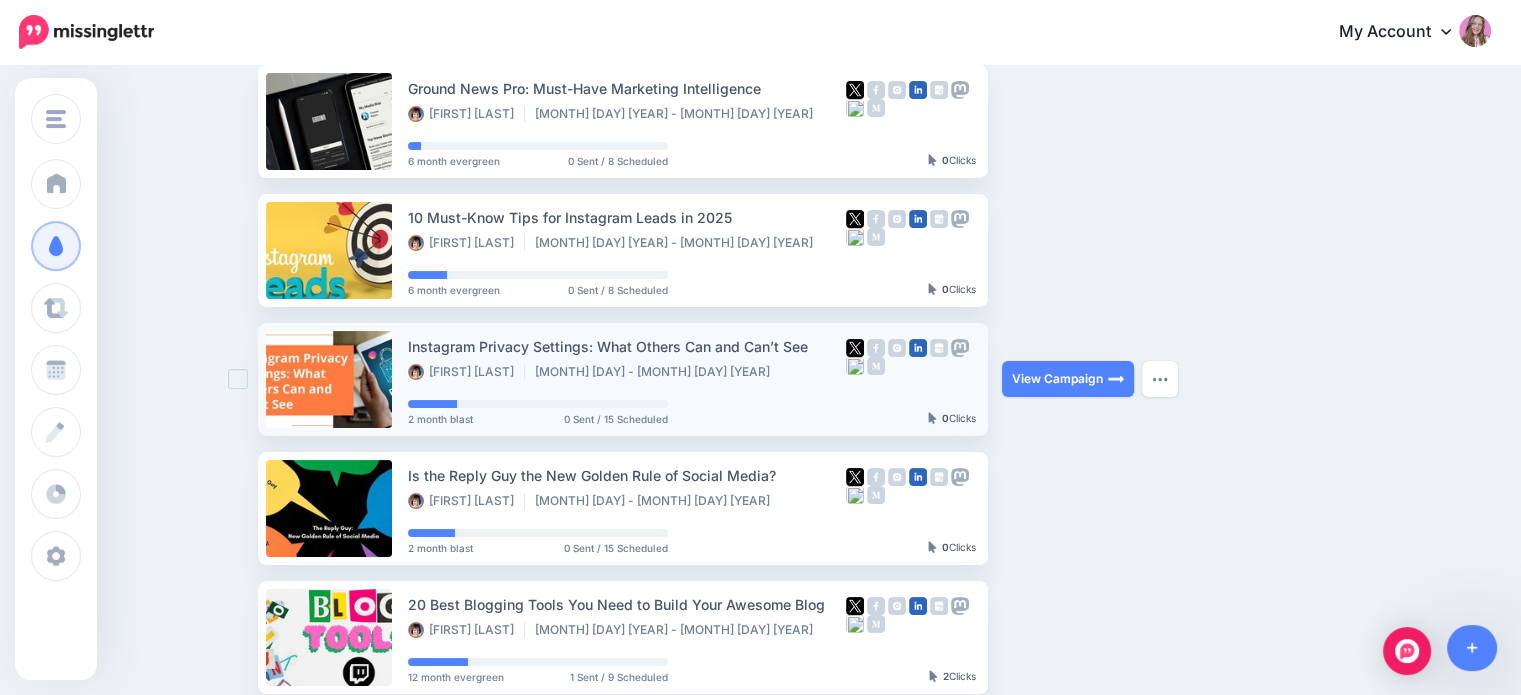 drag, startPoint x: 522, startPoint y: 375, endPoint x: 631, endPoint y: 373, distance: 109.01835 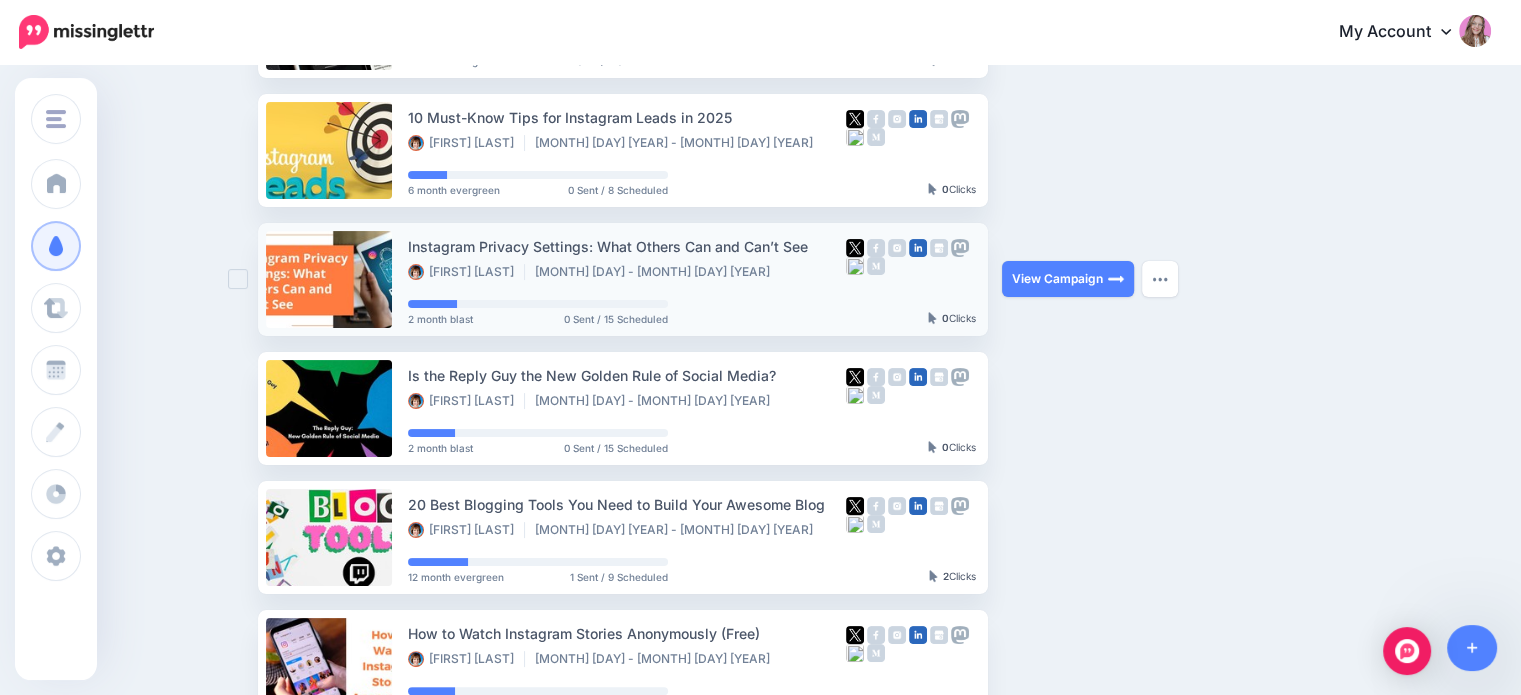 scroll, scrollTop: 200, scrollLeft: 0, axis: vertical 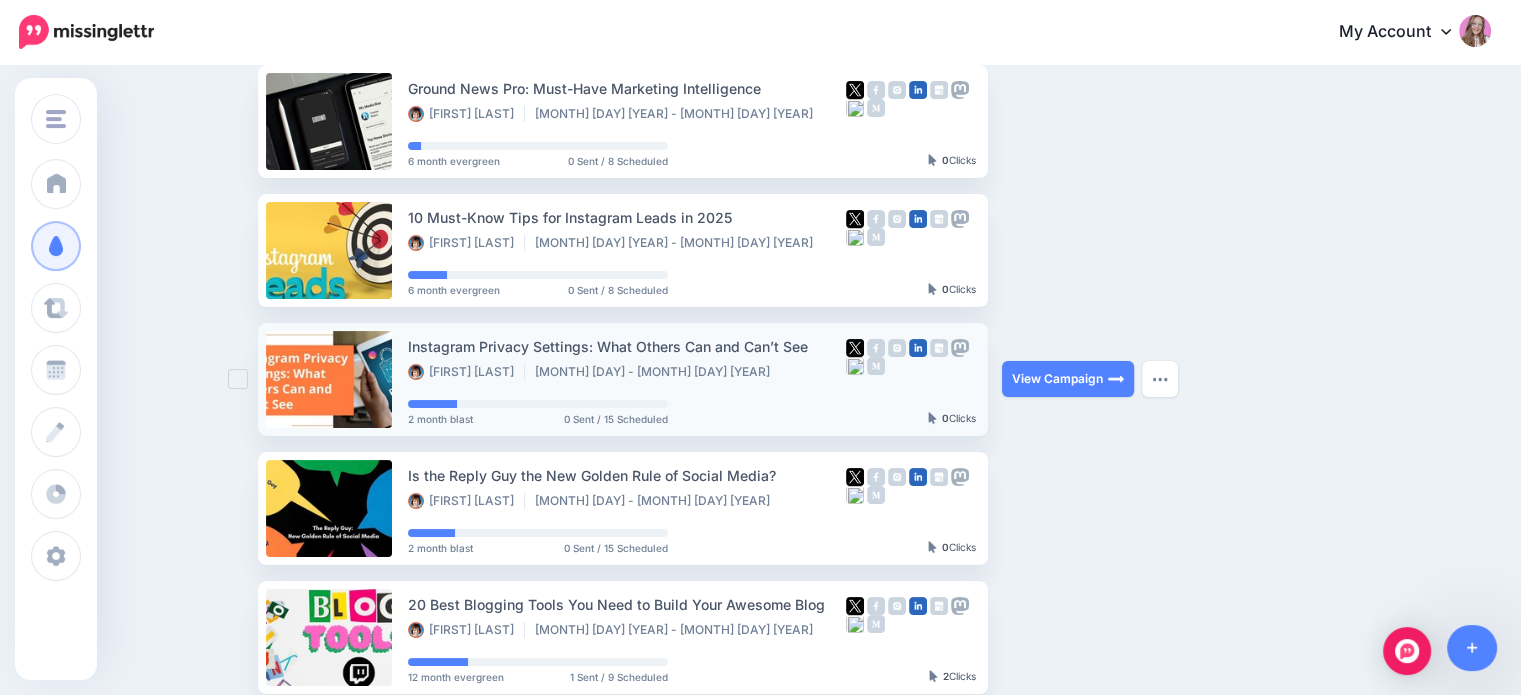 drag, startPoint x: 414, startPoint y: 343, endPoint x: 813, endPoint y: 354, distance: 399.1516 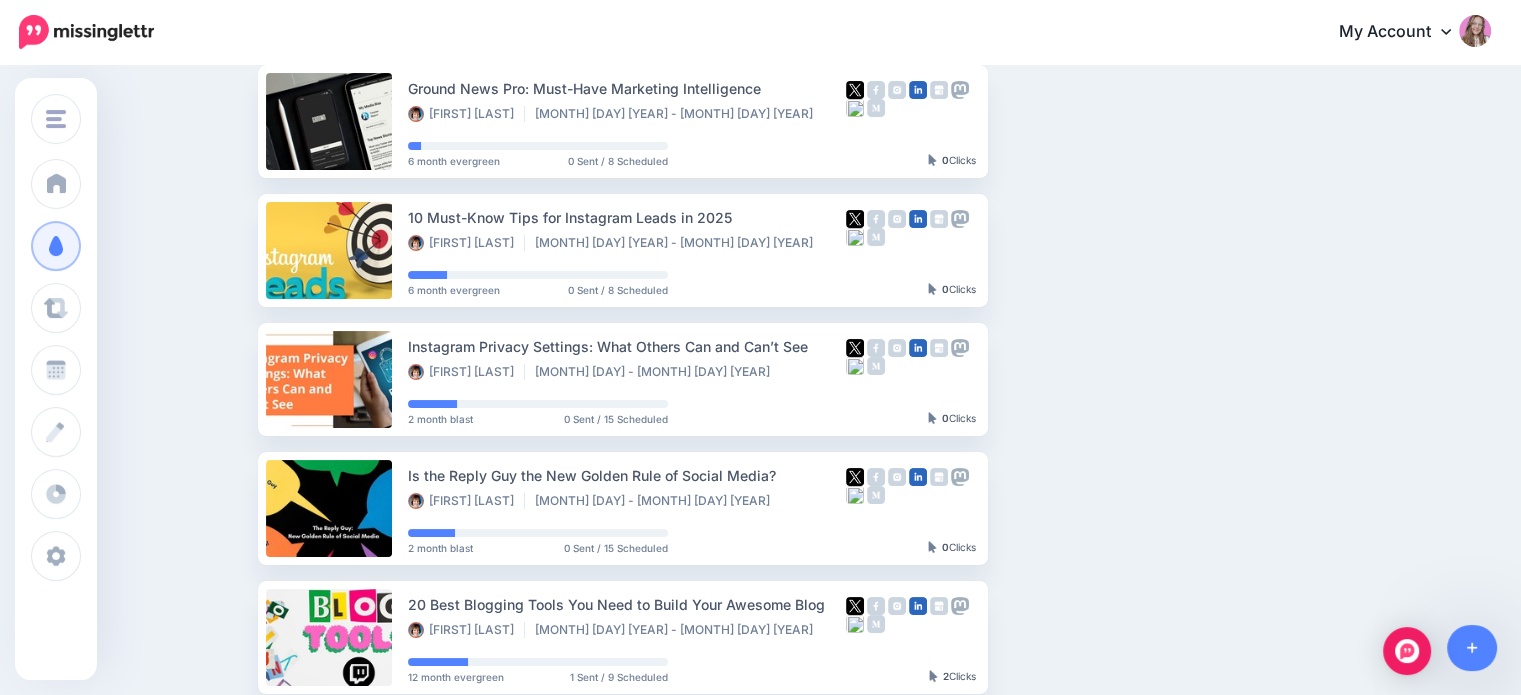 click on "Drip Campaigns
Drive traffic on autopilot
Active  223
478 541" at bounding box center (760, 673) 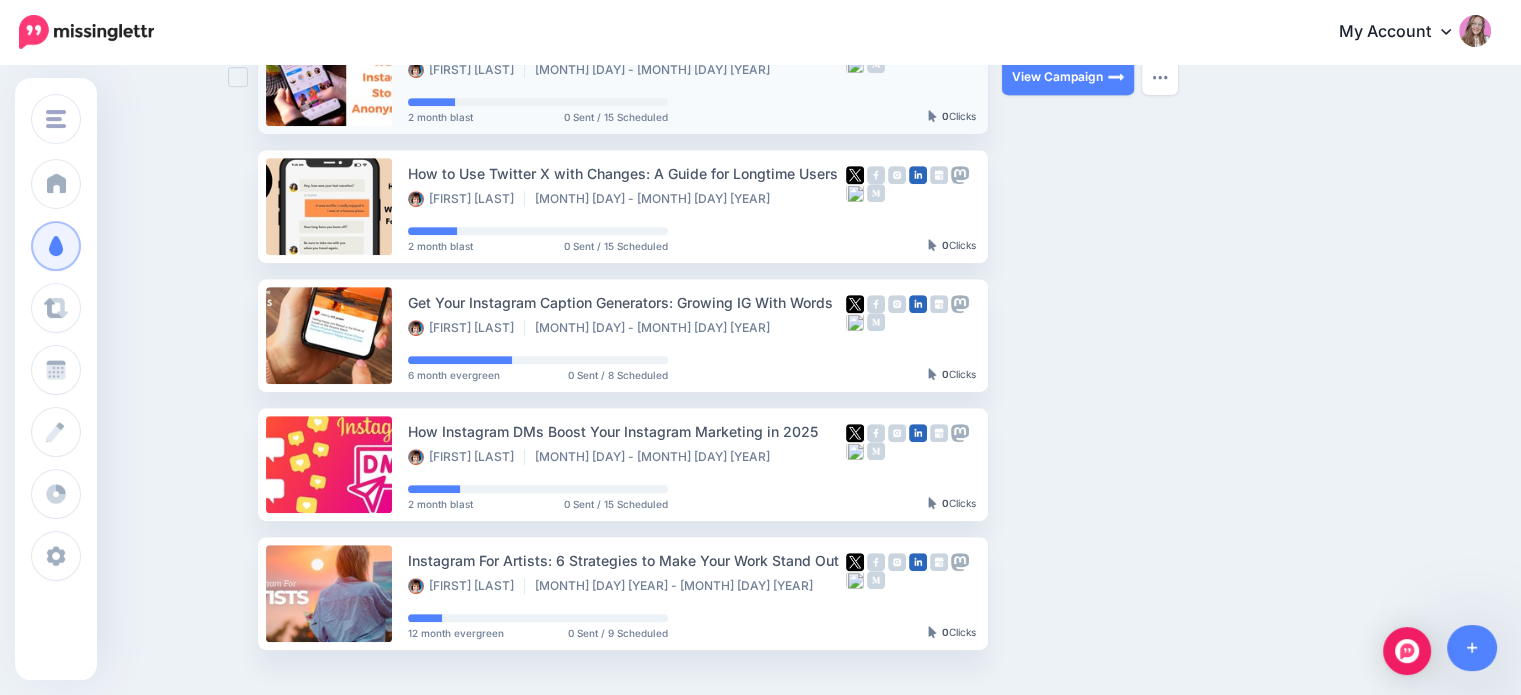 scroll, scrollTop: 900, scrollLeft: 0, axis: vertical 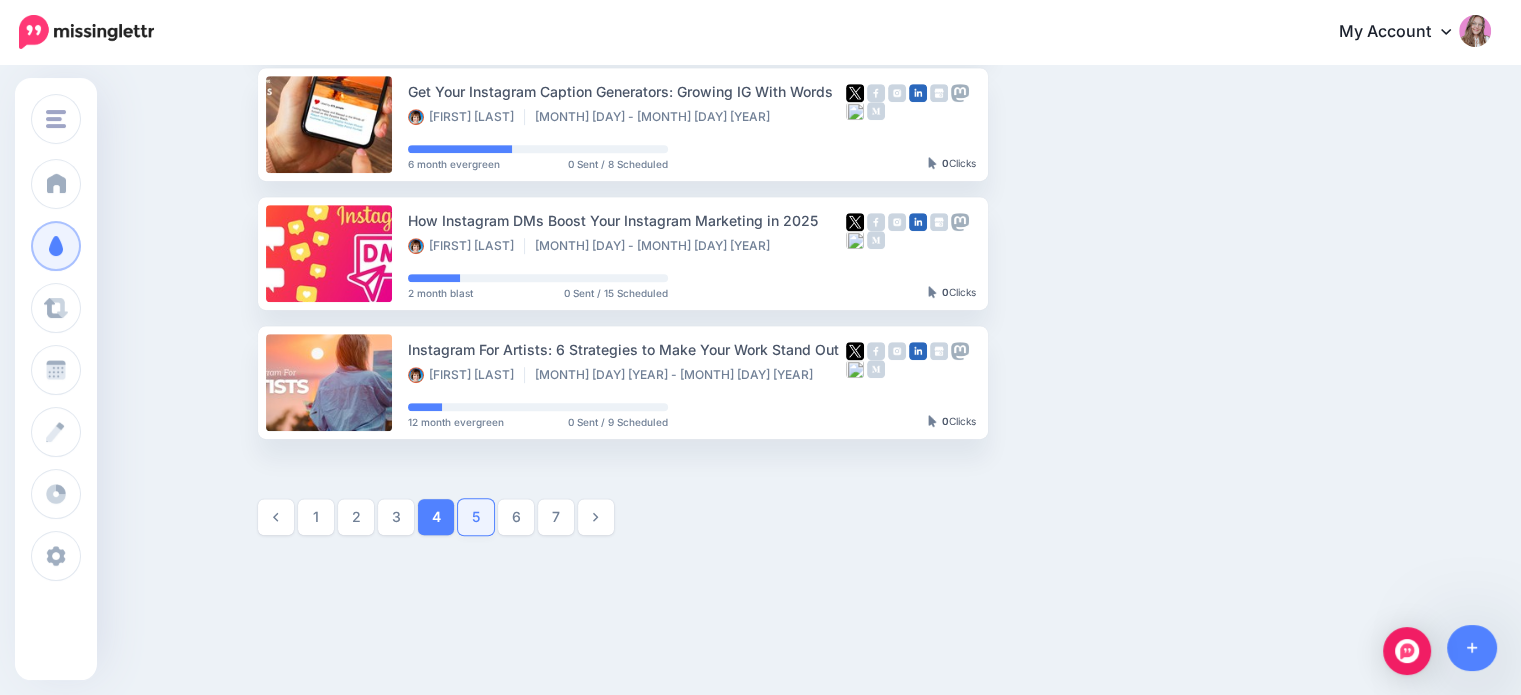 click on "5" at bounding box center (476, 517) 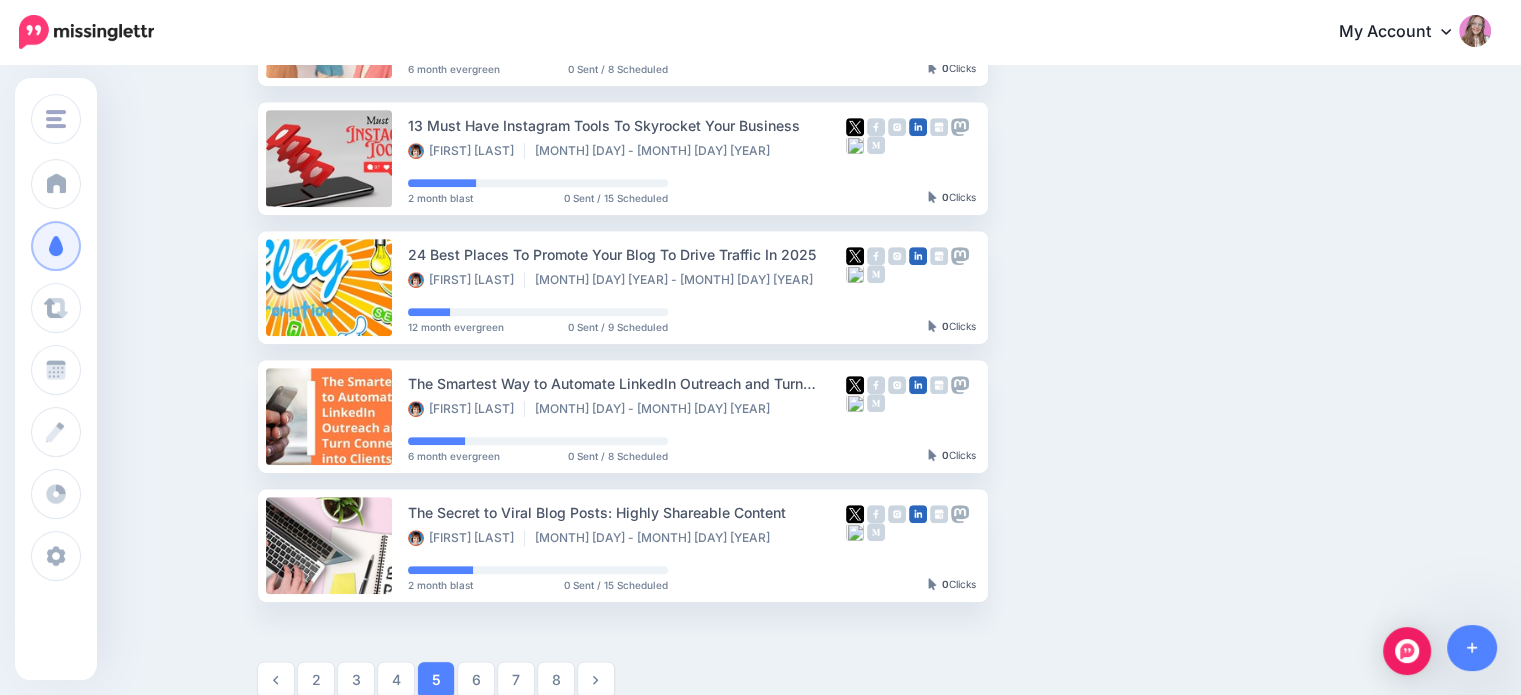scroll, scrollTop: 1072, scrollLeft: 0, axis: vertical 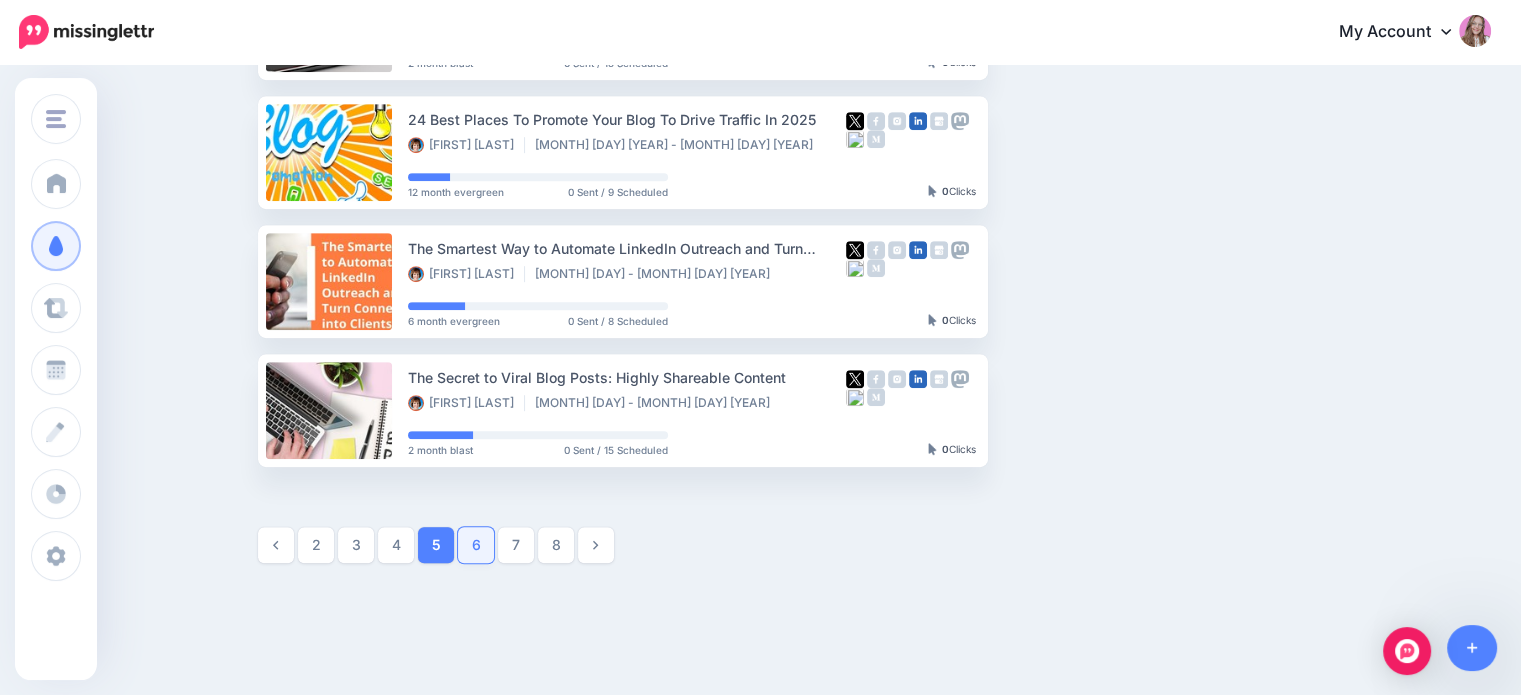 click on "6" at bounding box center (476, 545) 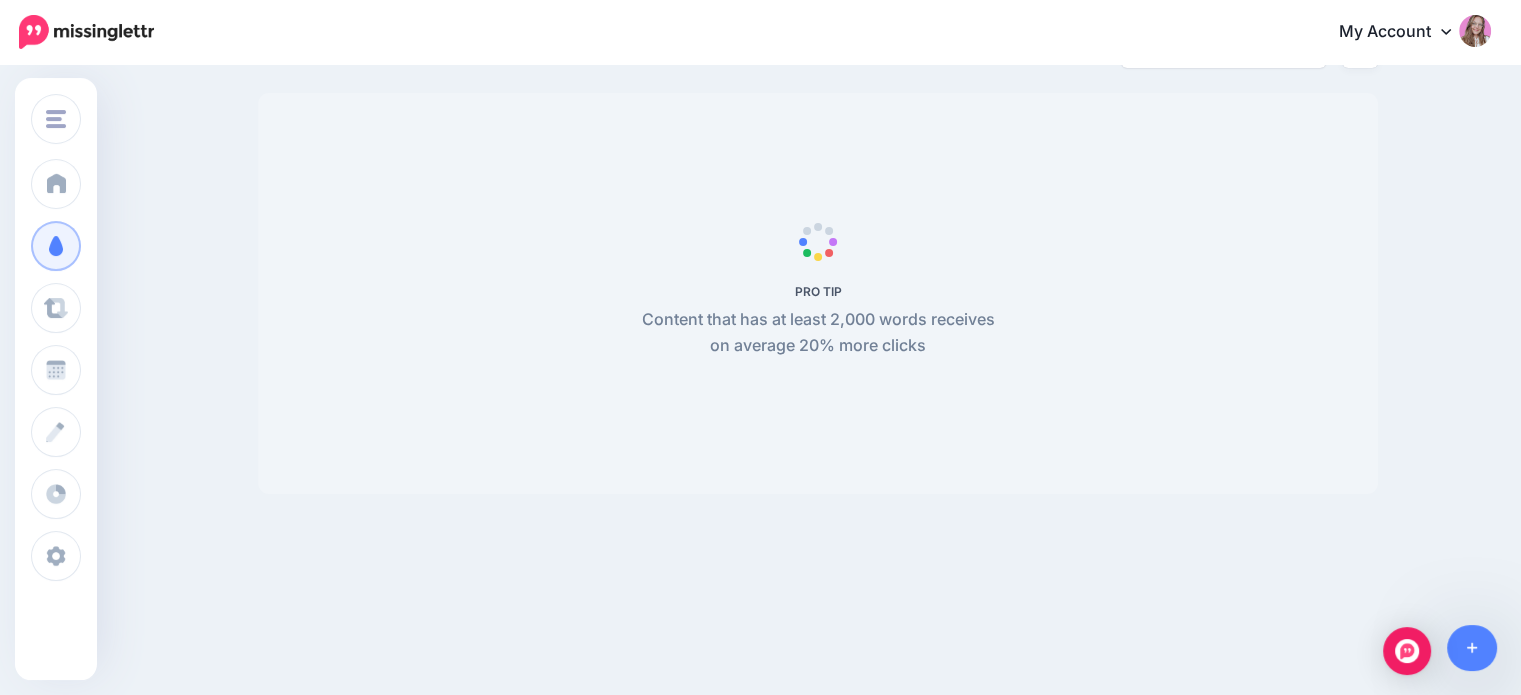 scroll, scrollTop: 172, scrollLeft: 0, axis: vertical 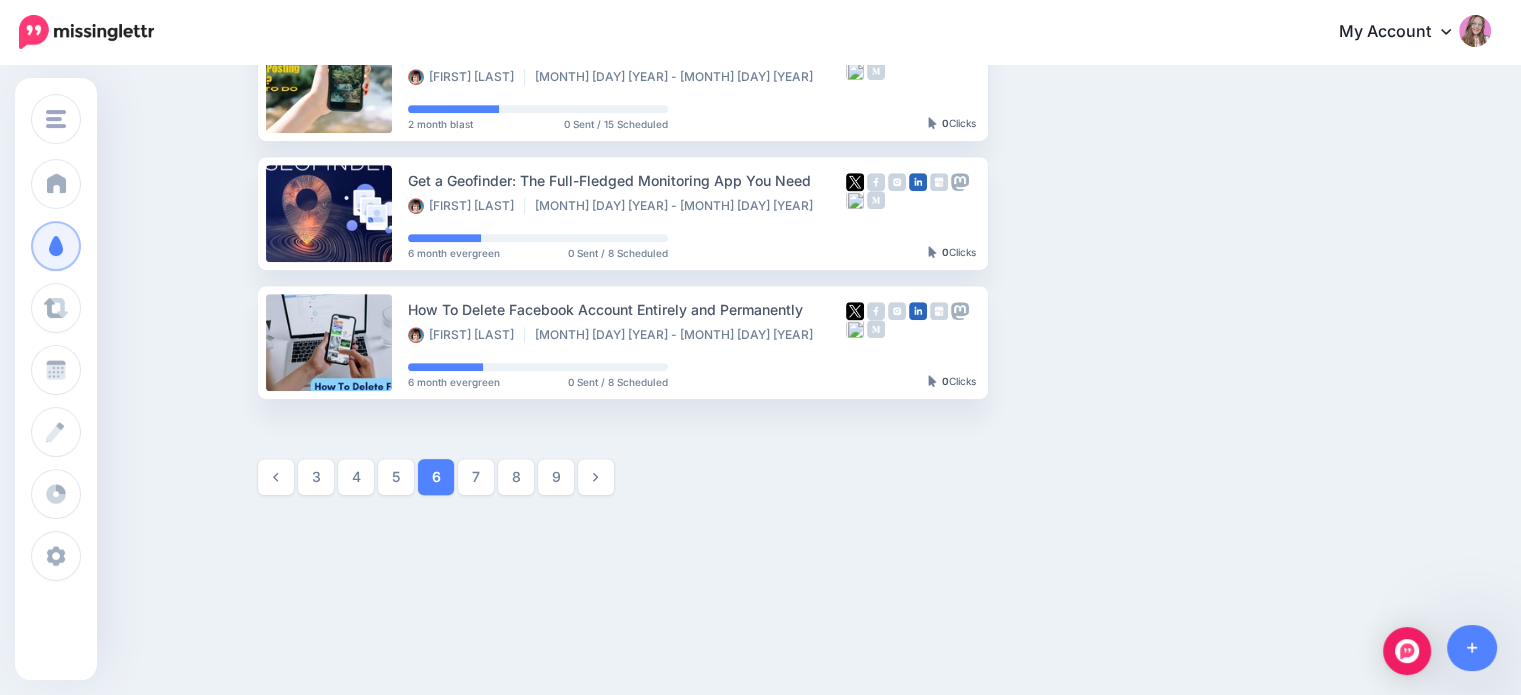 click on "7" at bounding box center (476, 477) 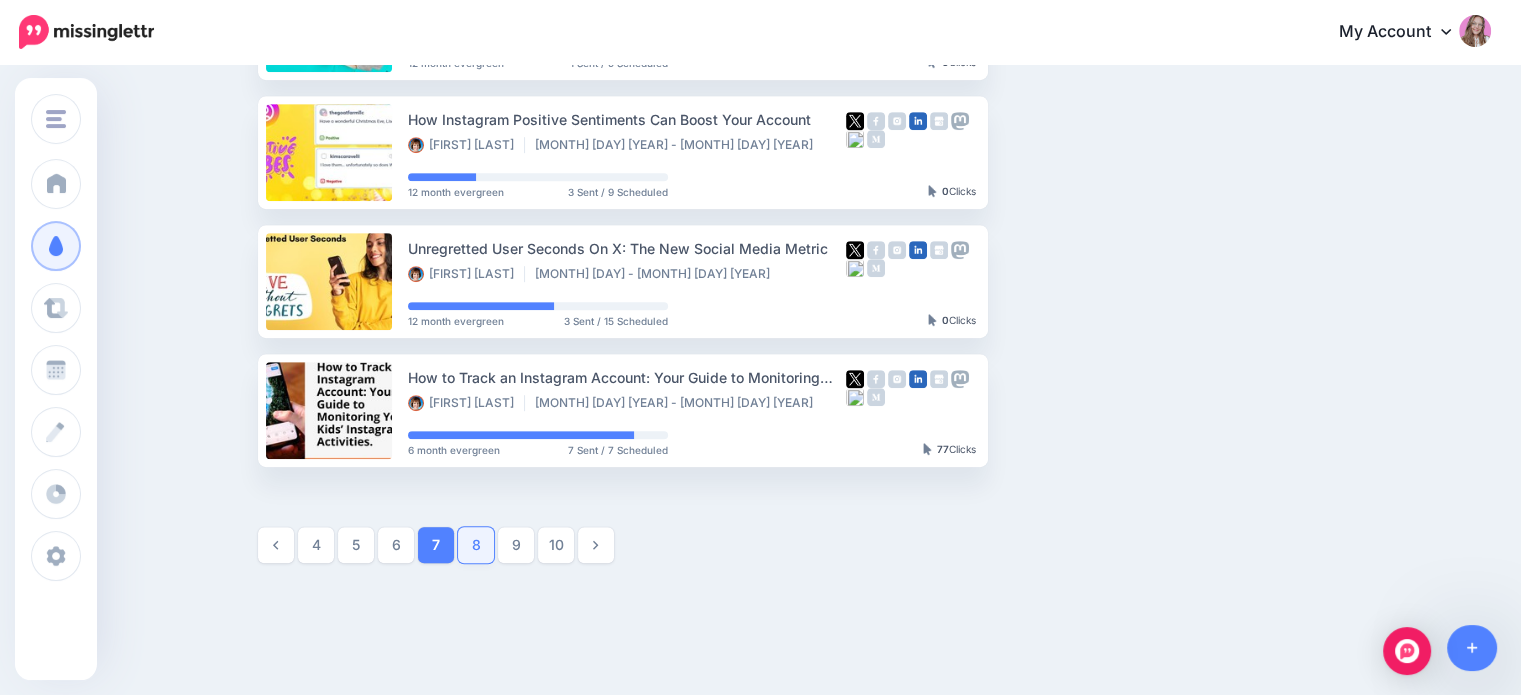 click on "8" at bounding box center (476, 545) 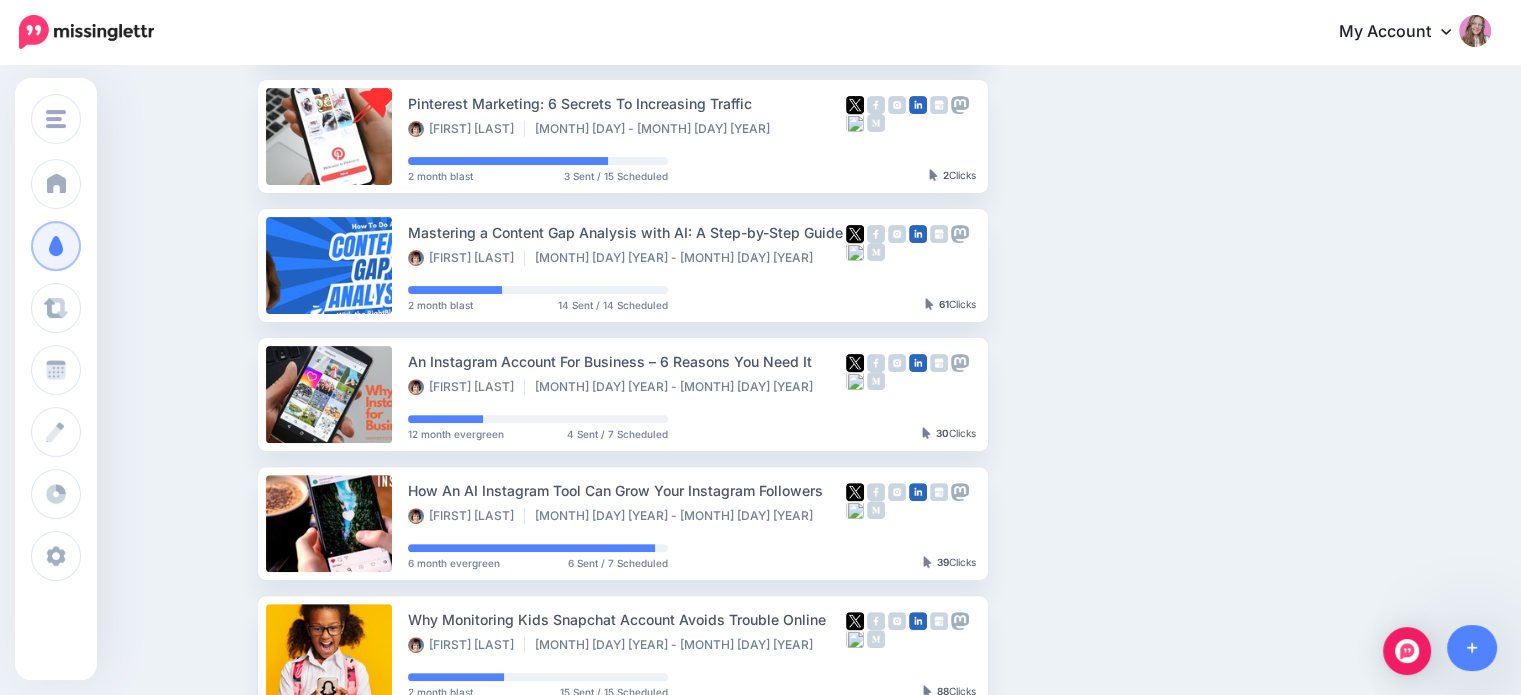 scroll, scrollTop: 372, scrollLeft: 0, axis: vertical 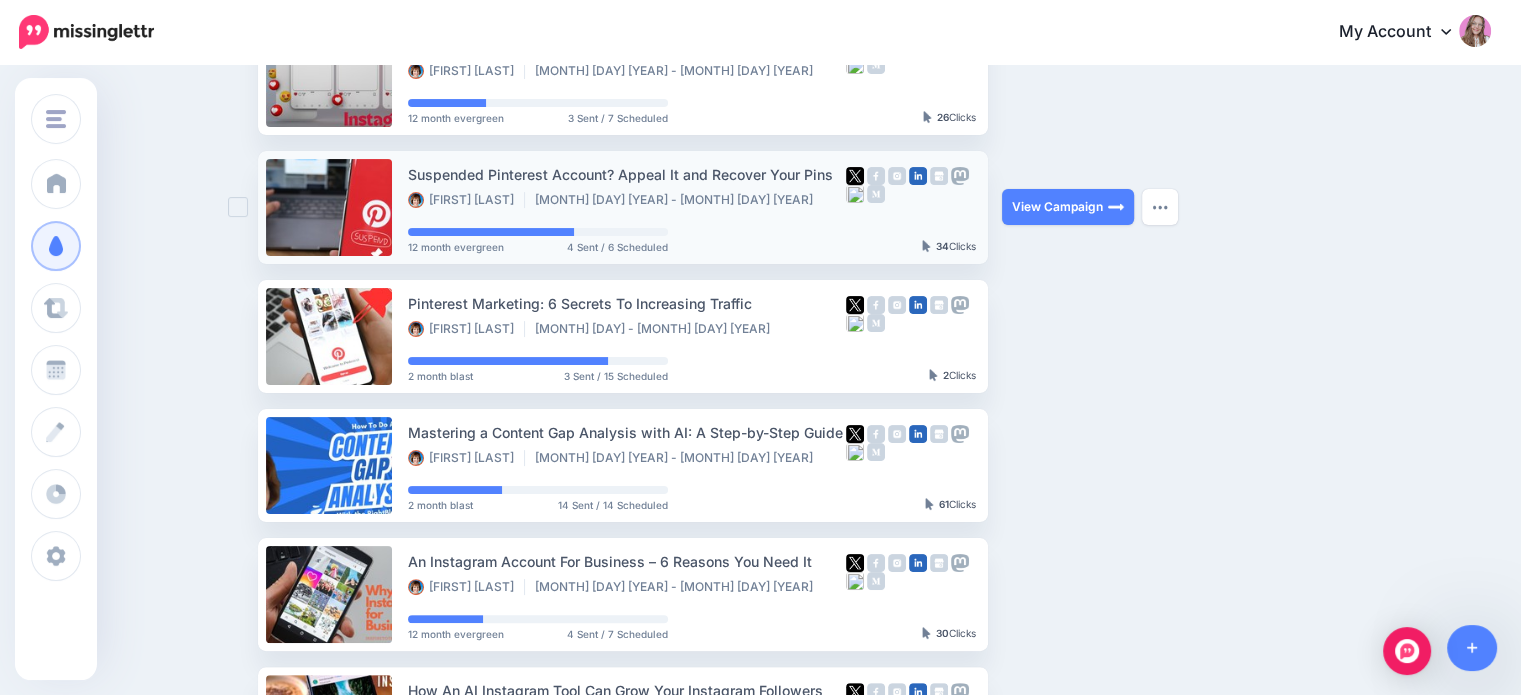 click on "Lisa Sicard
Oct 28 2024 - Dec 18 2025" at bounding box center (620, 200) 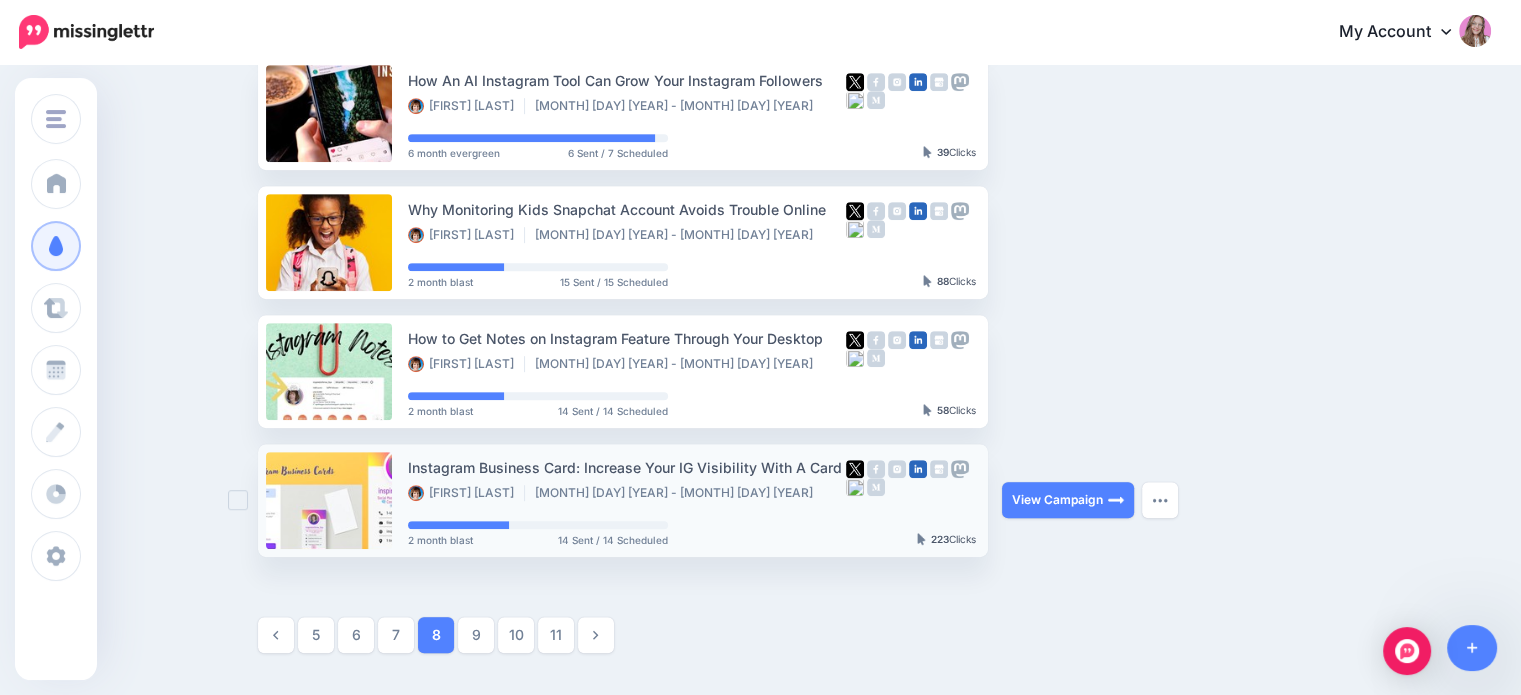 scroll, scrollTop: 1140, scrollLeft: 0, axis: vertical 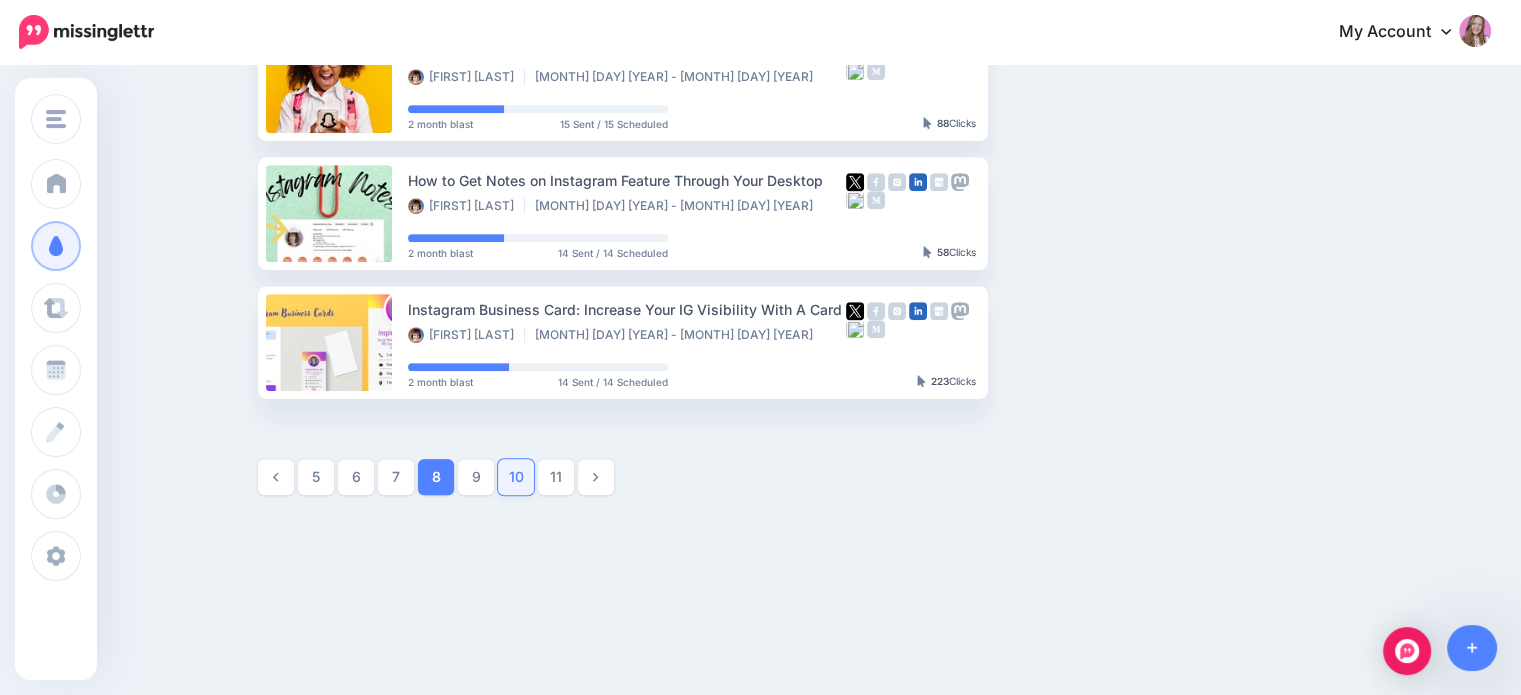 click on "10" at bounding box center (516, 477) 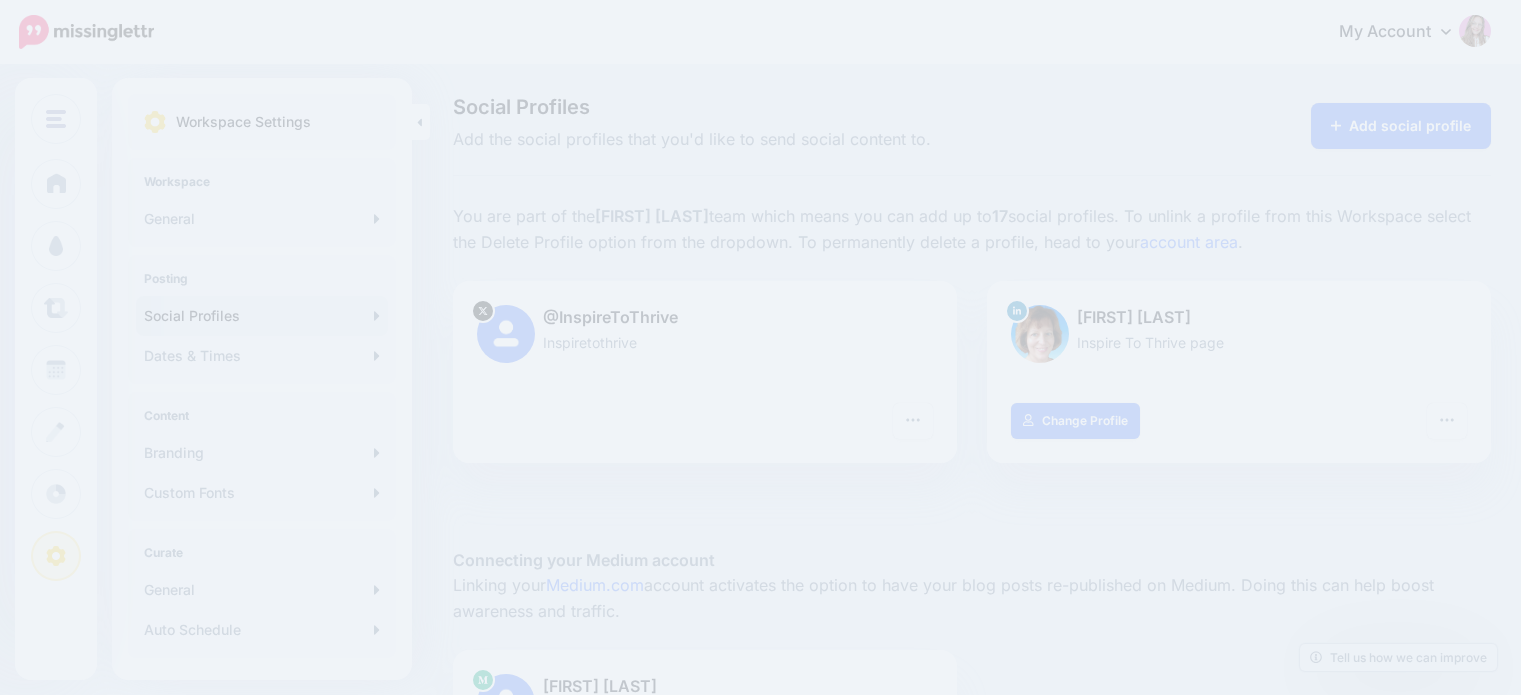scroll, scrollTop: 0, scrollLeft: 0, axis: both 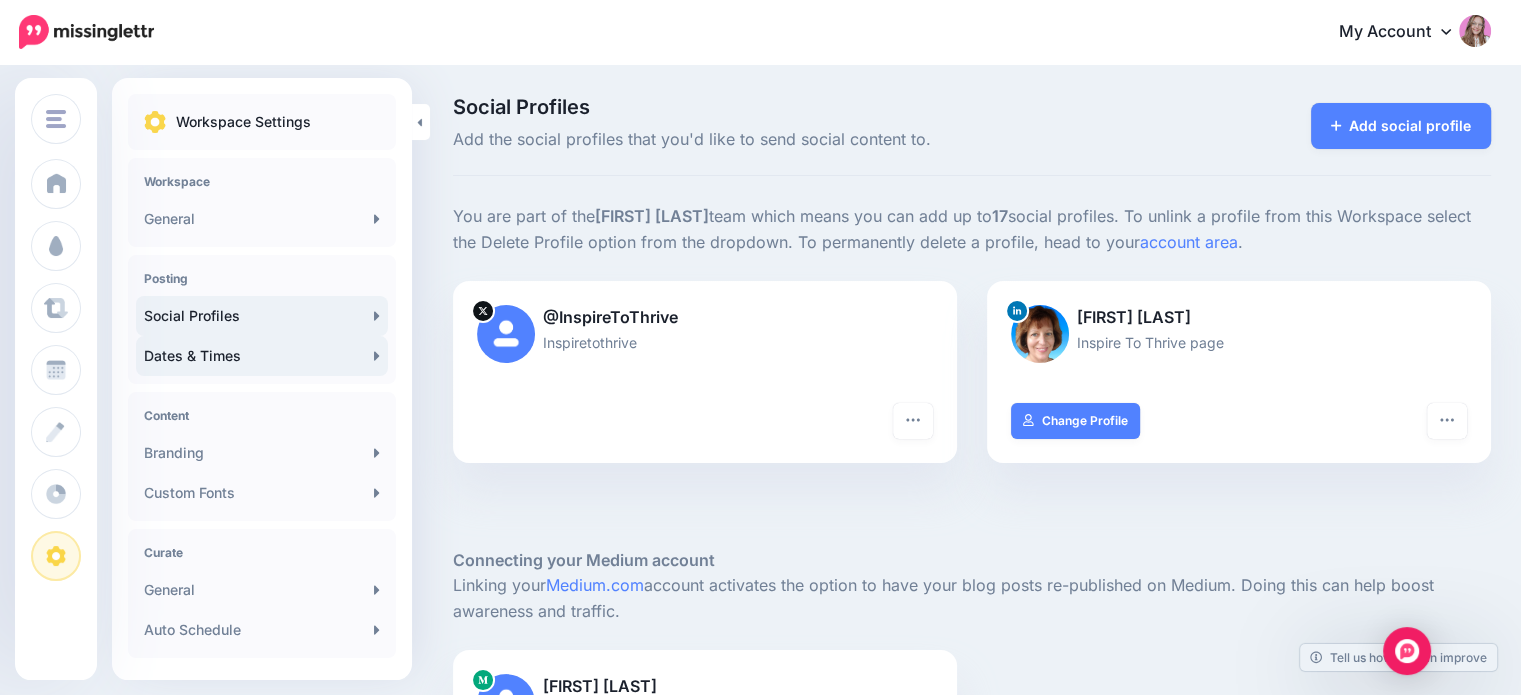 click on "Dates & Times" at bounding box center (262, 356) 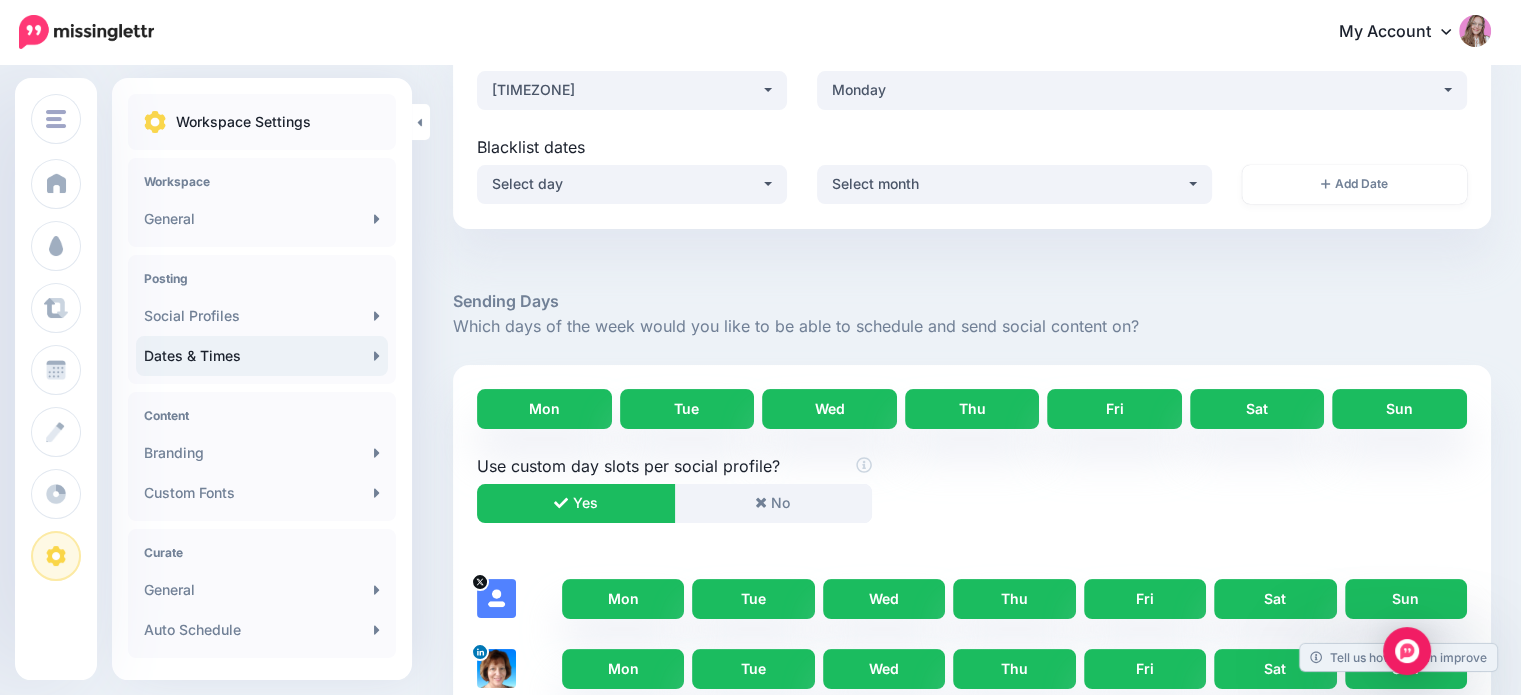 scroll, scrollTop: 19, scrollLeft: 0, axis: vertical 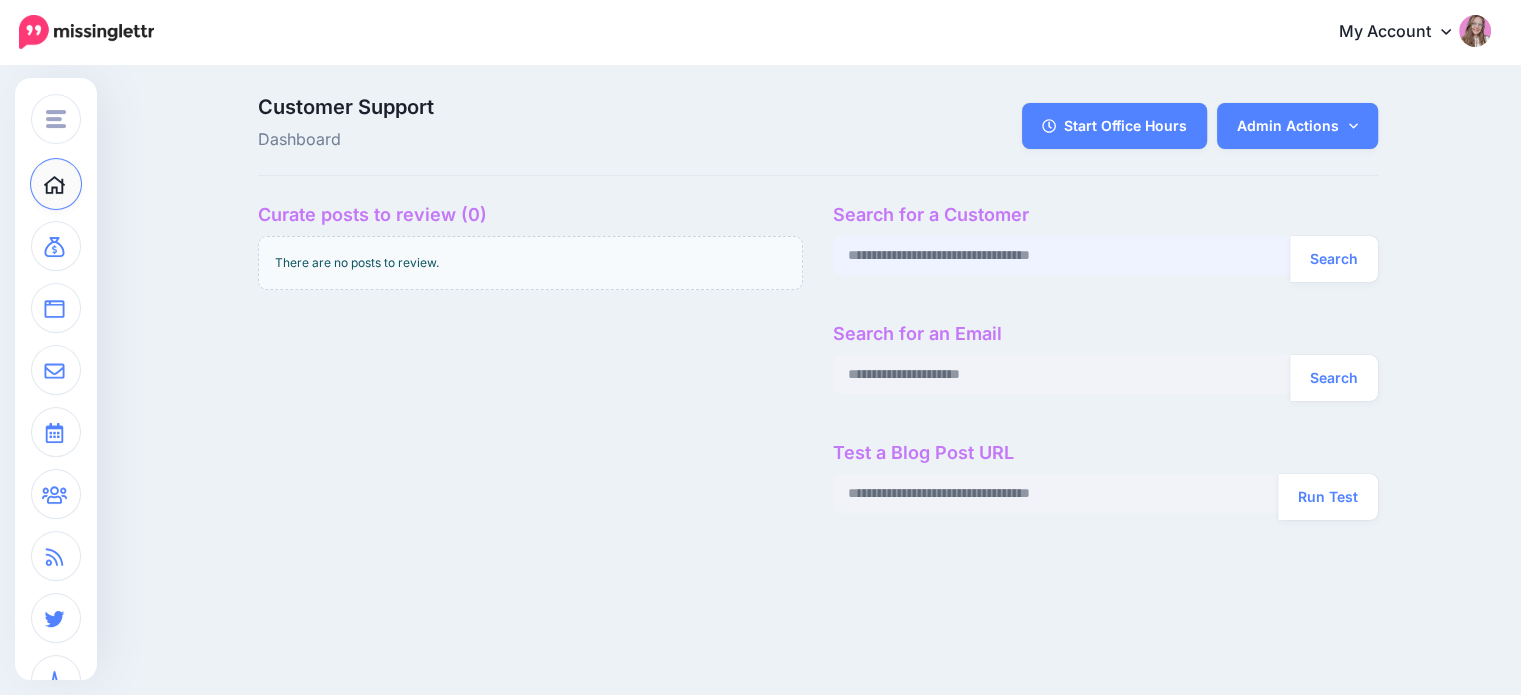 click at bounding box center [1062, 255] 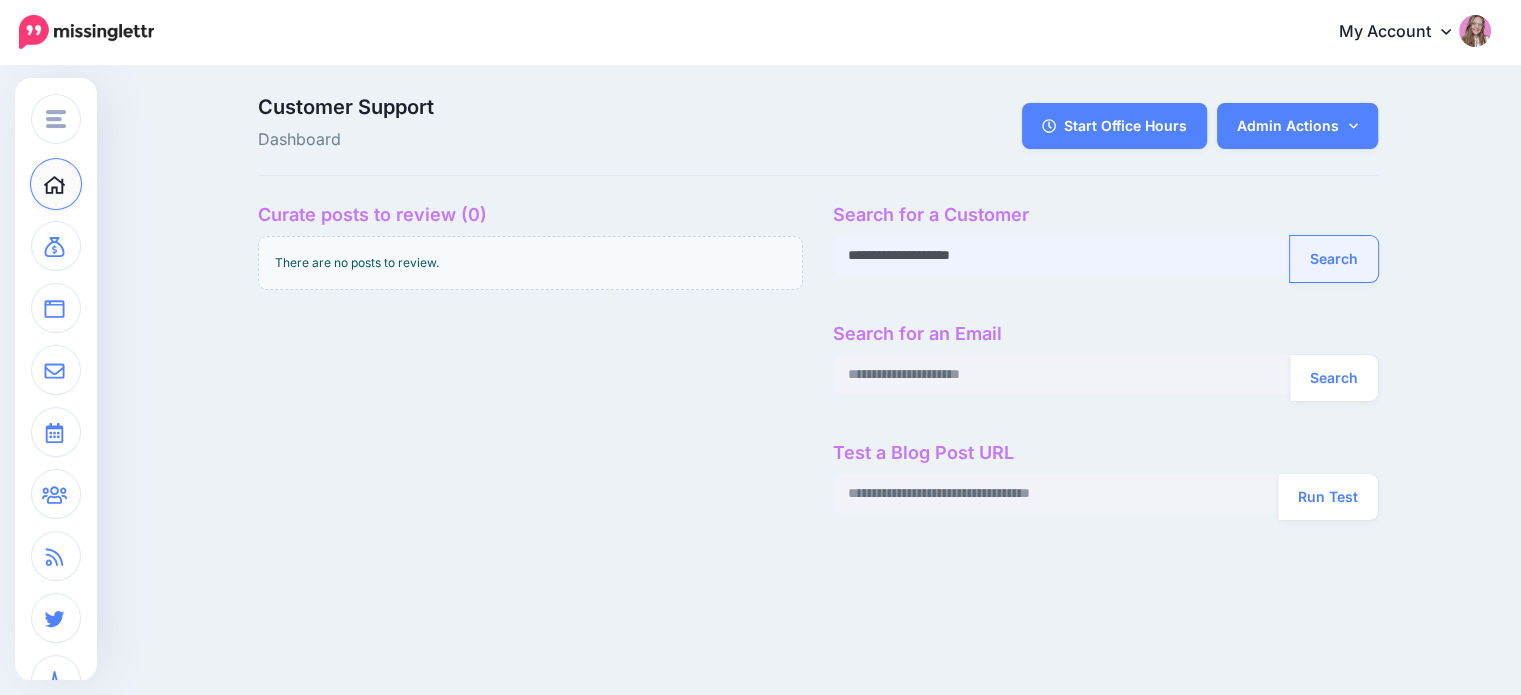 type on "**********" 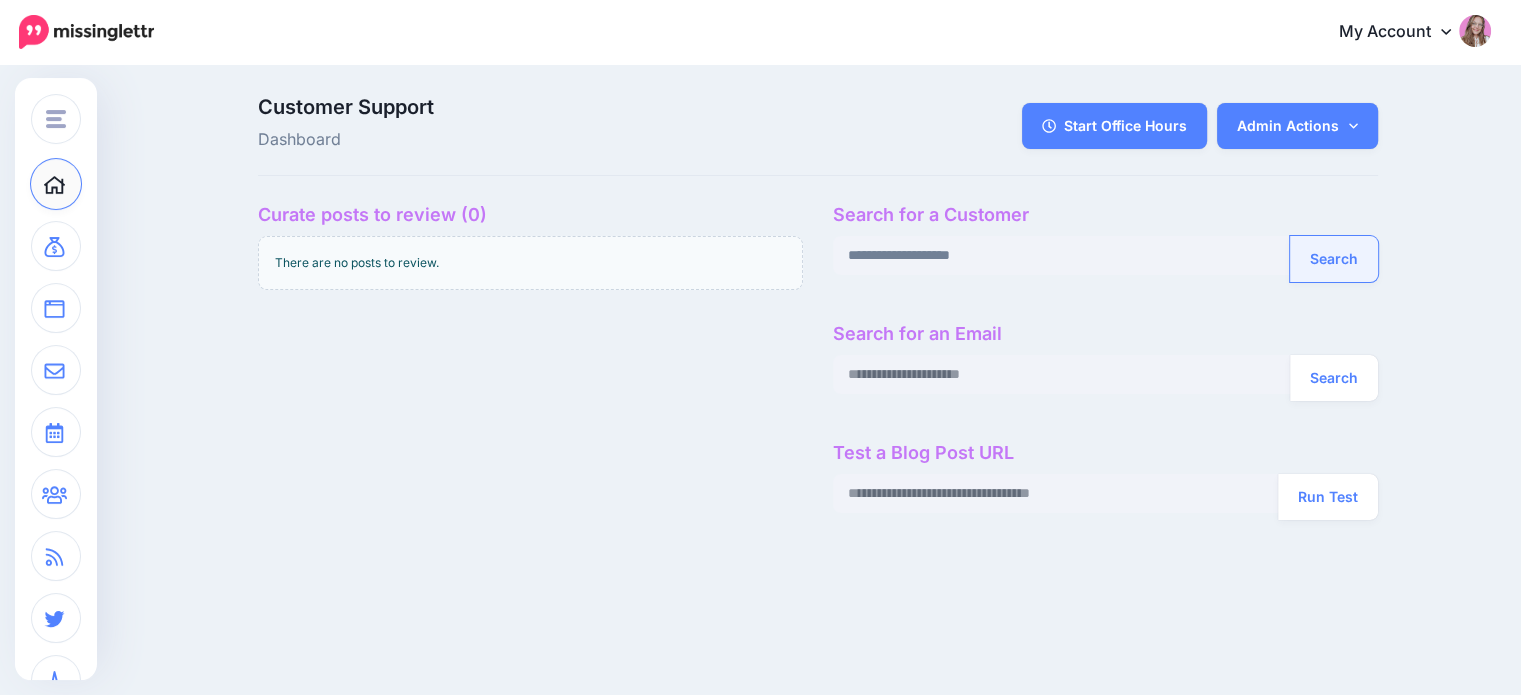 click on "Search" at bounding box center [1334, 259] 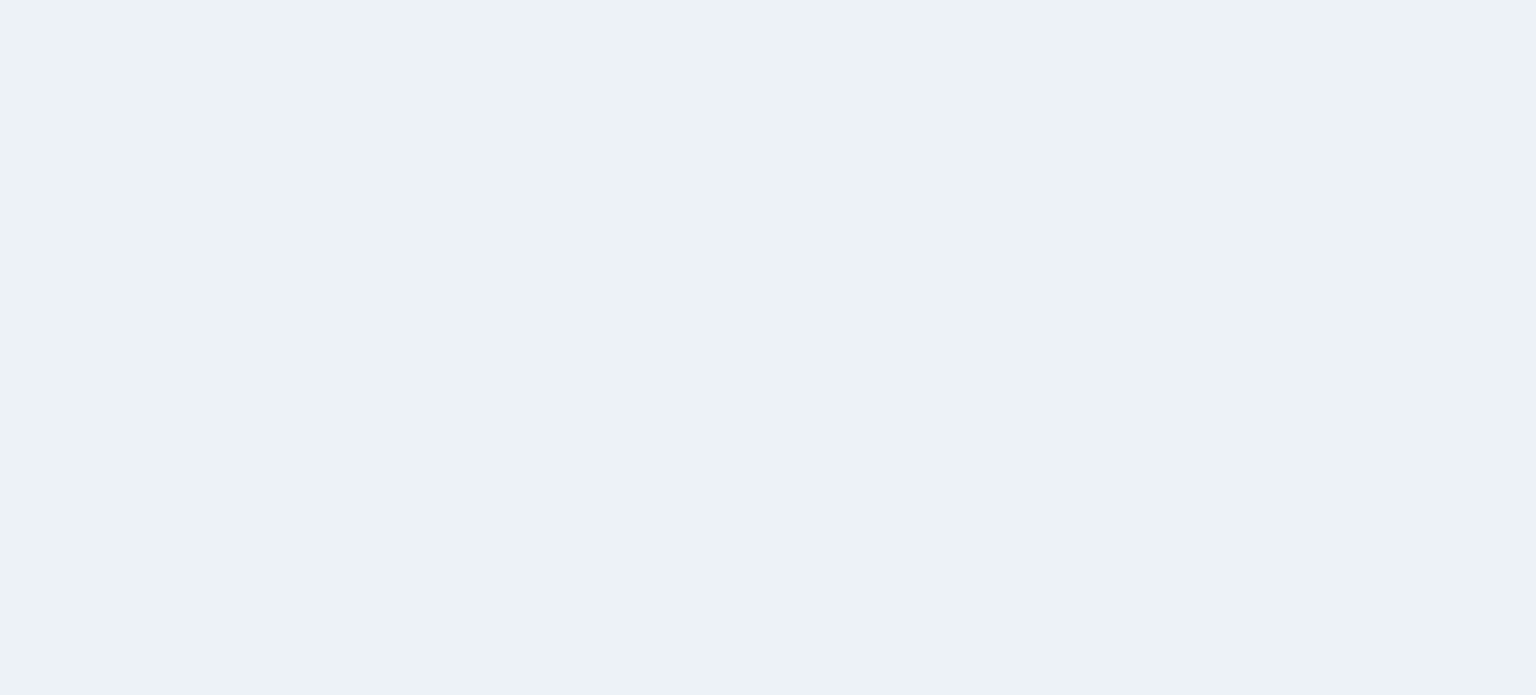 scroll, scrollTop: 0, scrollLeft: 0, axis: both 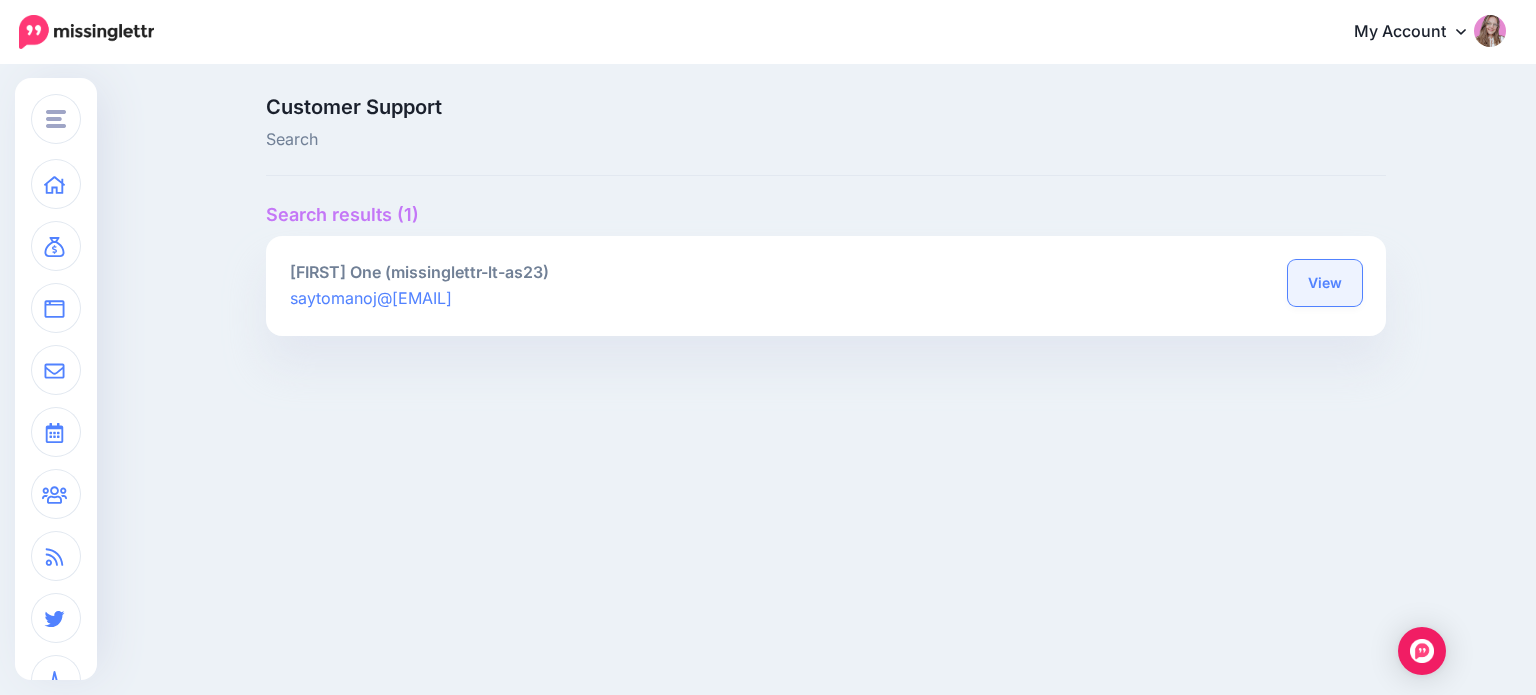 click on "View" at bounding box center (1325, 283) 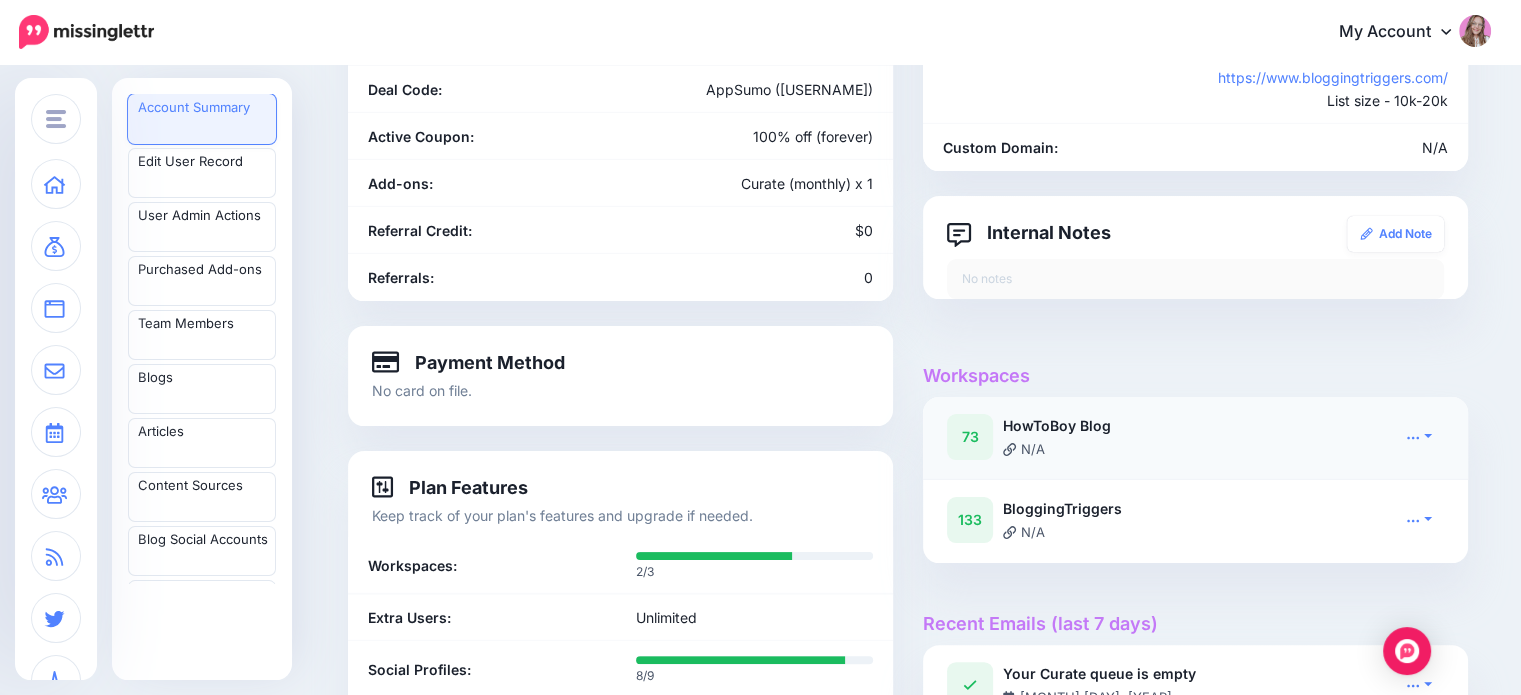 scroll, scrollTop: 400, scrollLeft: 0, axis: vertical 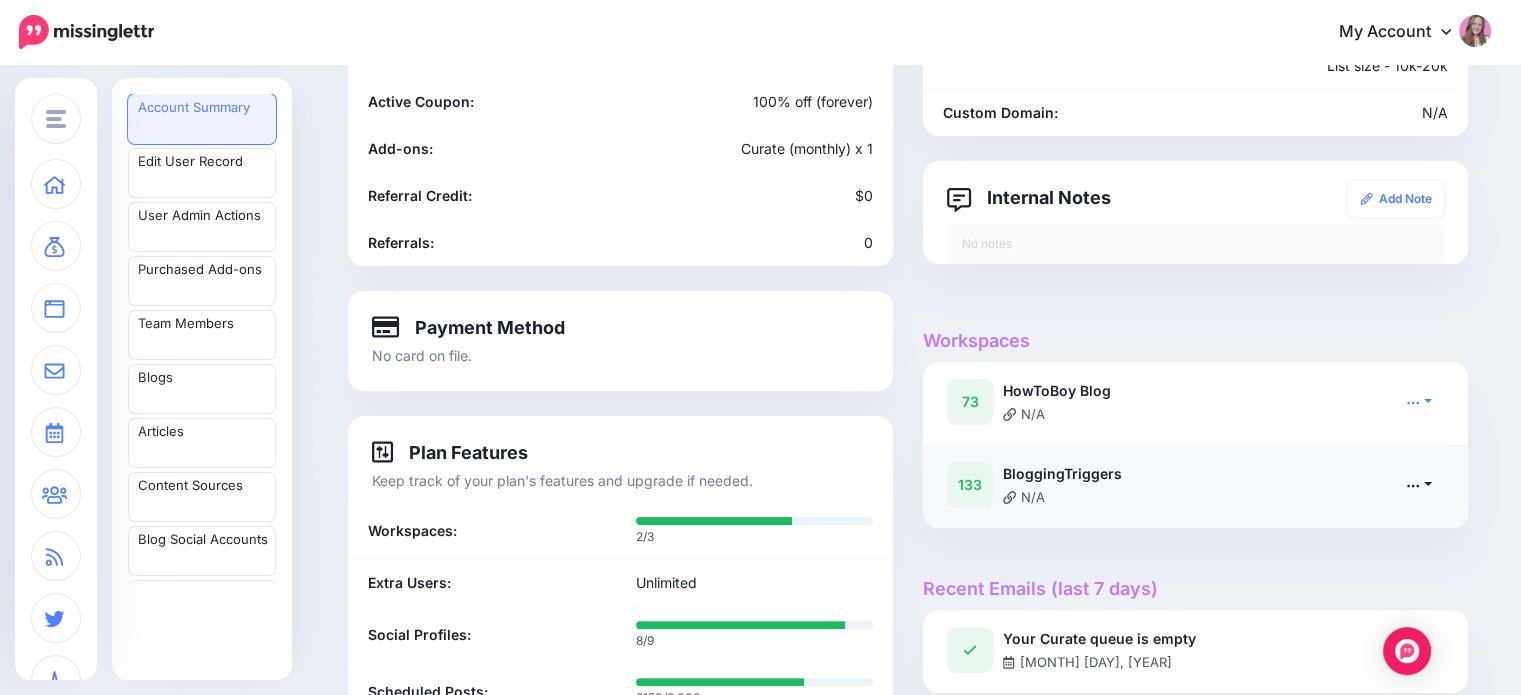 click at bounding box center [1419, 484] 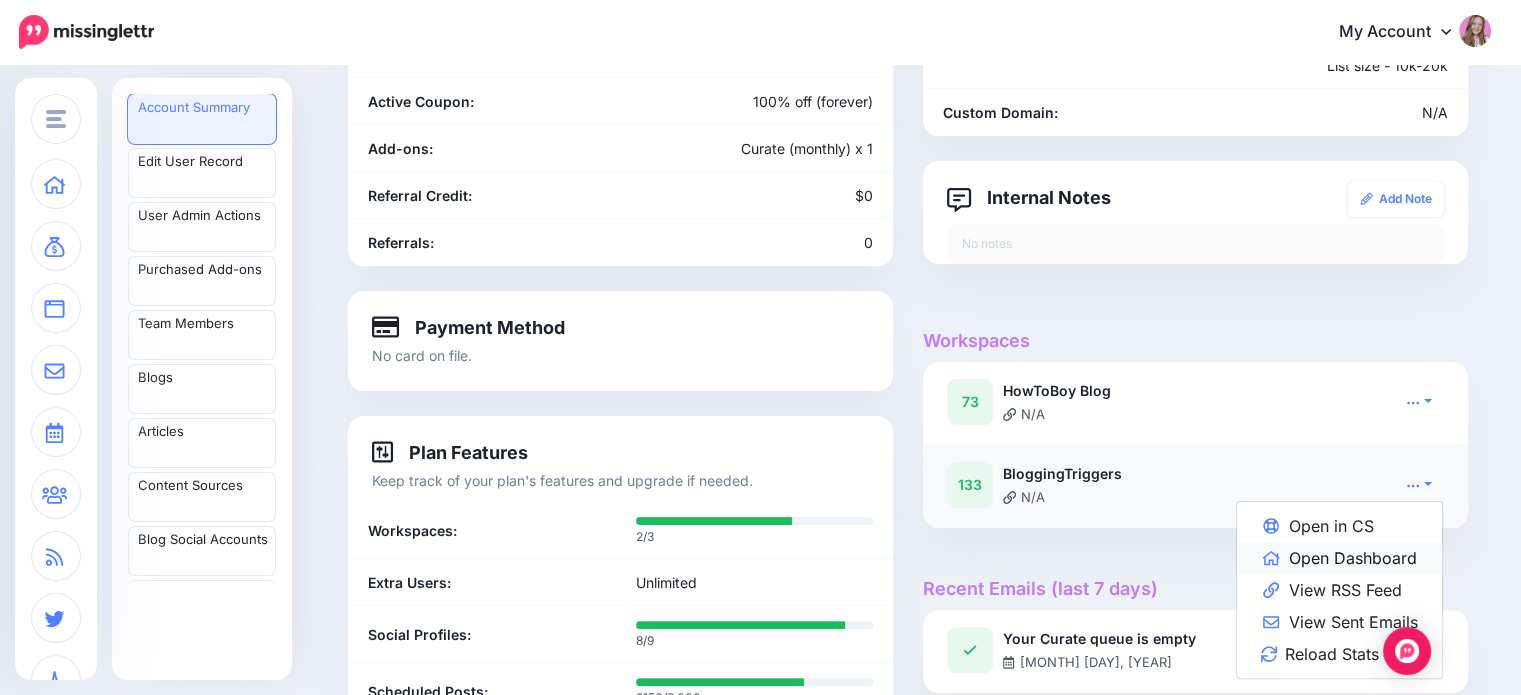 click on "Open Dashboard" at bounding box center [1339, 558] 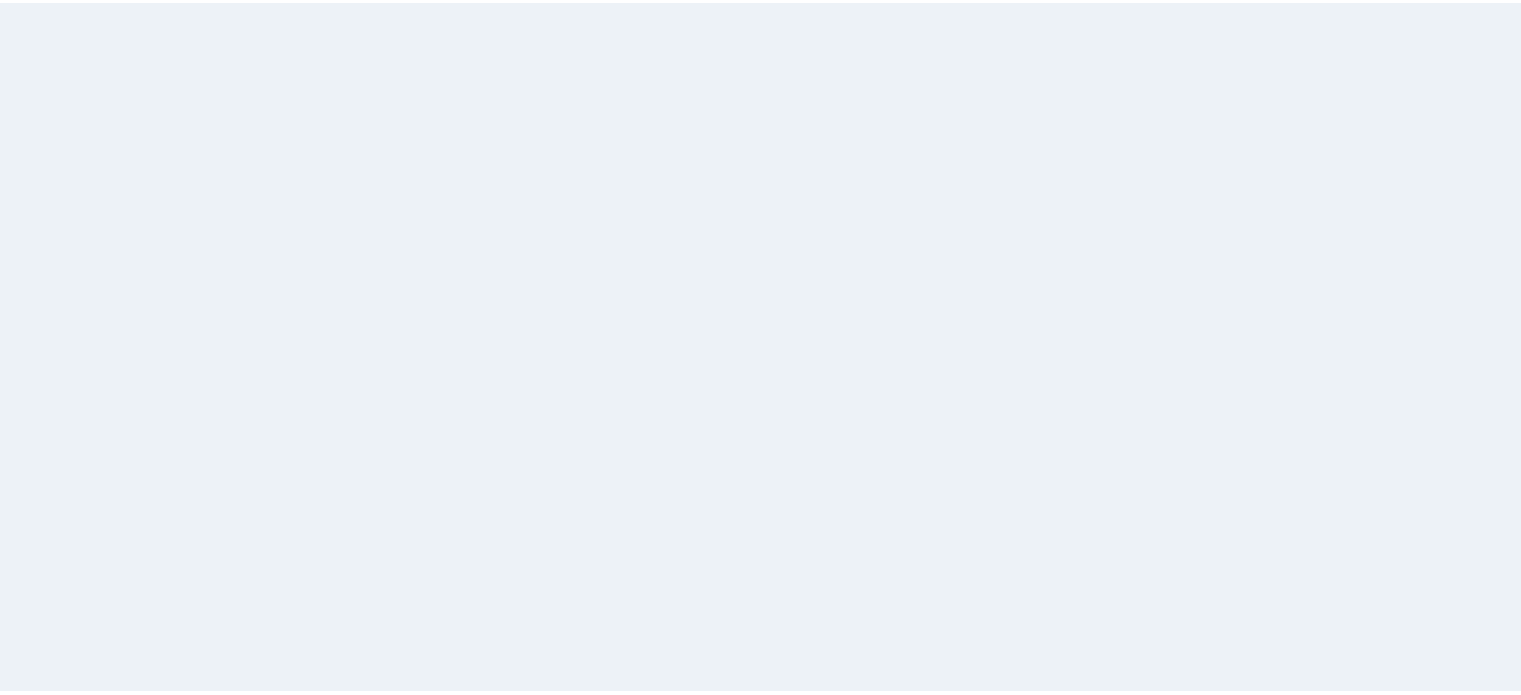 scroll, scrollTop: 0, scrollLeft: 0, axis: both 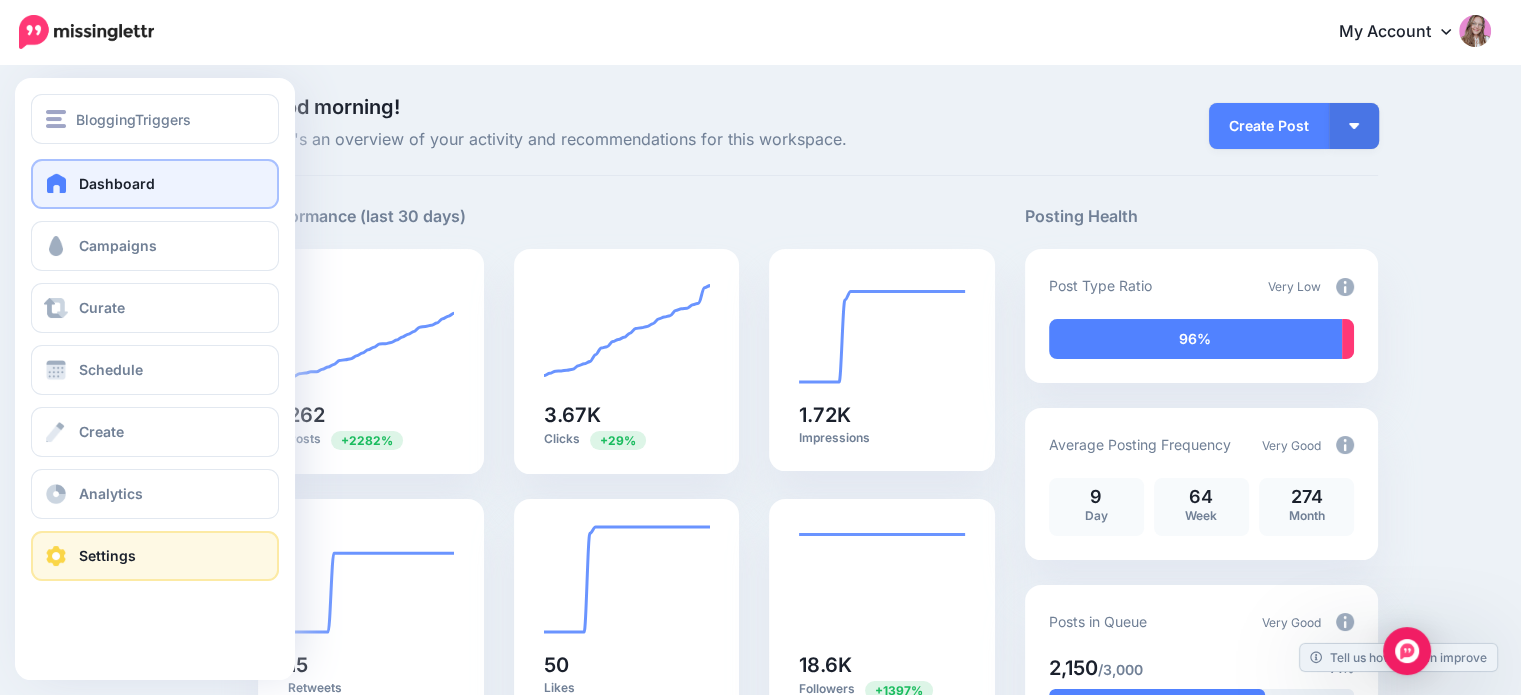 click at bounding box center (56, 556) 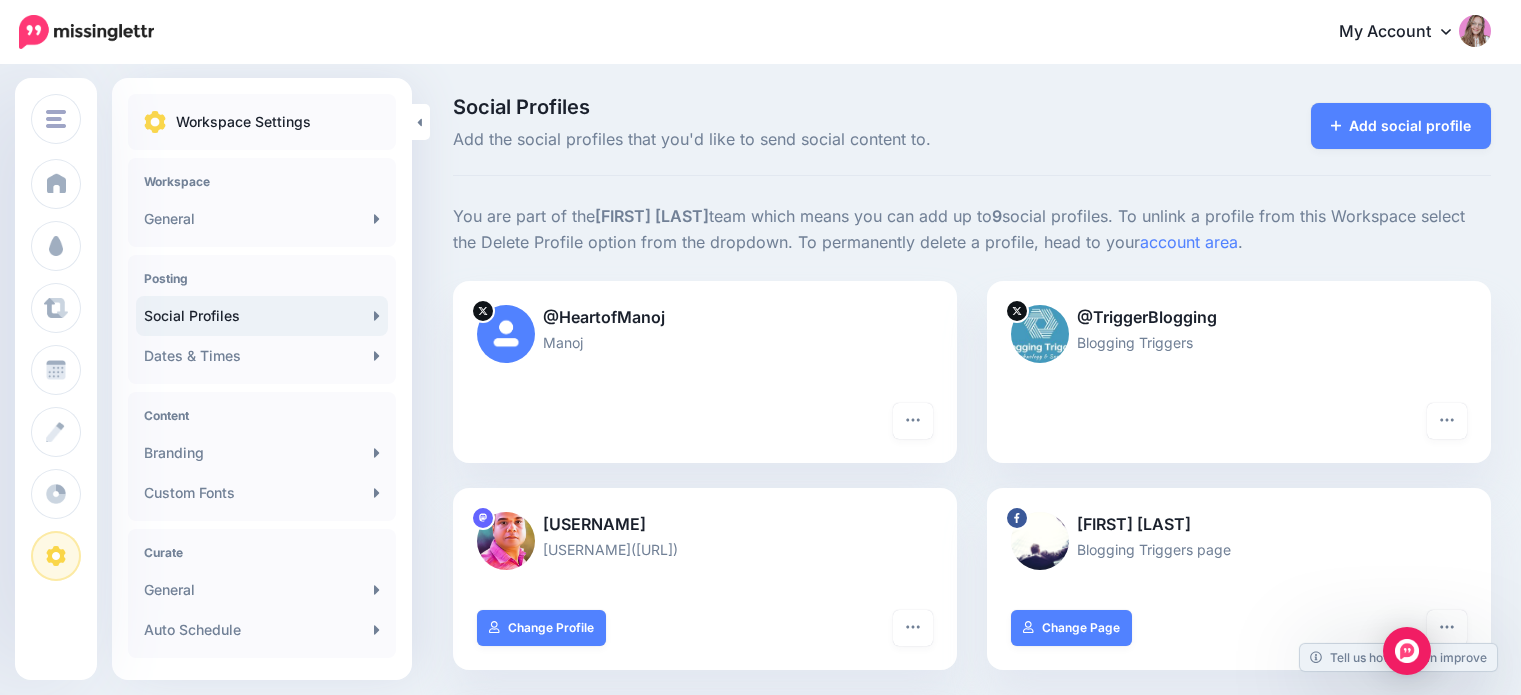 scroll, scrollTop: 0, scrollLeft: 0, axis: both 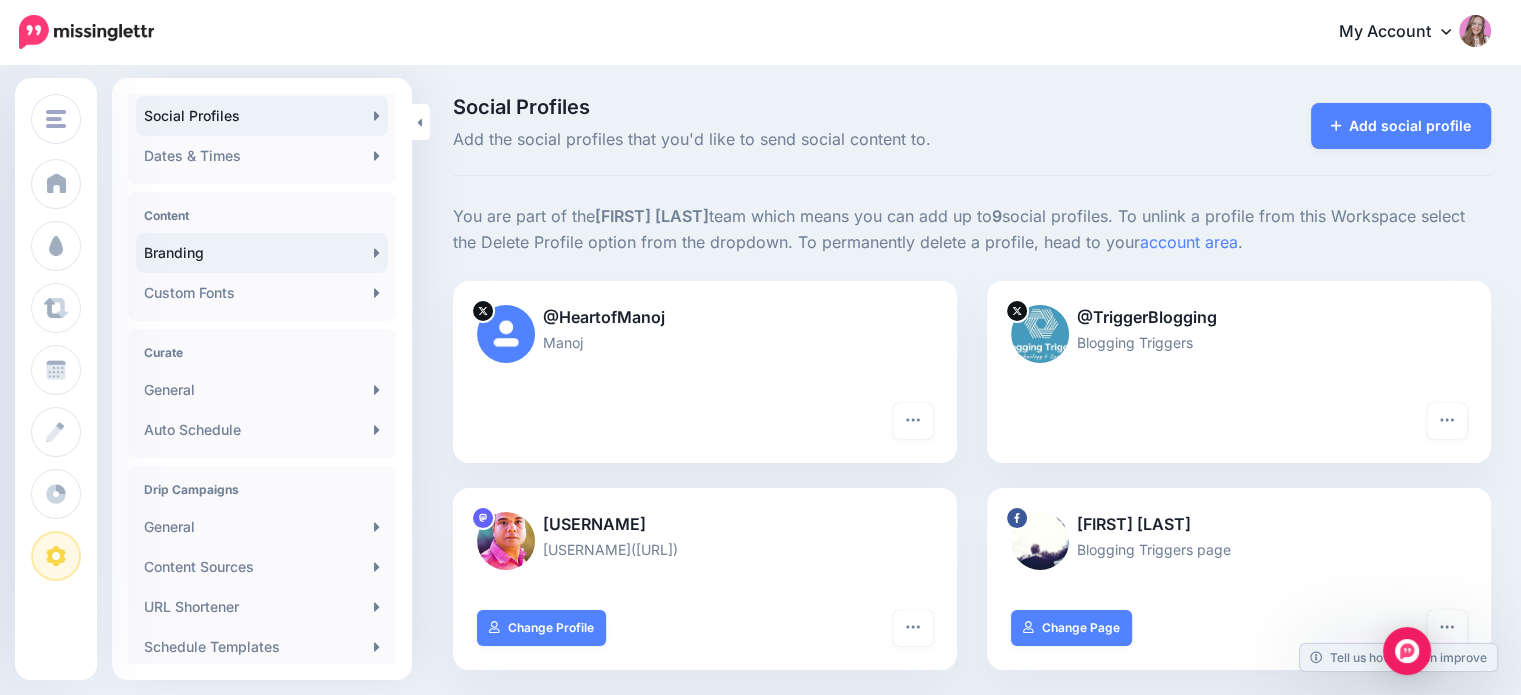click on "Branding" at bounding box center (262, 253) 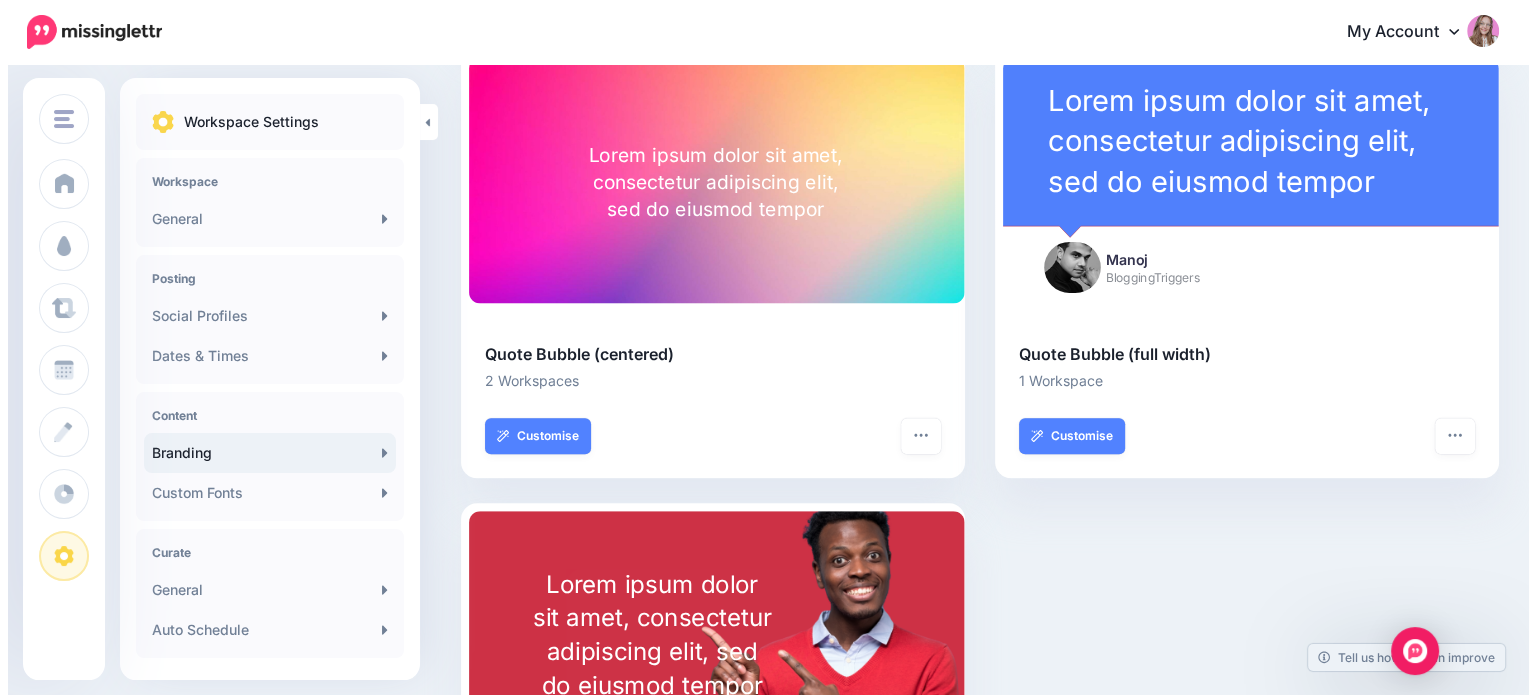 scroll, scrollTop: 1100, scrollLeft: 0, axis: vertical 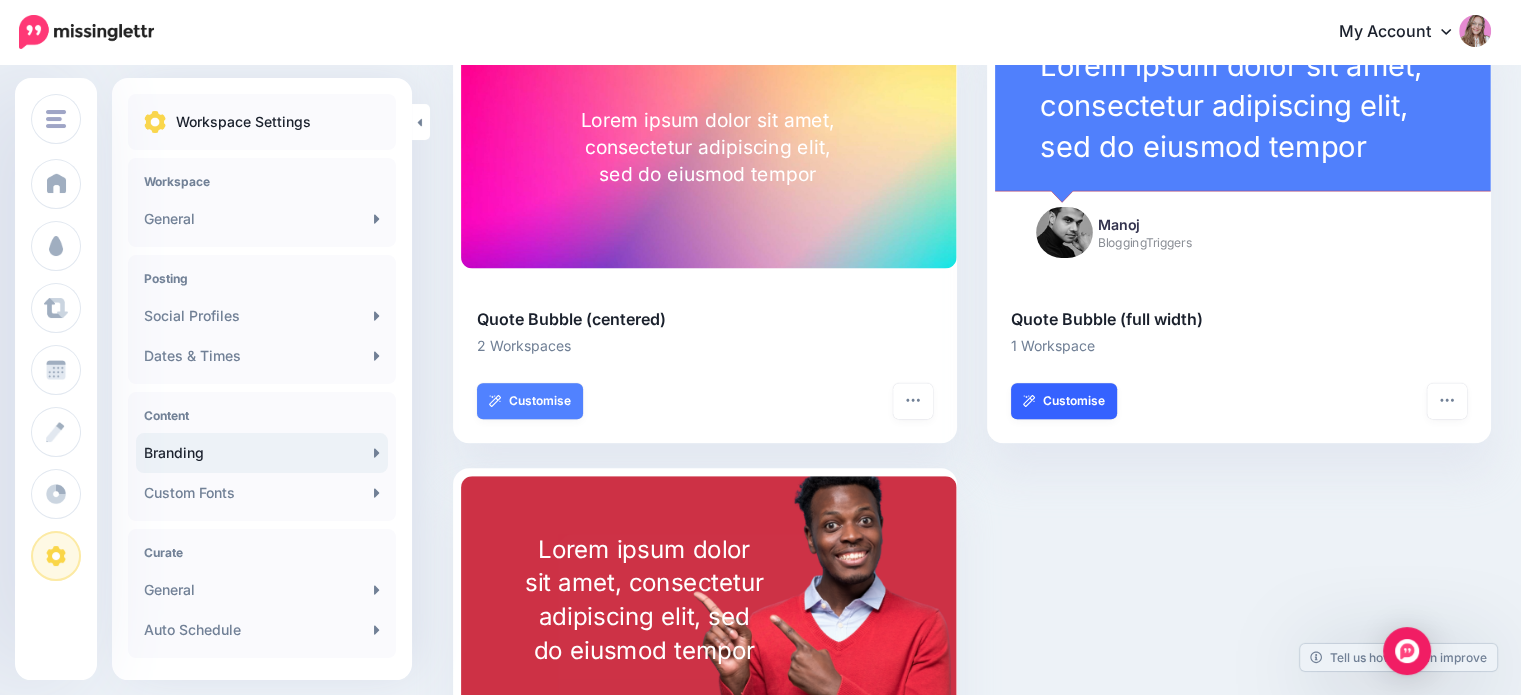 click on "Customise" at bounding box center [1064, 401] 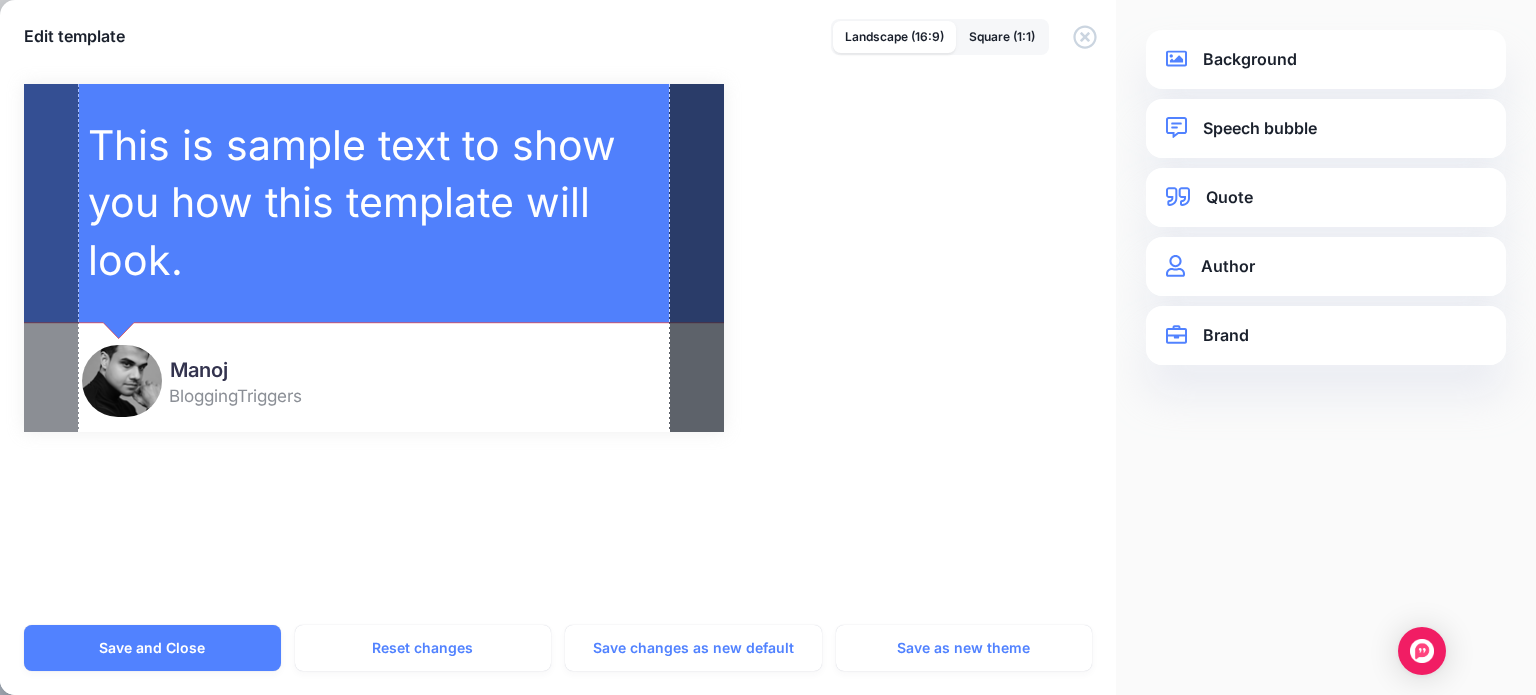 click on "Background" at bounding box center [1326, 59] 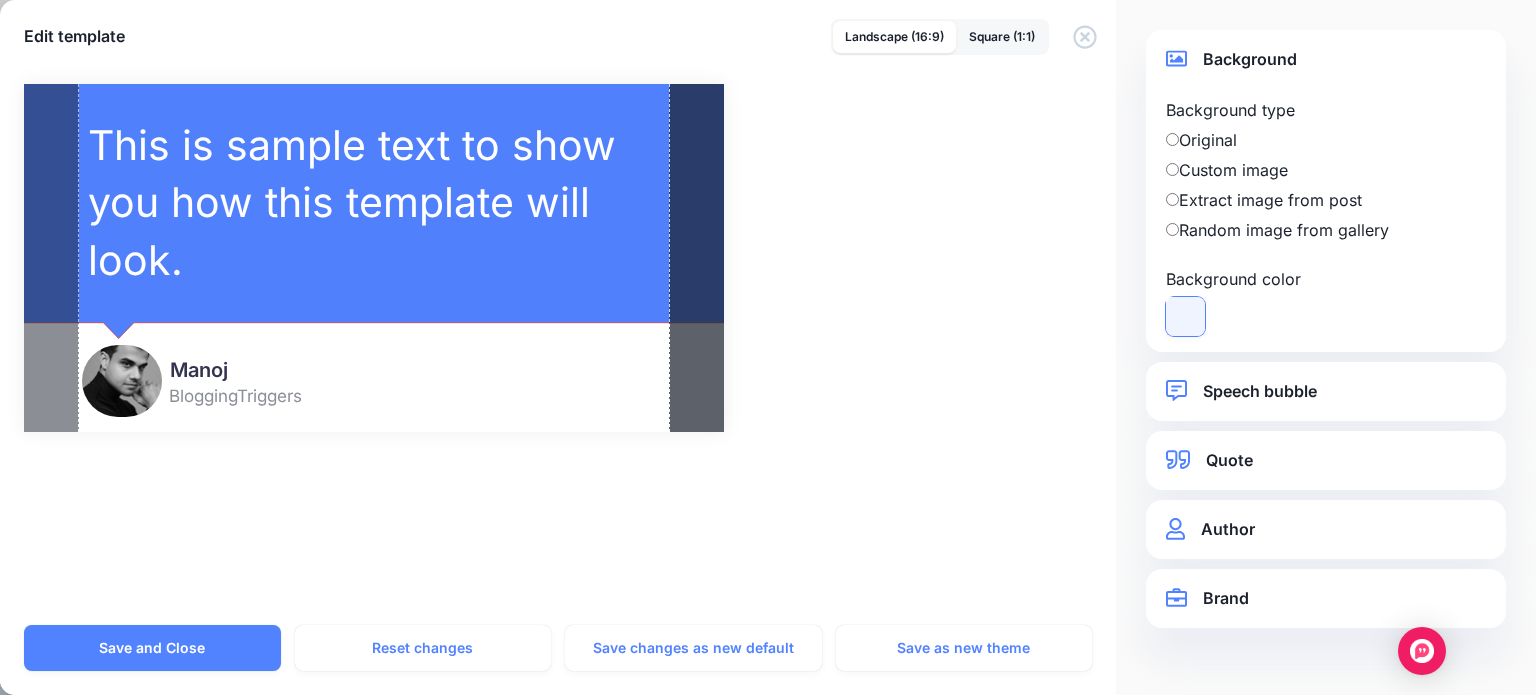click at bounding box center (1185, 316) 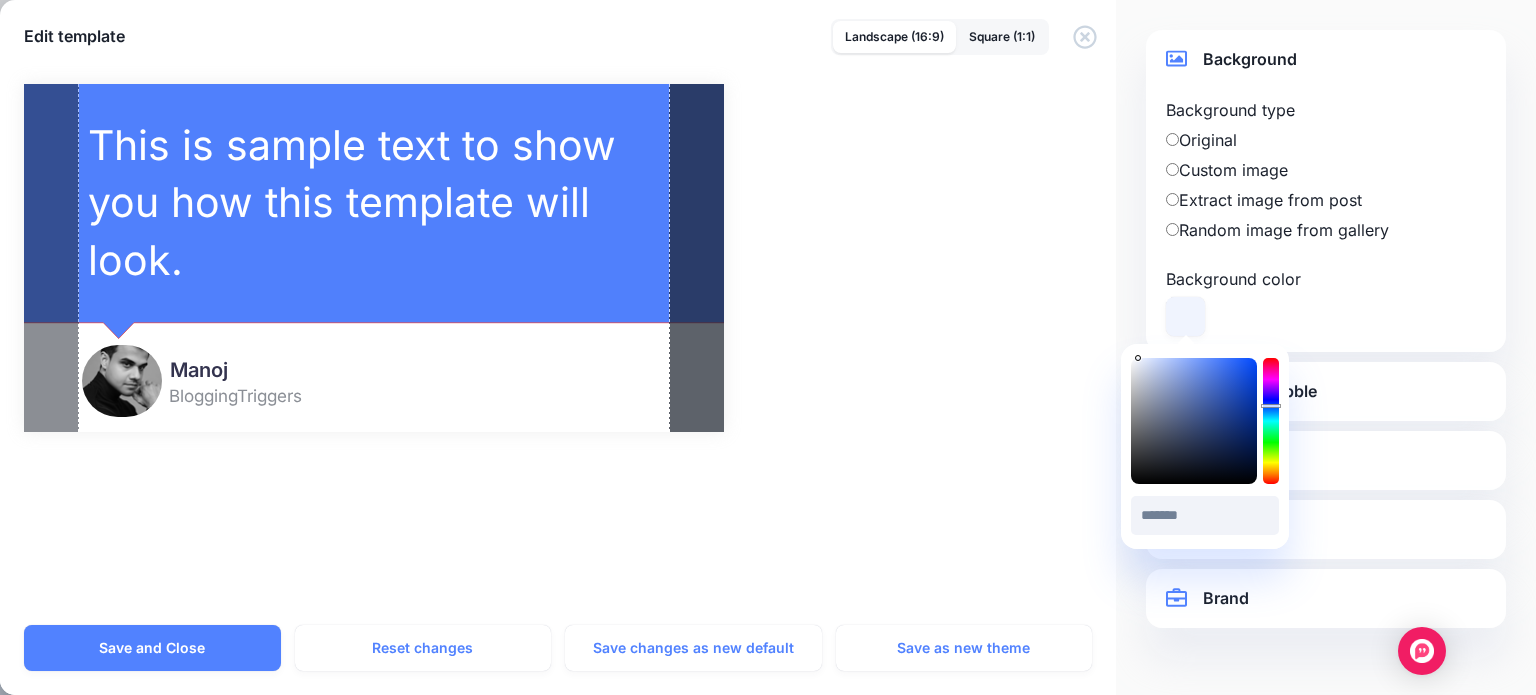click at bounding box center (1194, 421) 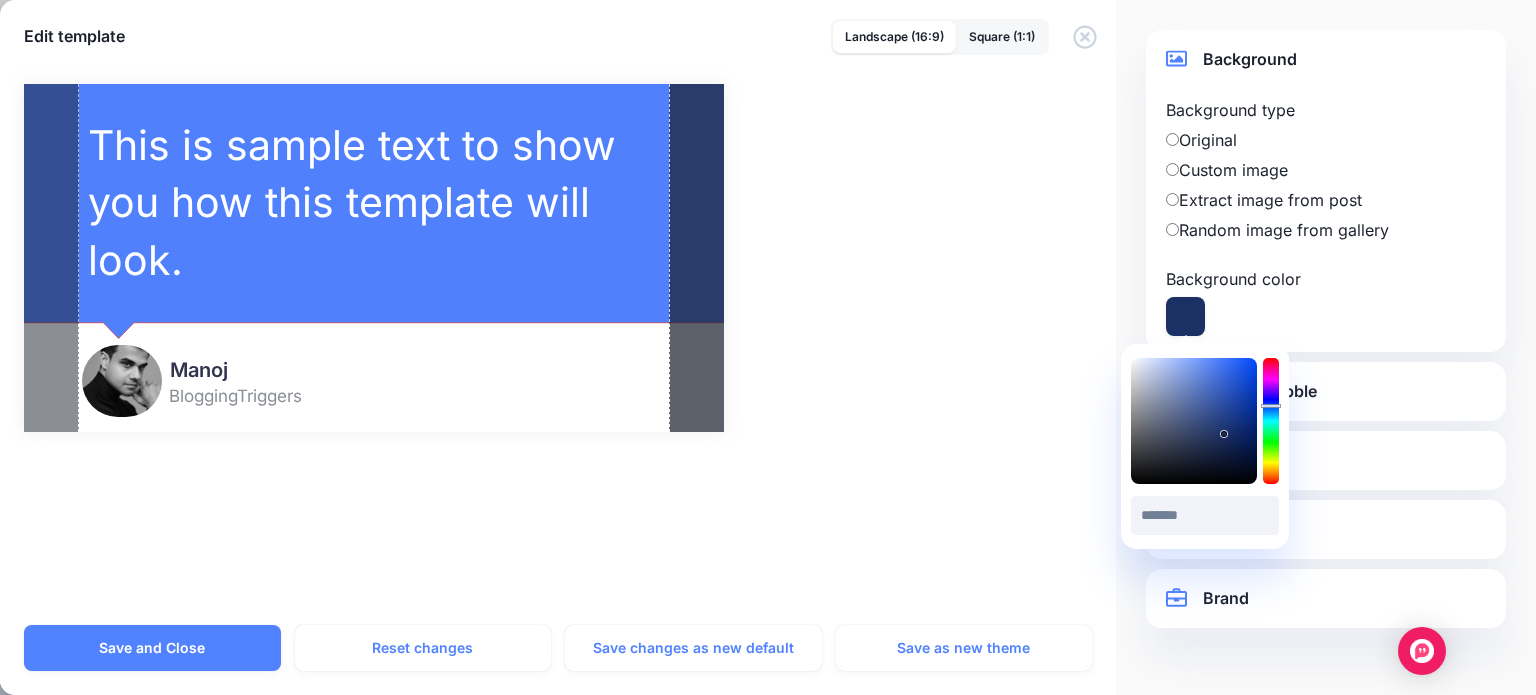 drag, startPoint x: 1222, startPoint y: 434, endPoint x: 1240, endPoint y: 449, distance: 23.43075 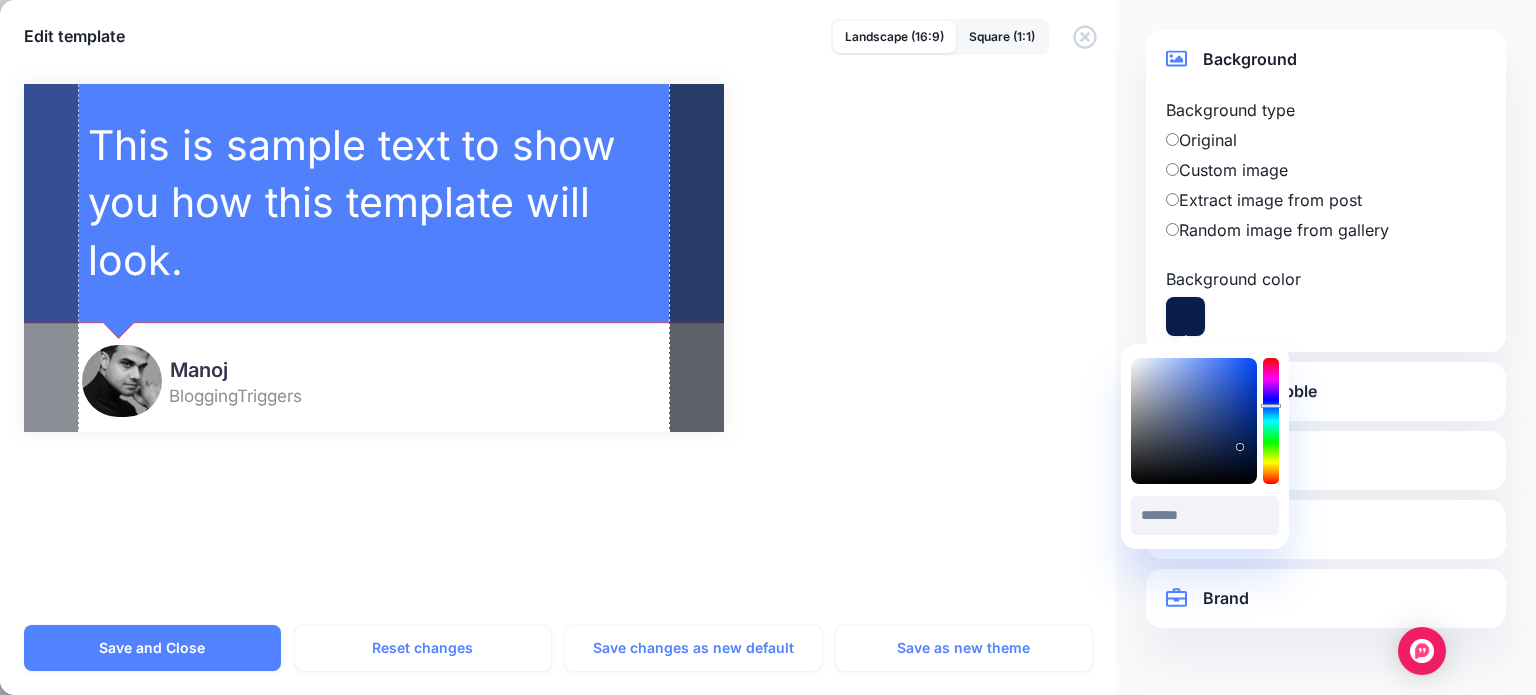 click on "Combined Shape Created with Sketch.
Manoj
BloggingTriggers
/" at bounding box center (768, 258) 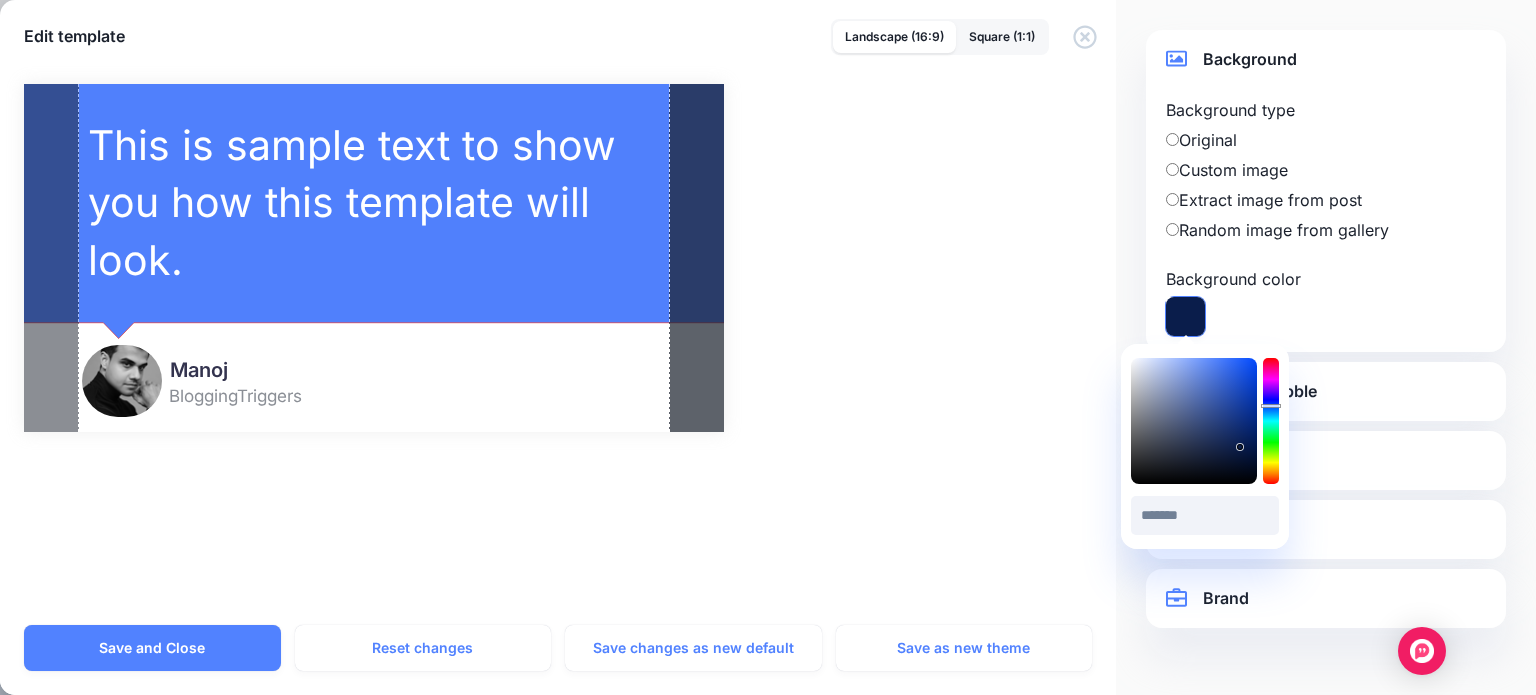 click at bounding box center (1185, 316) 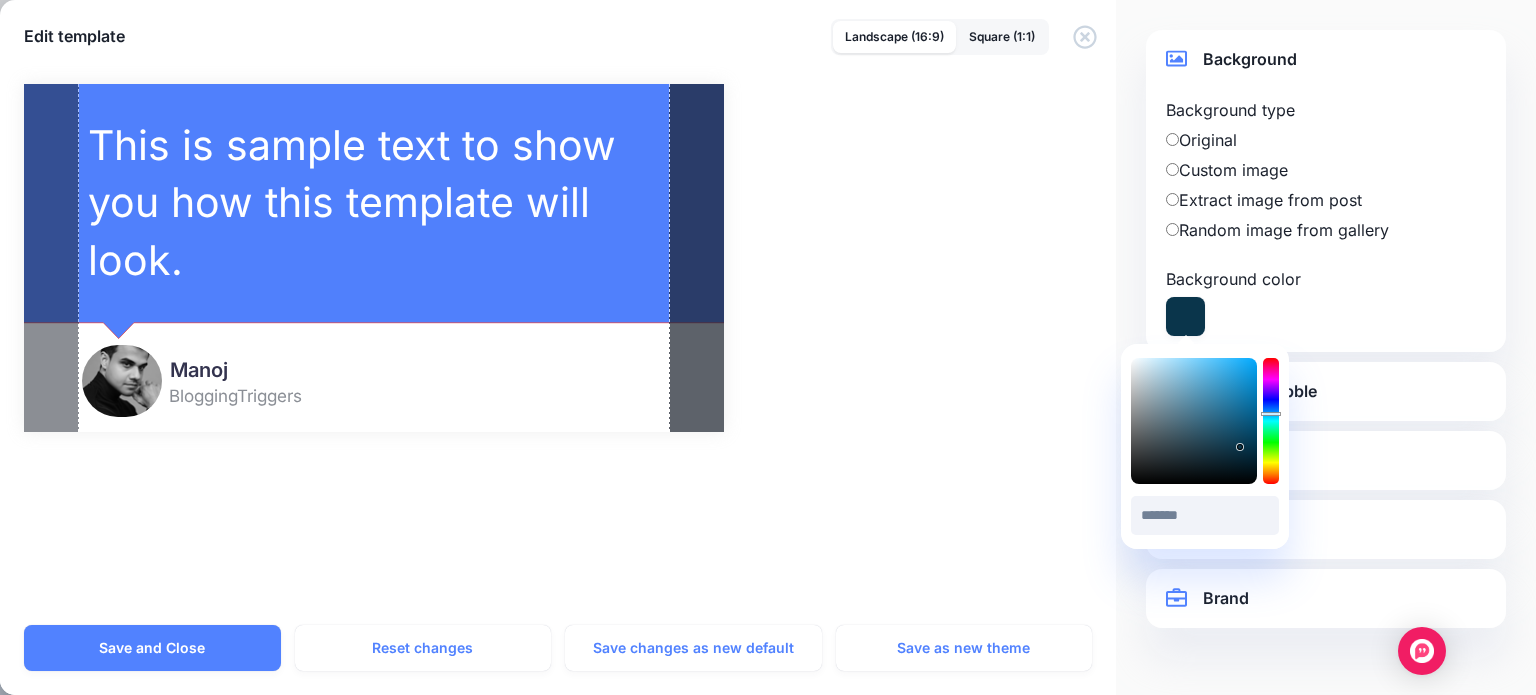 drag, startPoint x: 1272, startPoint y: 414, endPoint x: 1282, endPoint y: 452, distance: 39.293766 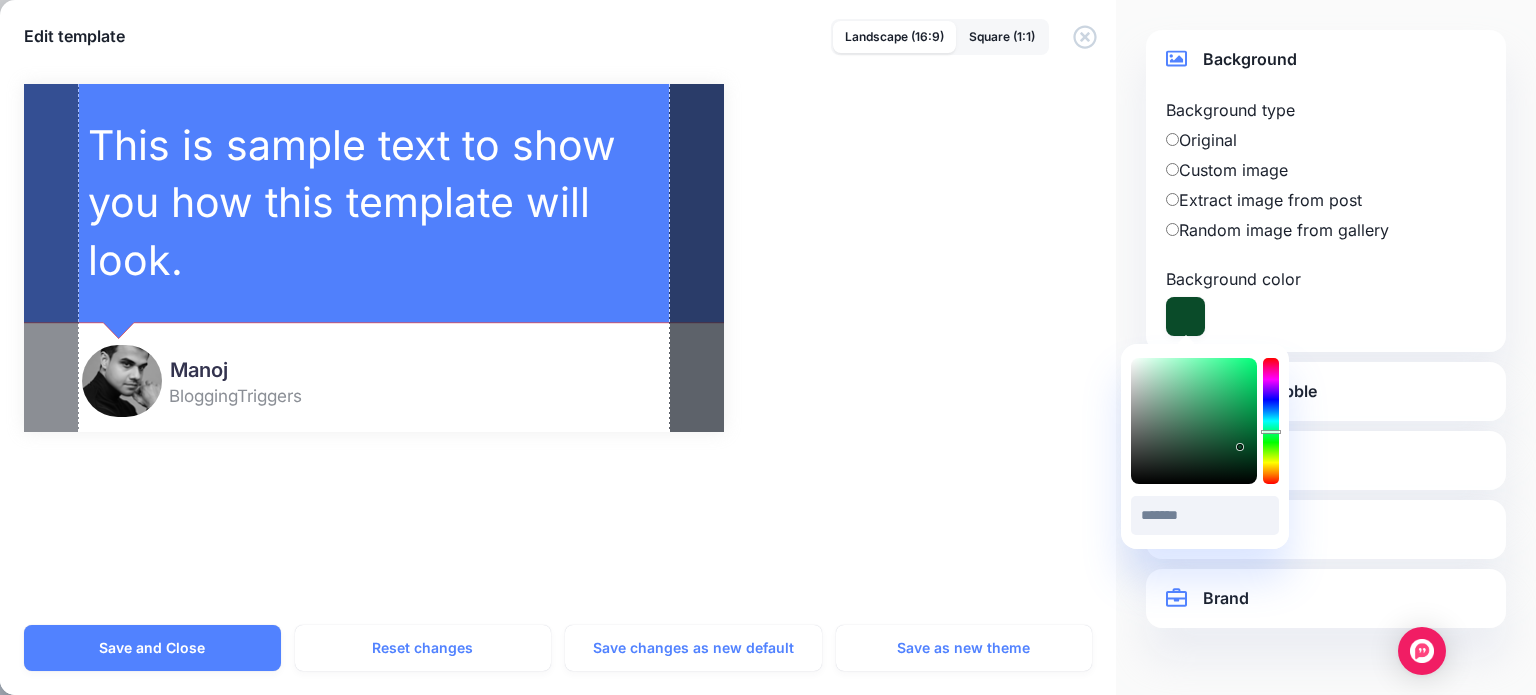 type on "*******" 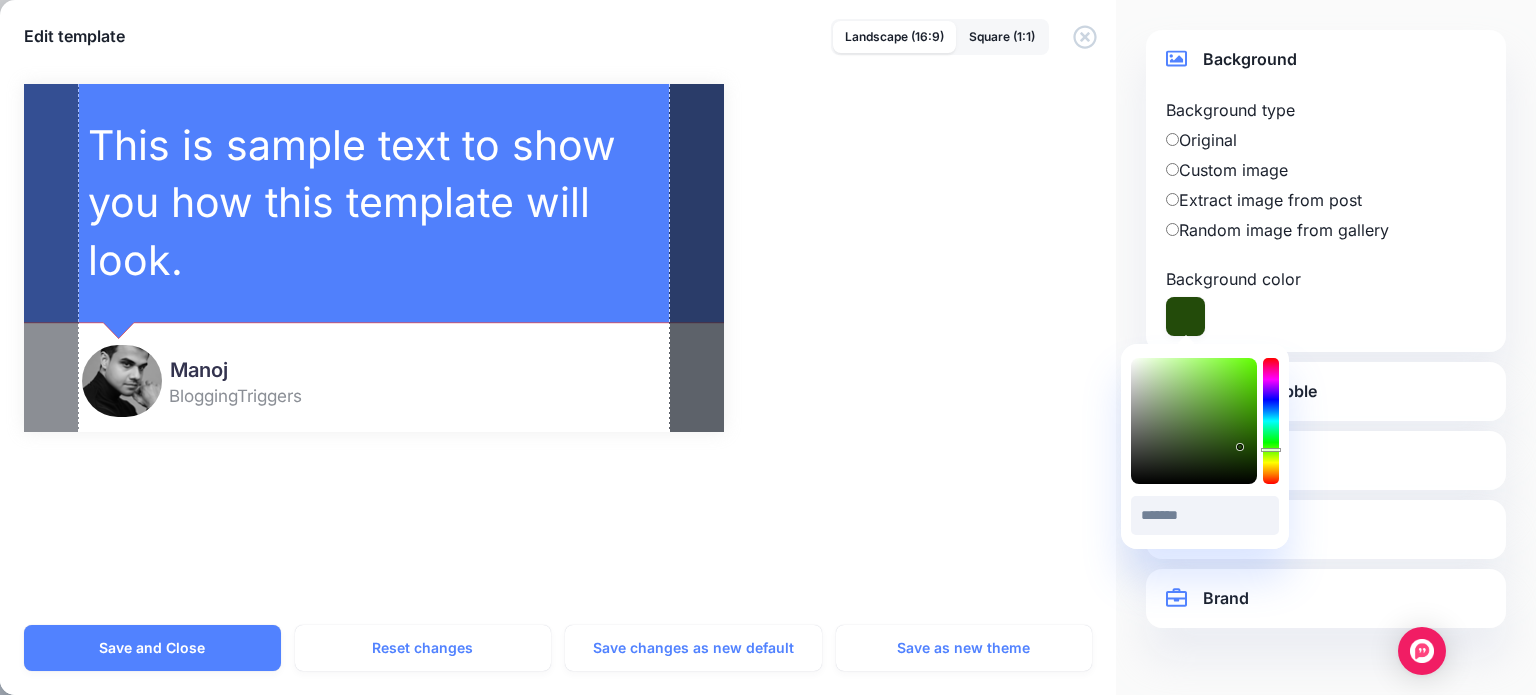 click on "Combined Shape Created with Sketch.
Manoj
BloggingTriggers
/" at bounding box center (768, 258) 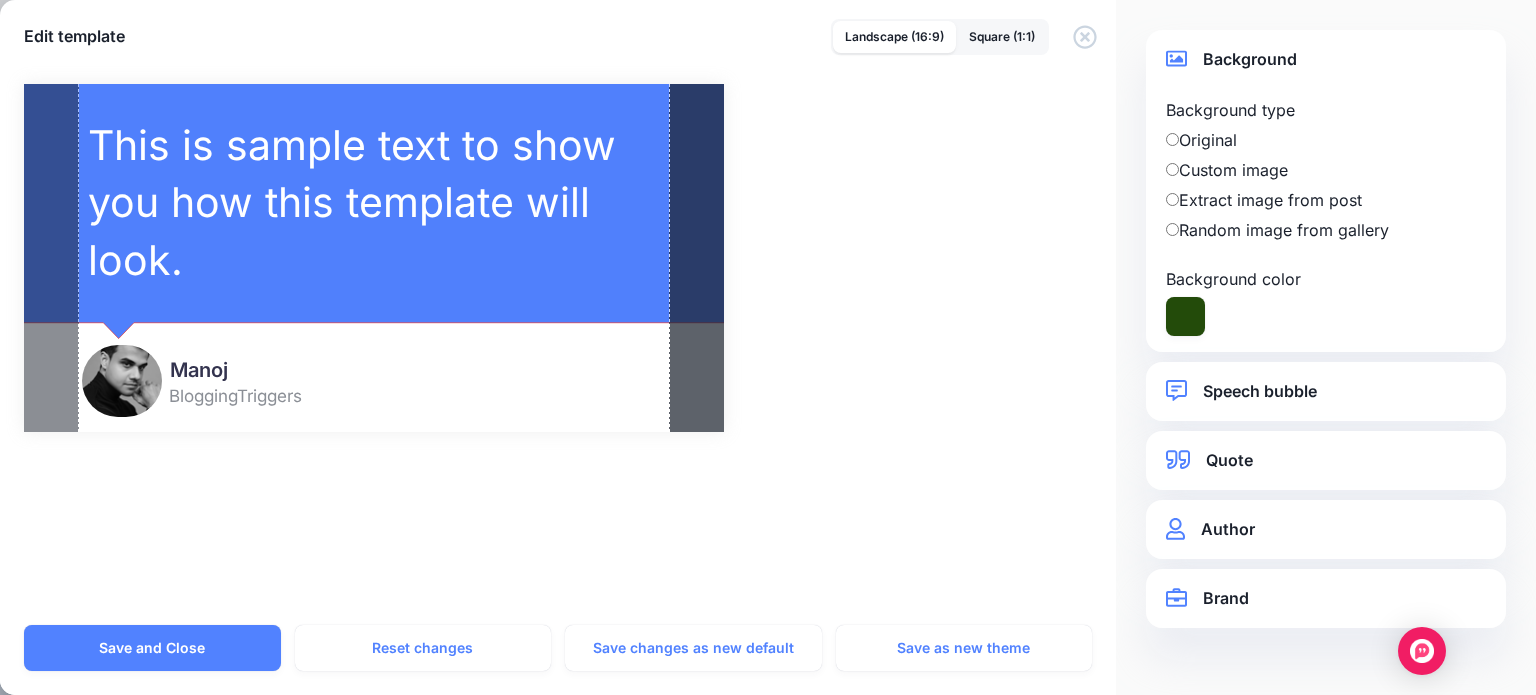 click on "Combined Shape Created with Sketch." at bounding box center [375, 211] 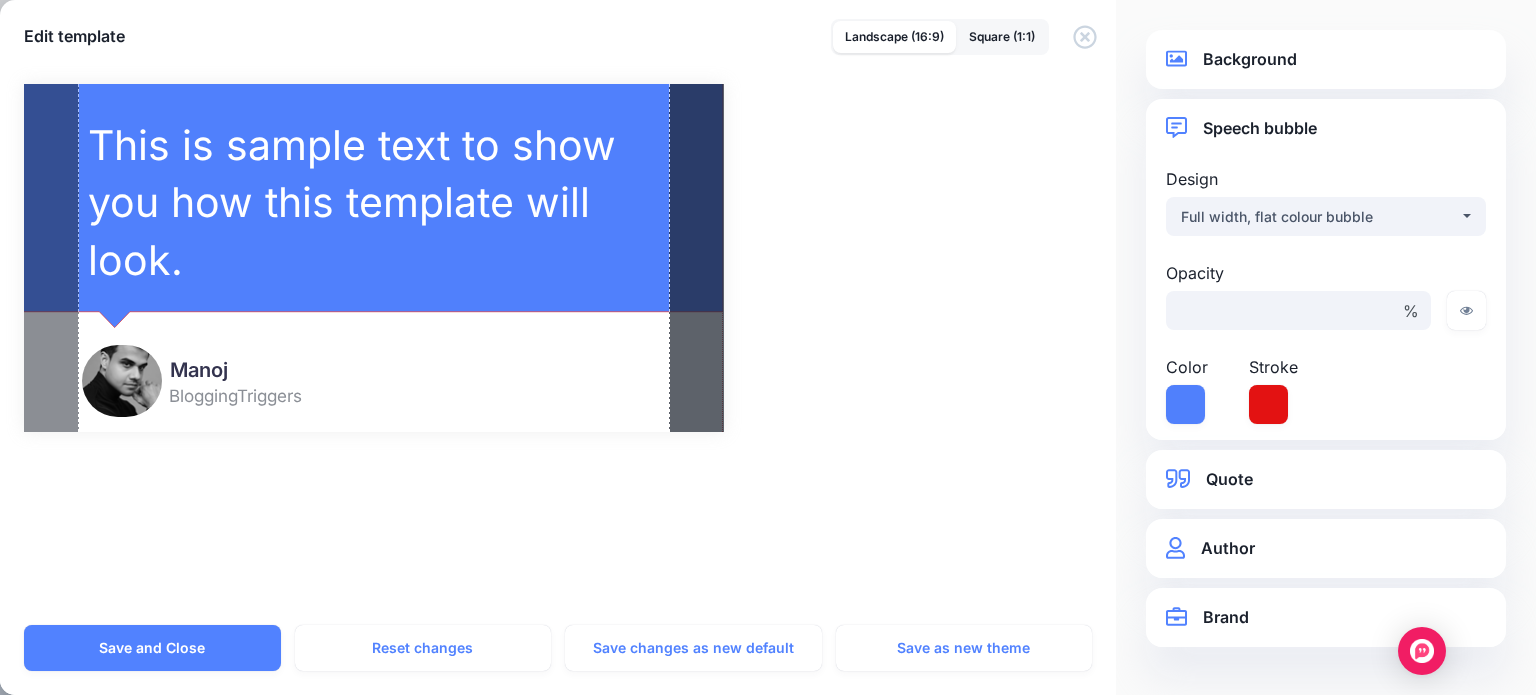 drag, startPoint x: 433, startPoint y: 414, endPoint x: 429, endPoint y: 403, distance: 11.7046995 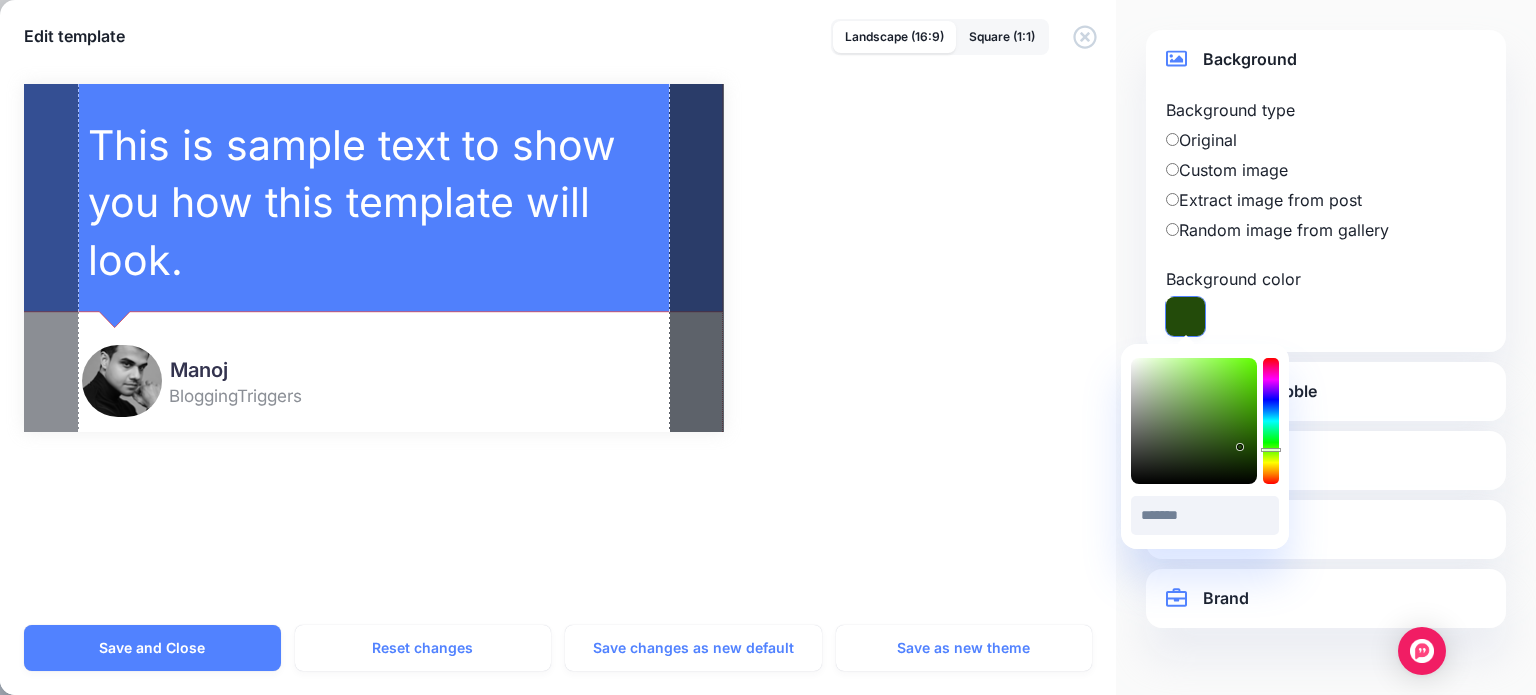 click at bounding box center (1185, 316) 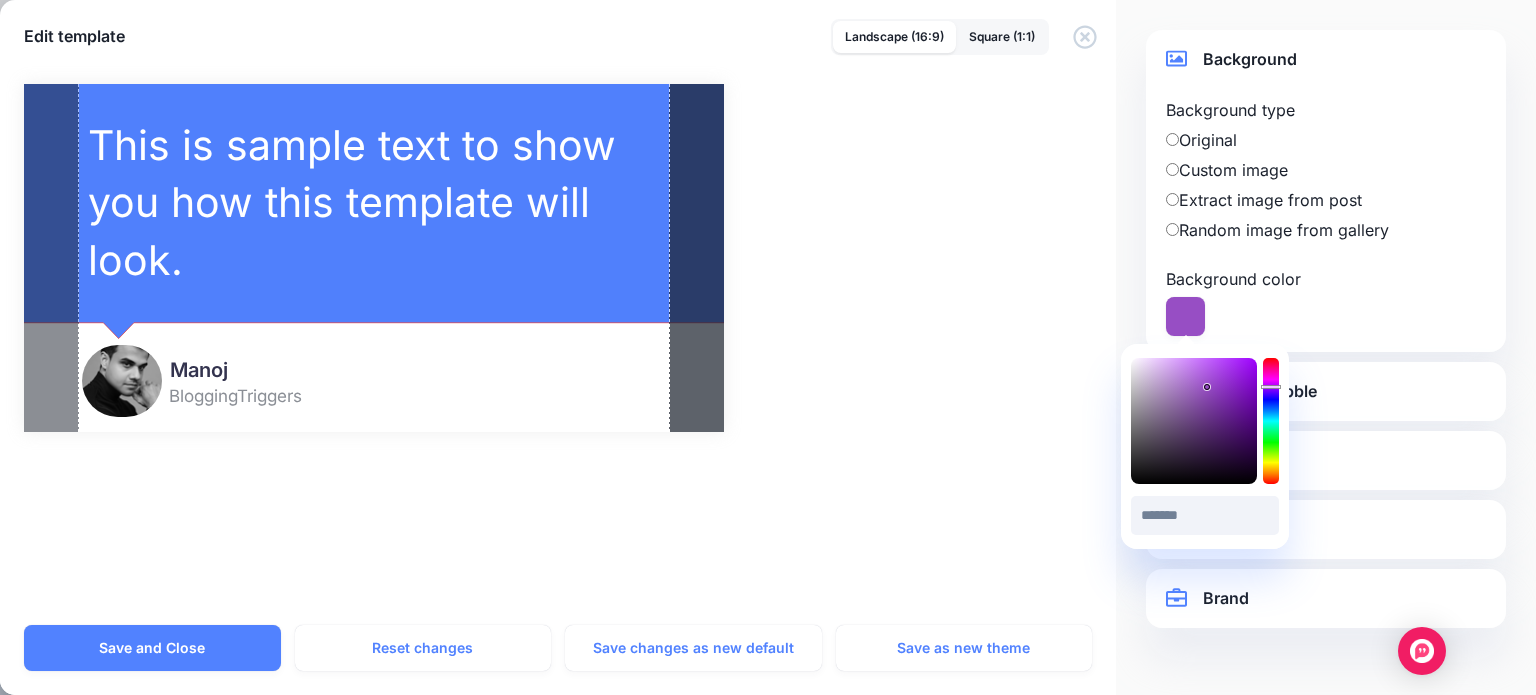 click at bounding box center (1194, 421) 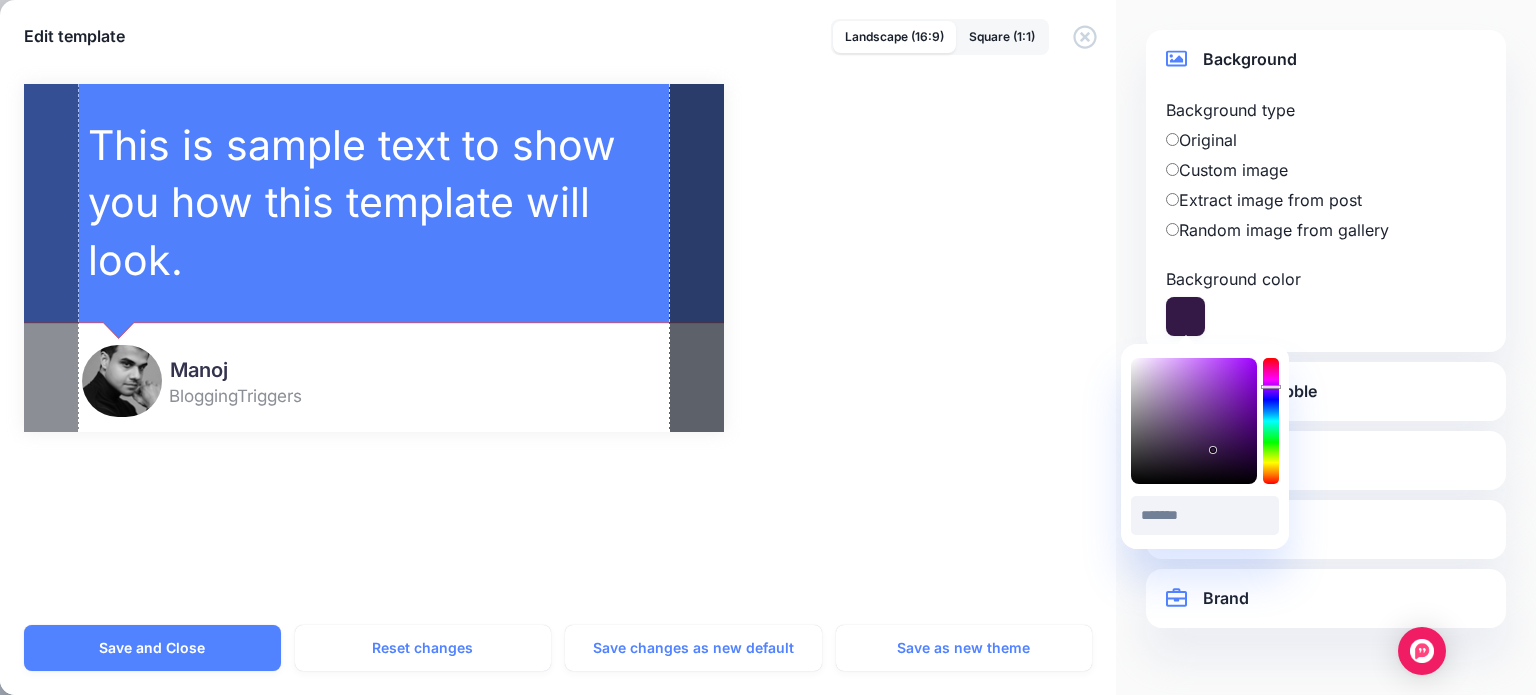 type on "*******" 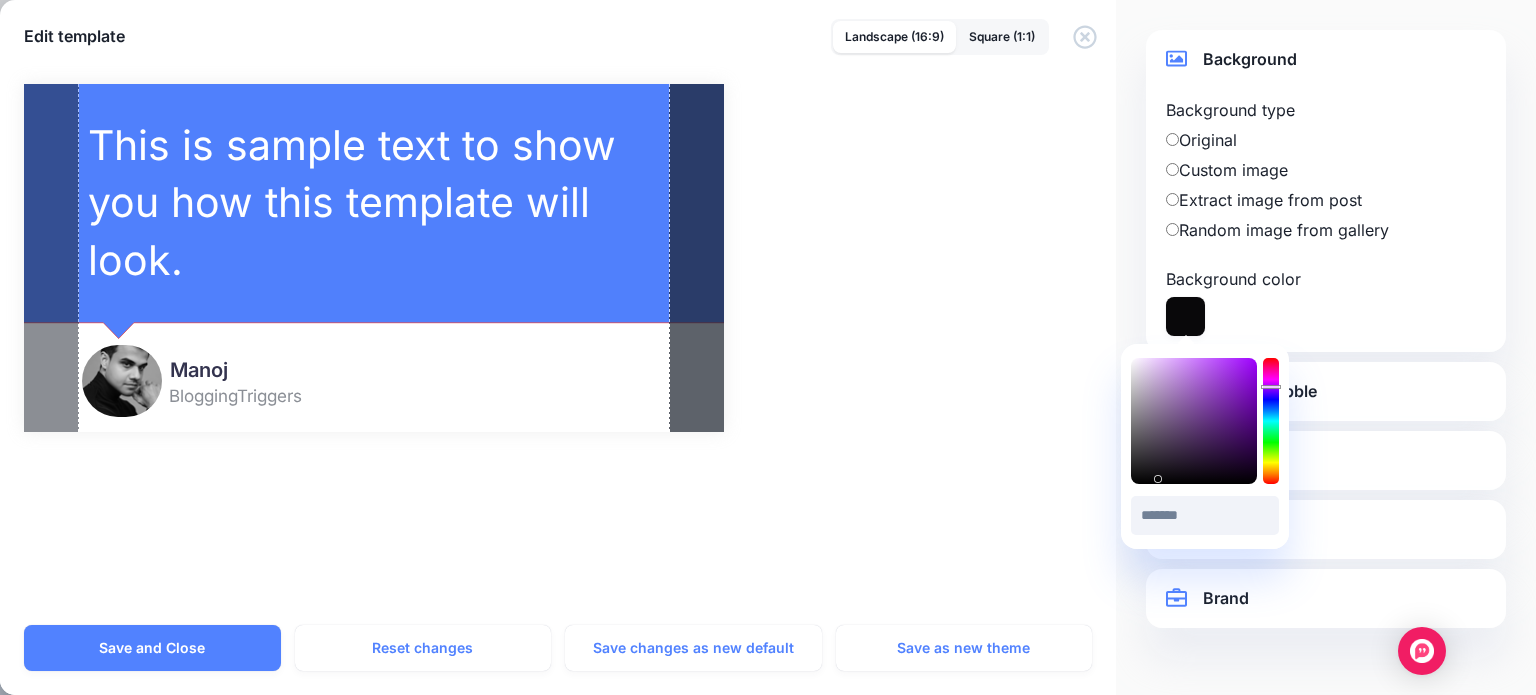 drag, startPoint x: 1222, startPoint y: 395, endPoint x: 1153, endPoint y: 479, distance: 108.706024 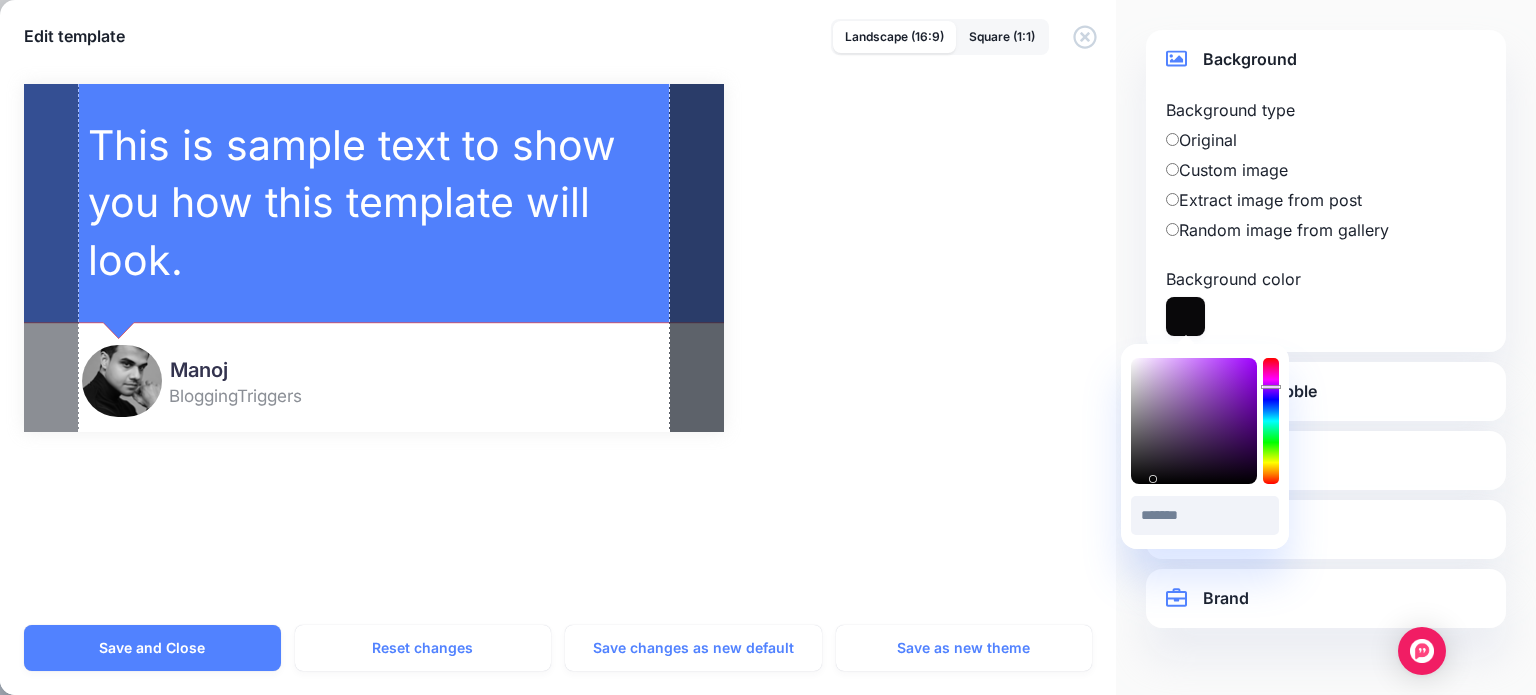 click on "Combined Shape Created with Sketch.
Manoj
BloggingTriggers
/ * %" at bounding box center [768, 342] 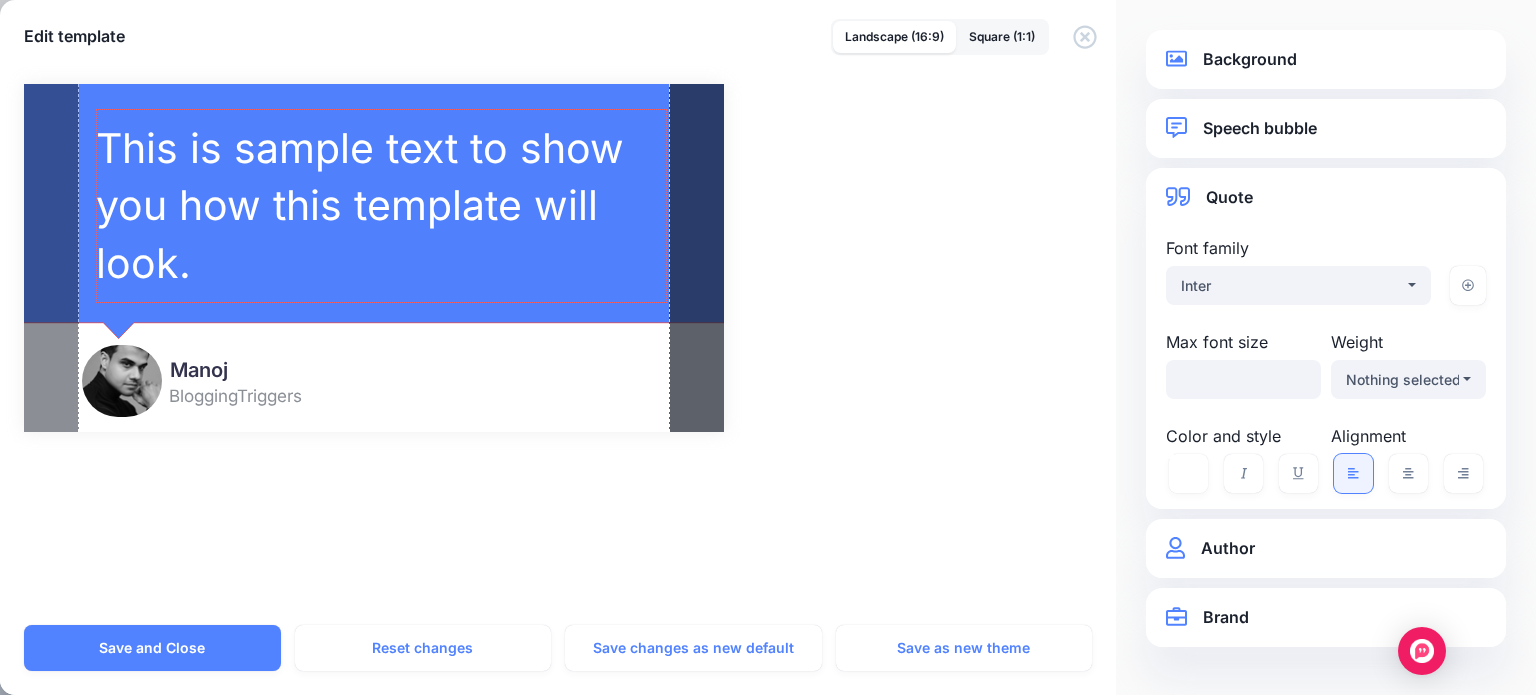 click on "This is sample text to show you how this template will look." at bounding box center (381, 206) 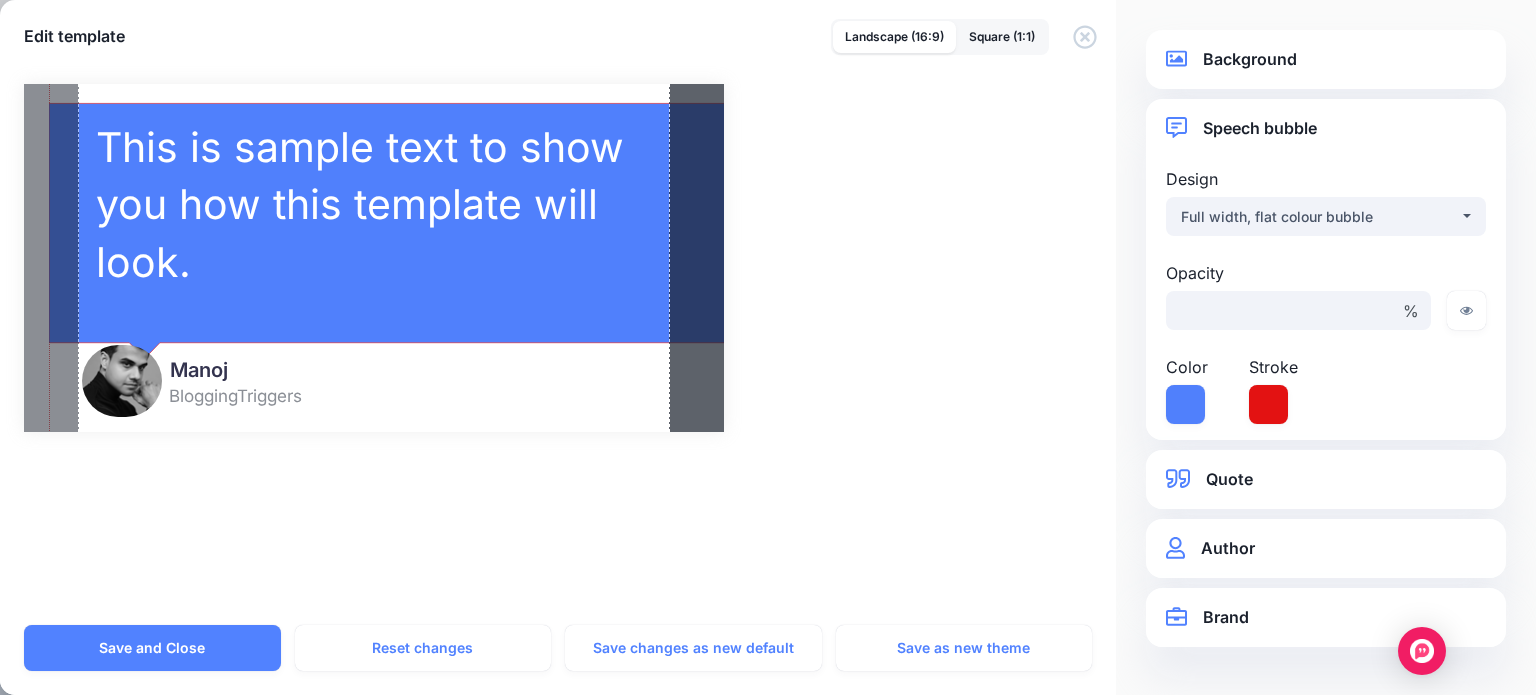 drag, startPoint x: 622, startPoint y: 315, endPoint x: 648, endPoint y: 335, distance: 32.80244 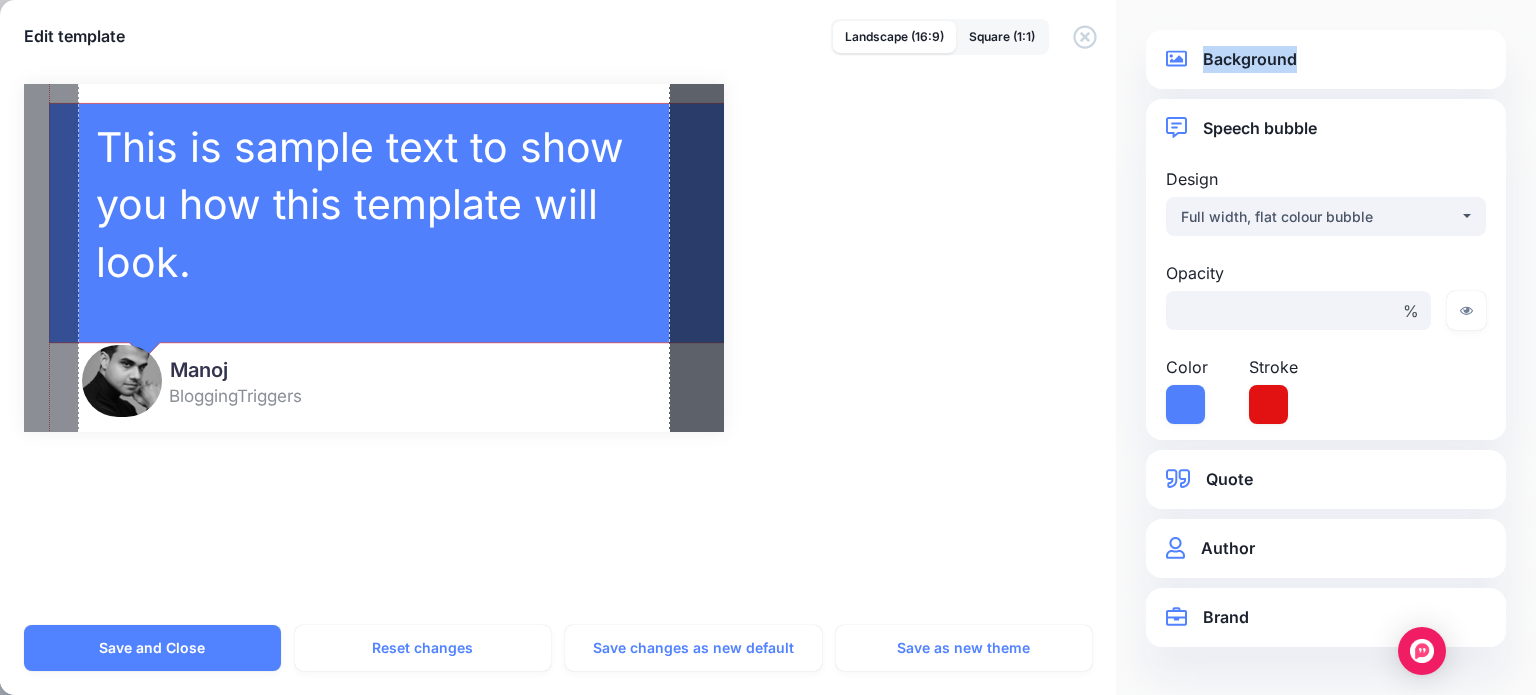 click on "Background
Background type
Original
Custom image
Background image / Opacity" at bounding box center (1326, 59) 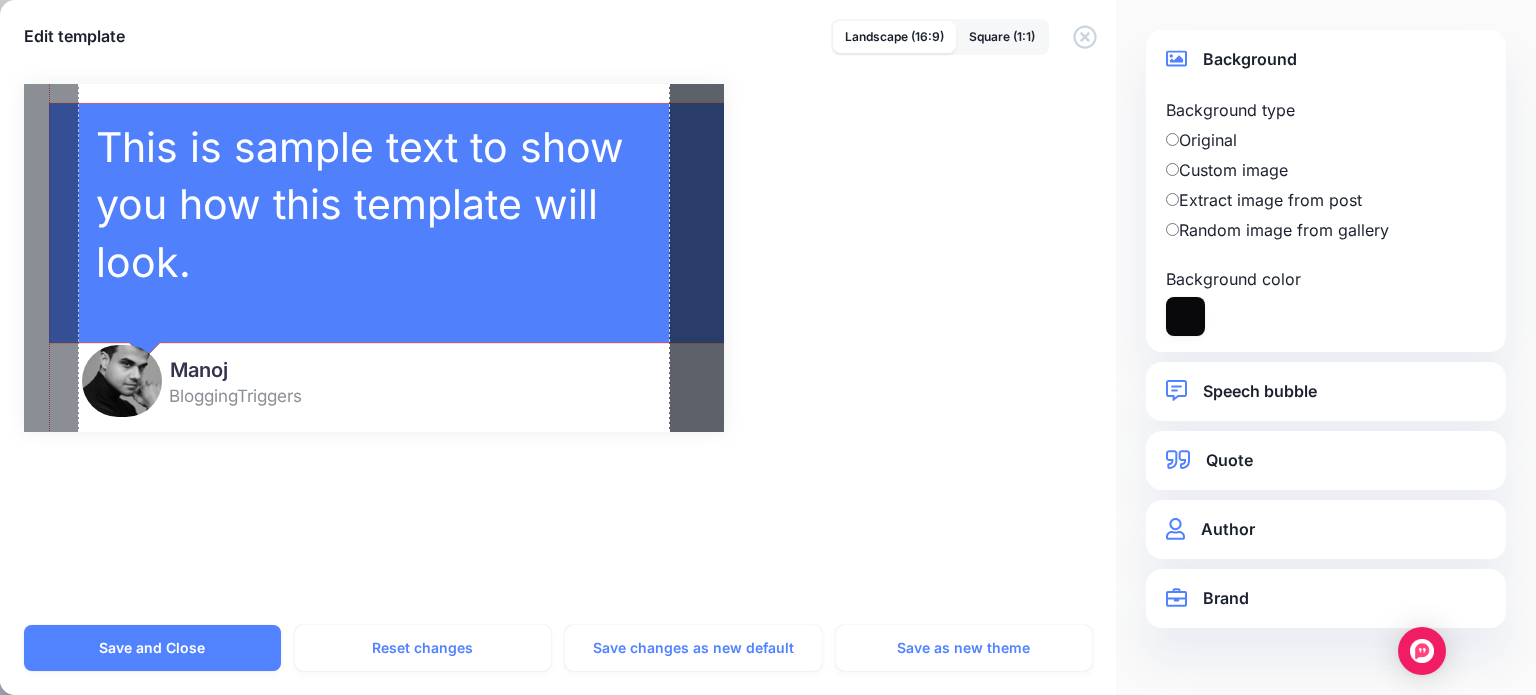 click on "Original" at bounding box center (1326, 140) 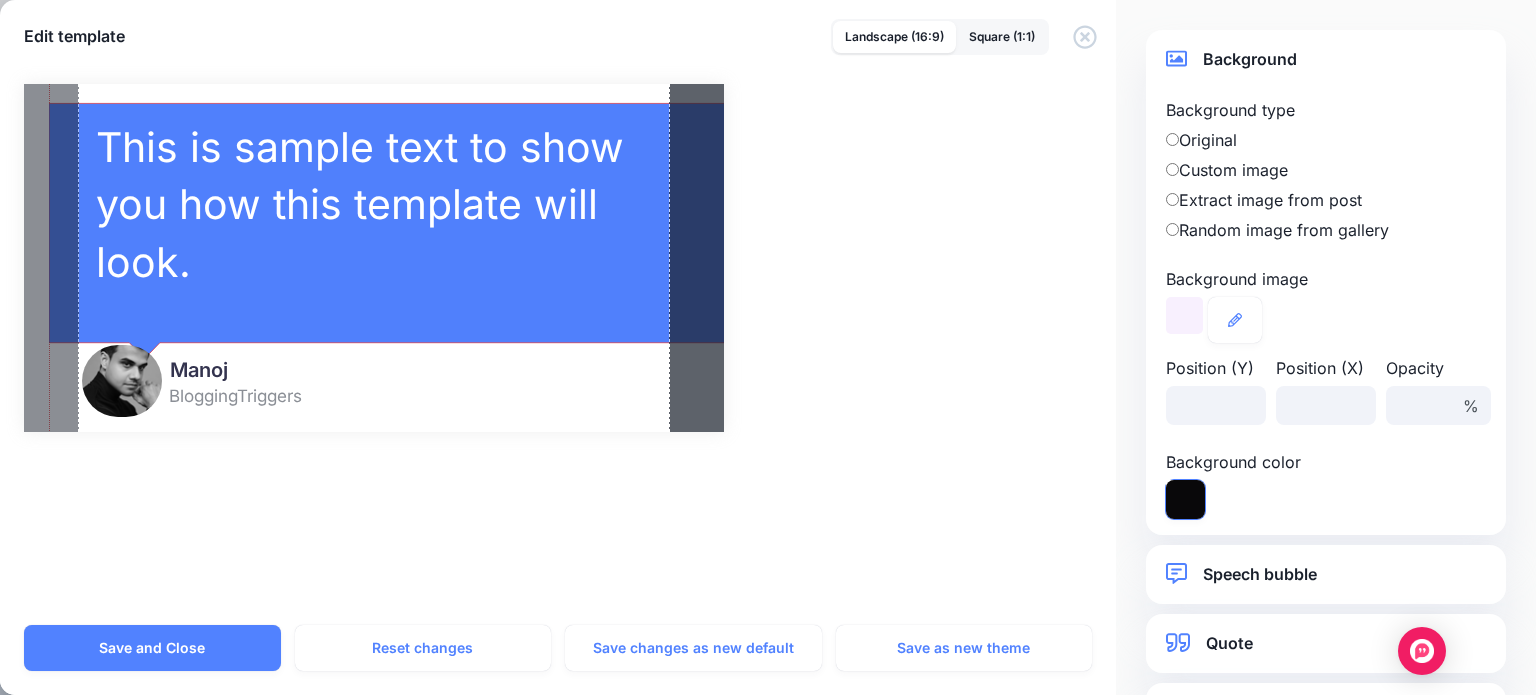 click at bounding box center [1185, 499] 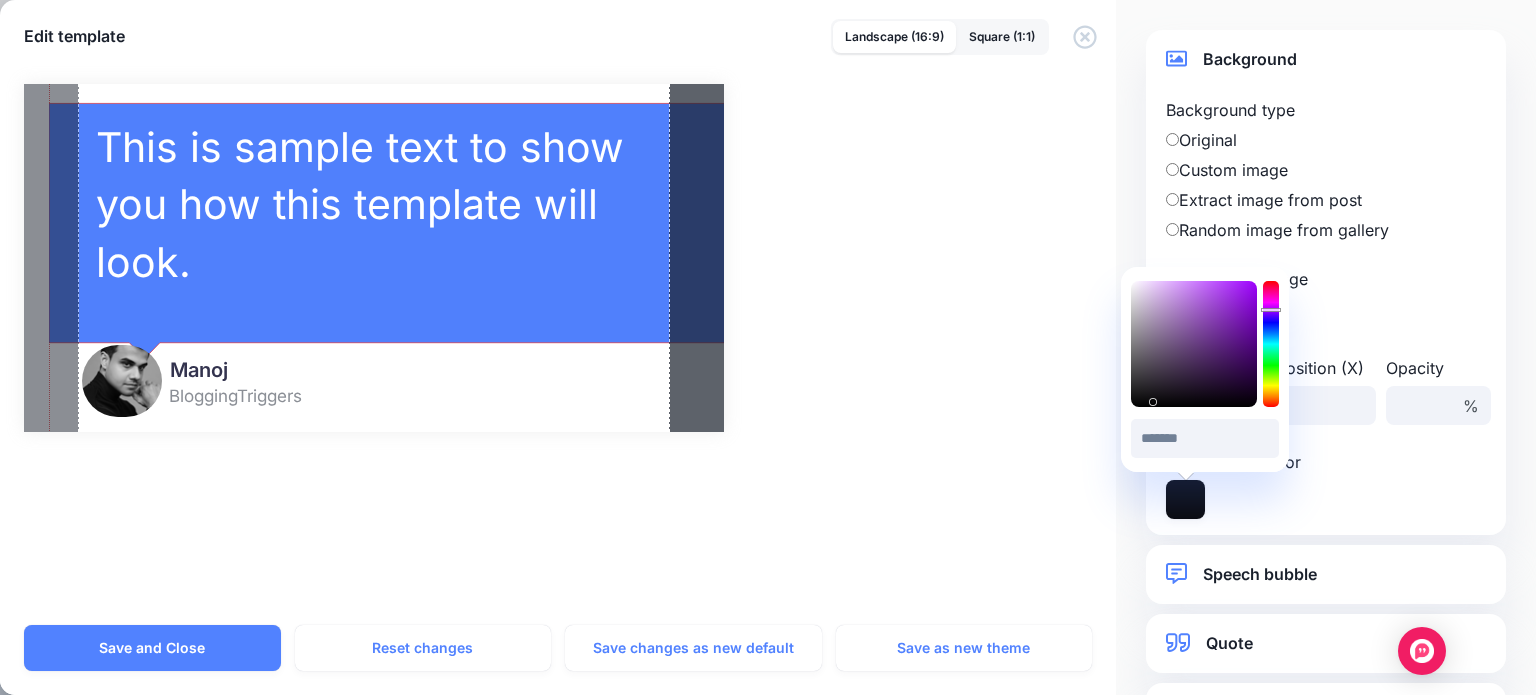 click at bounding box center (1194, 344) 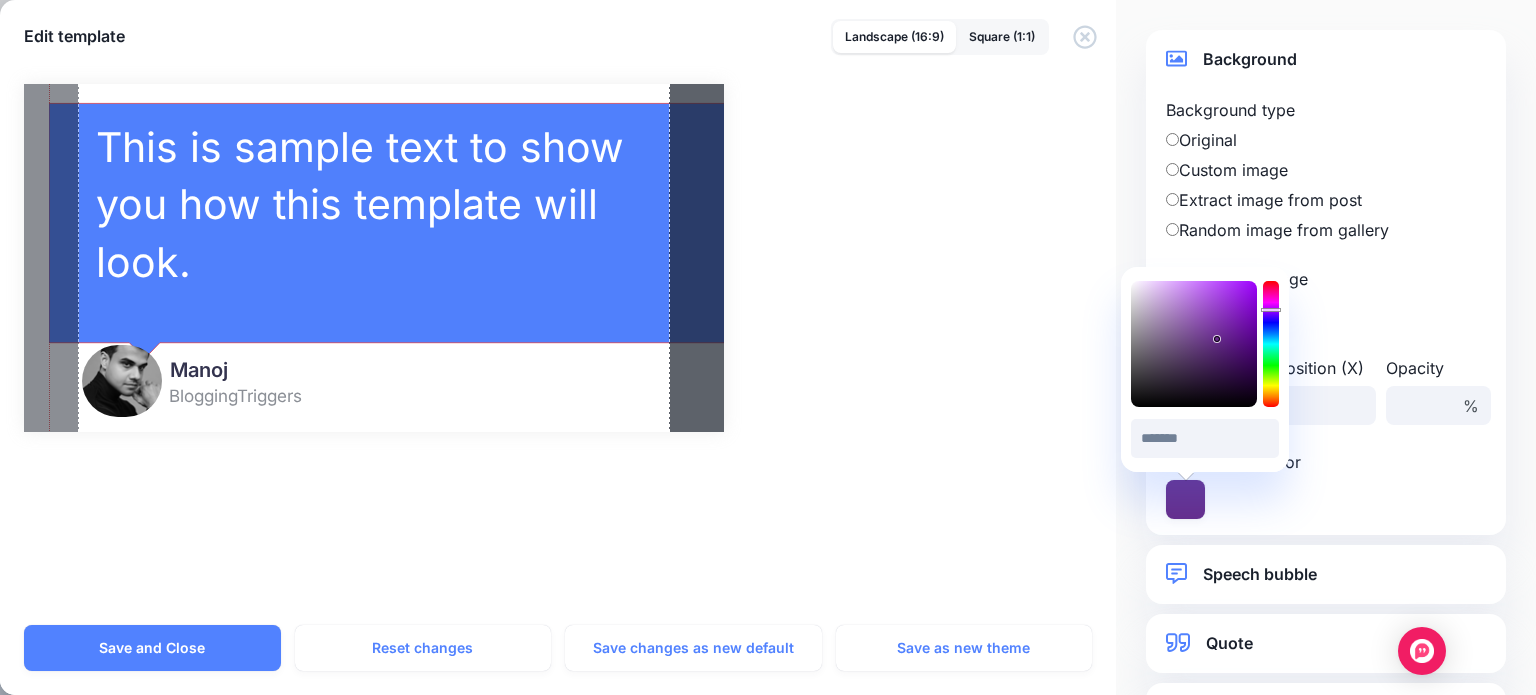 type on "*******" 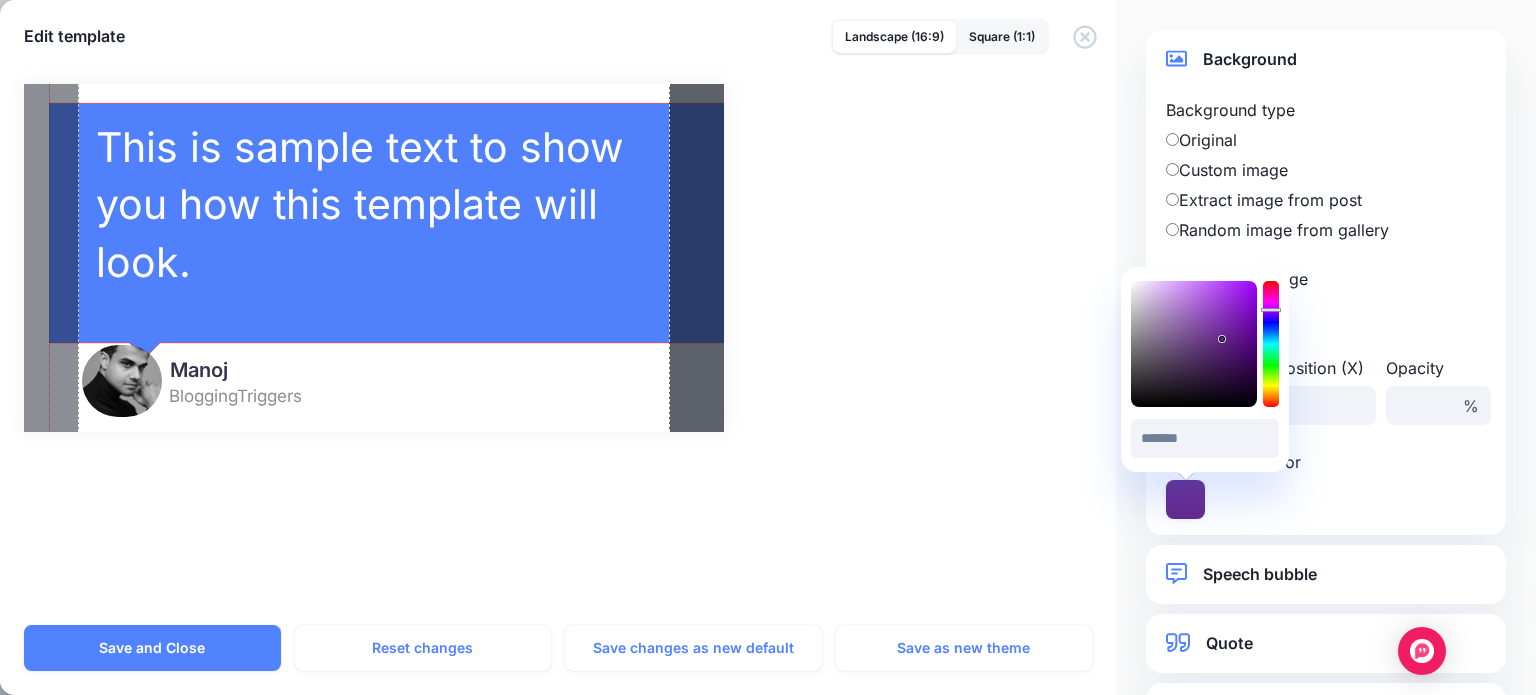 click on "Background image" at bounding box center [1326, 279] 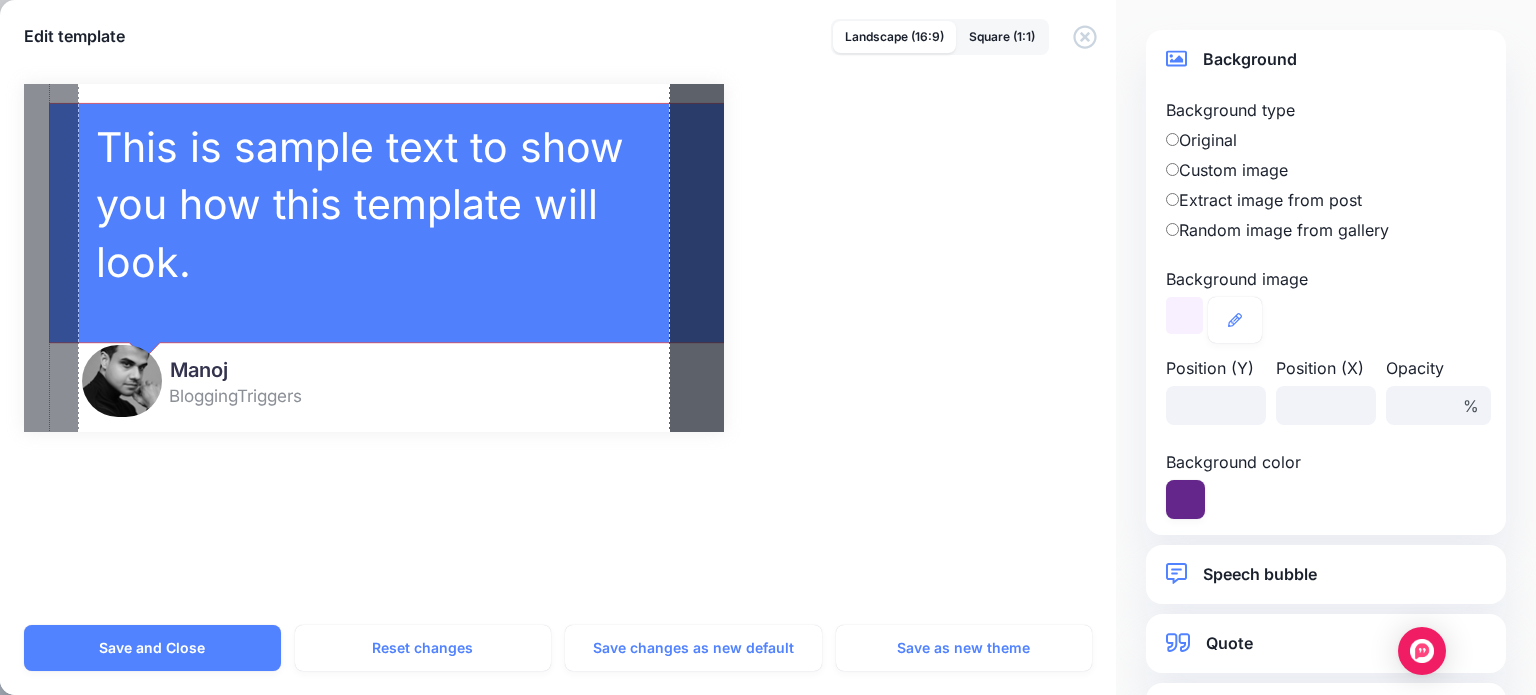 click on "Extract image from post" at bounding box center [1326, 200] 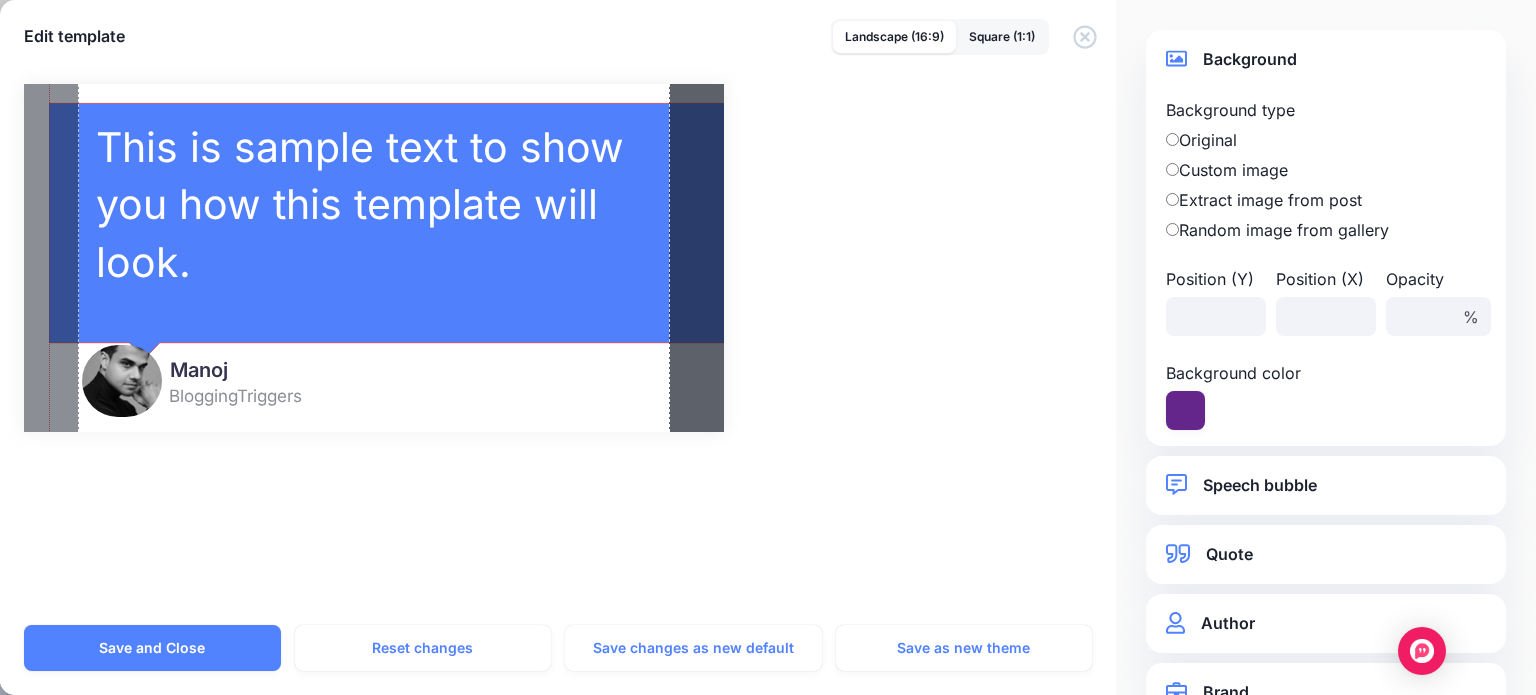 click on "Random image from gallery" at bounding box center [1326, 230] 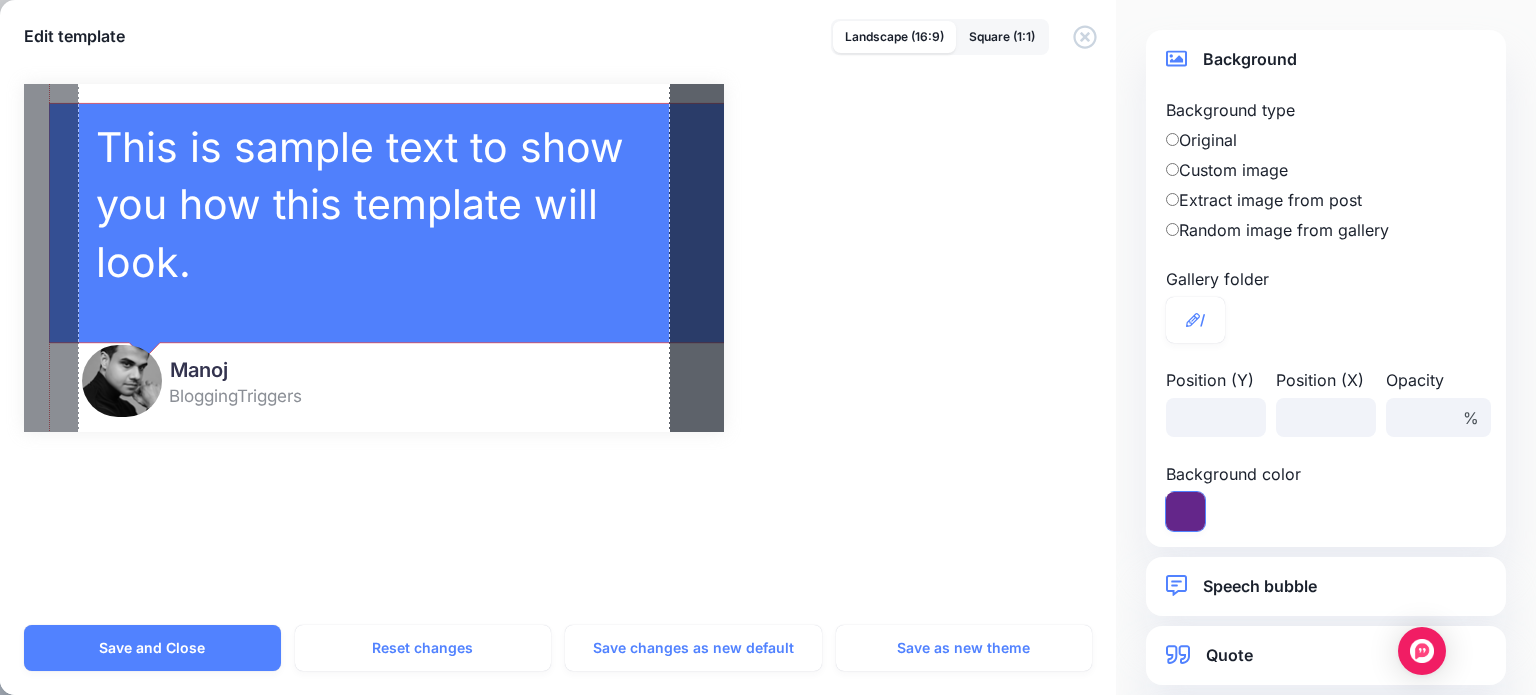 click at bounding box center (1185, 511) 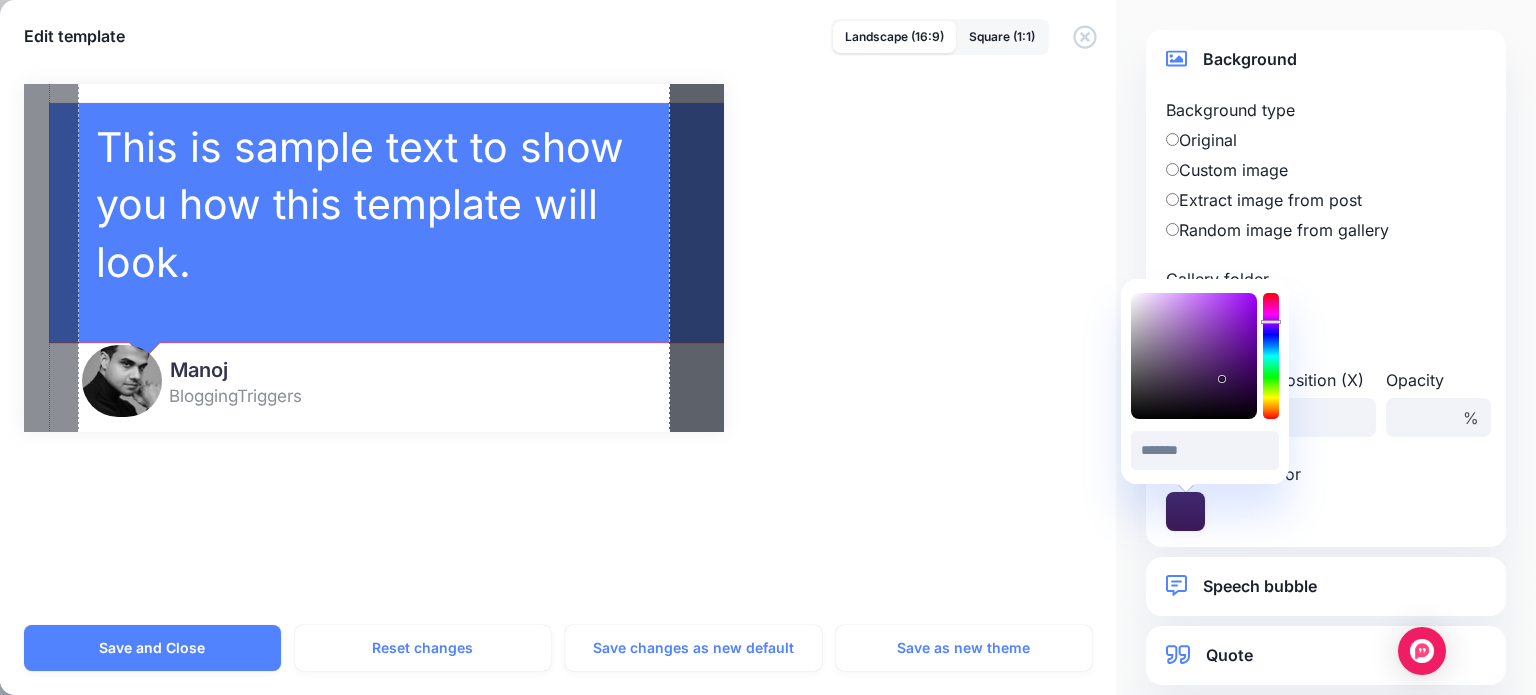 type on "*******" 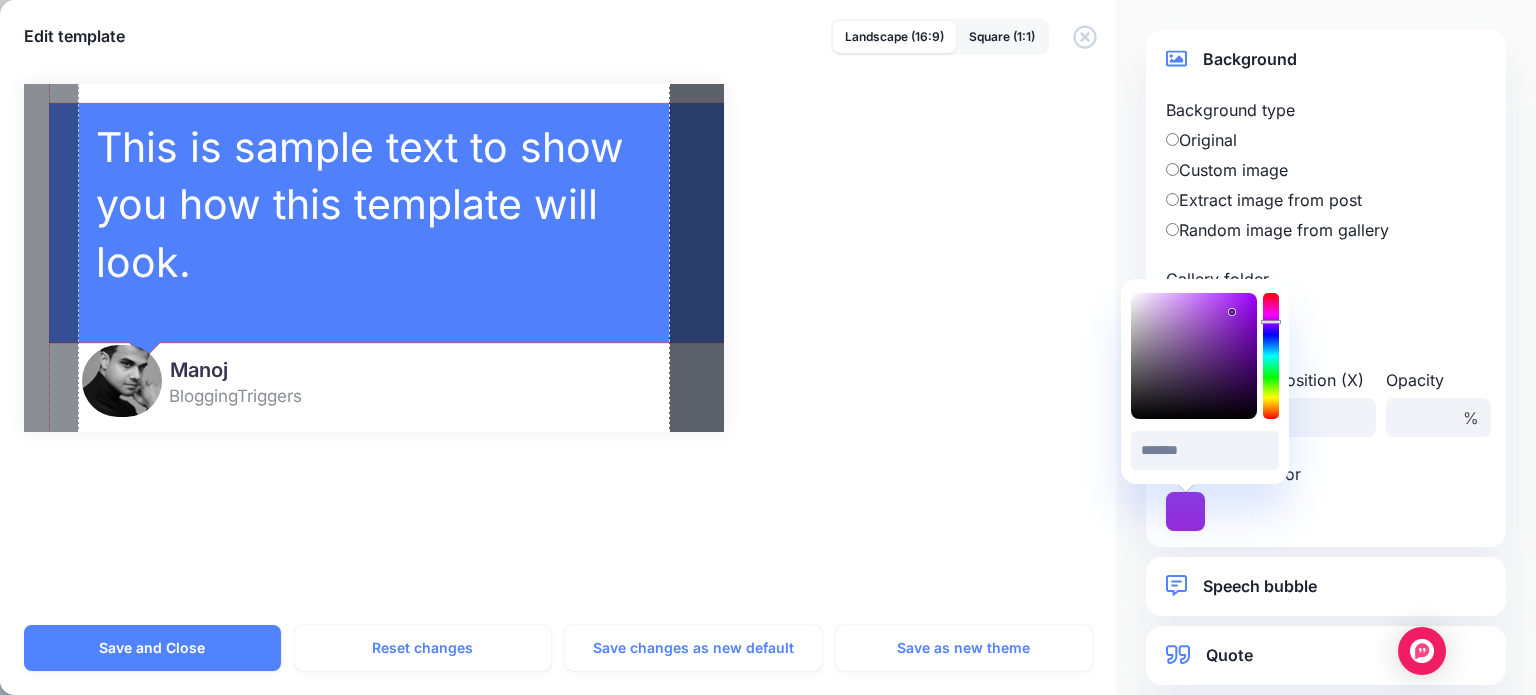 drag, startPoint x: 1222, startPoint y: 379, endPoint x: 1232, endPoint y: 312, distance: 67.74216 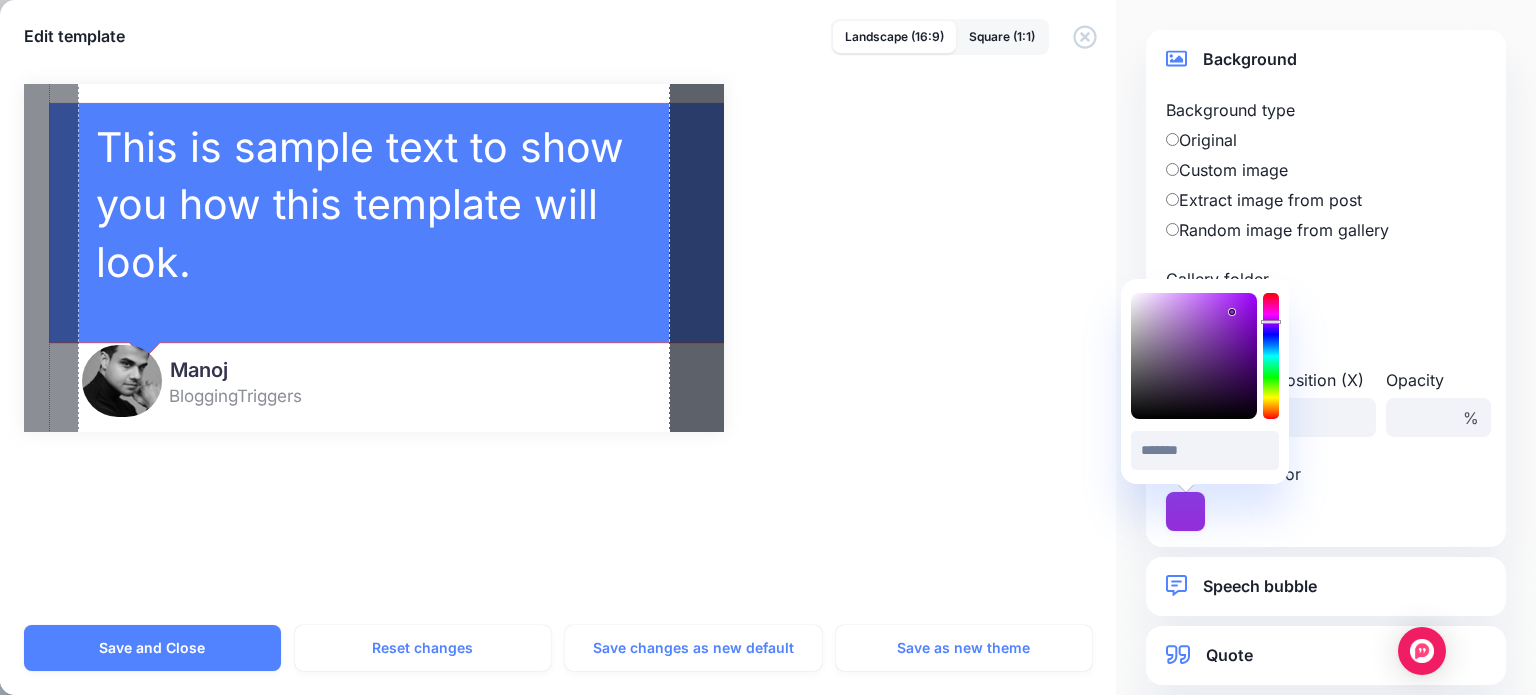 click on "Original" at bounding box center (1326, 140) 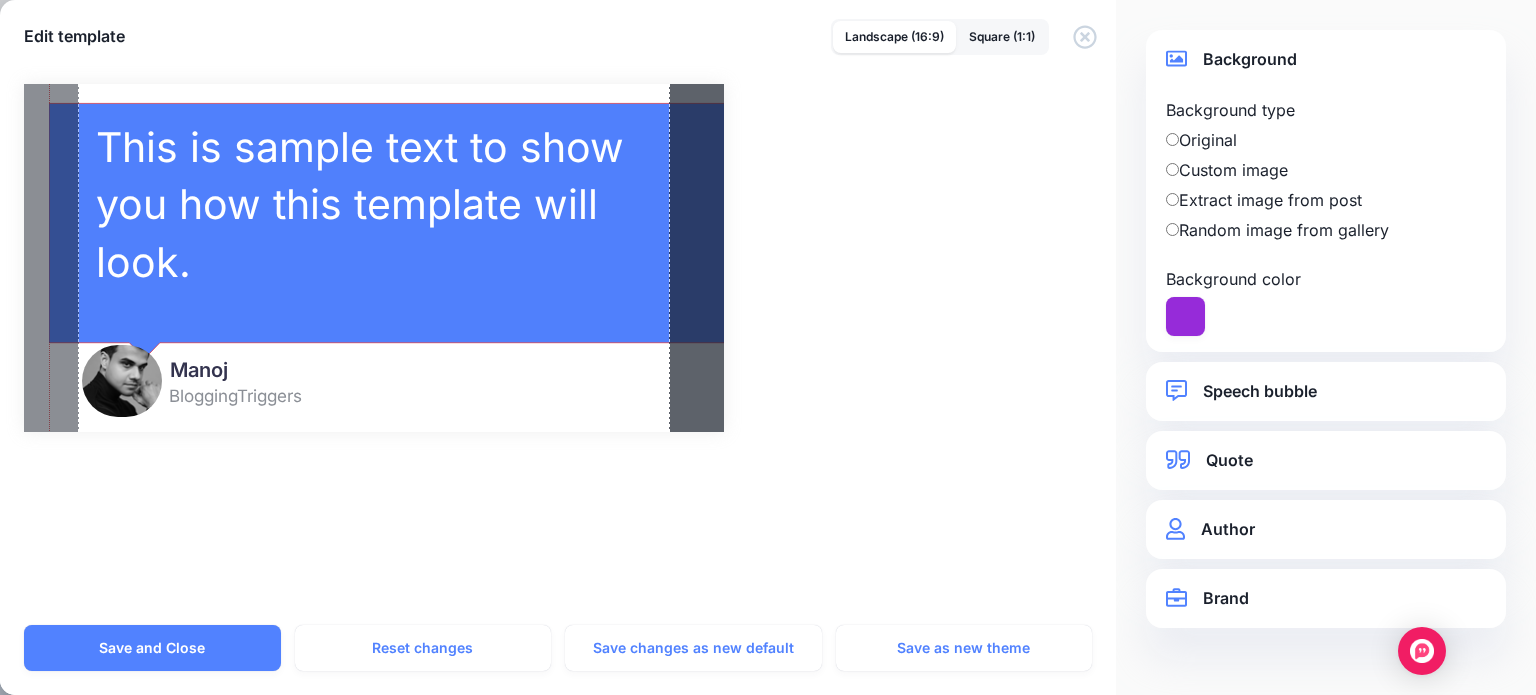 click on "Combined Shape Created with Sketch." at bounding box center (401, 231) 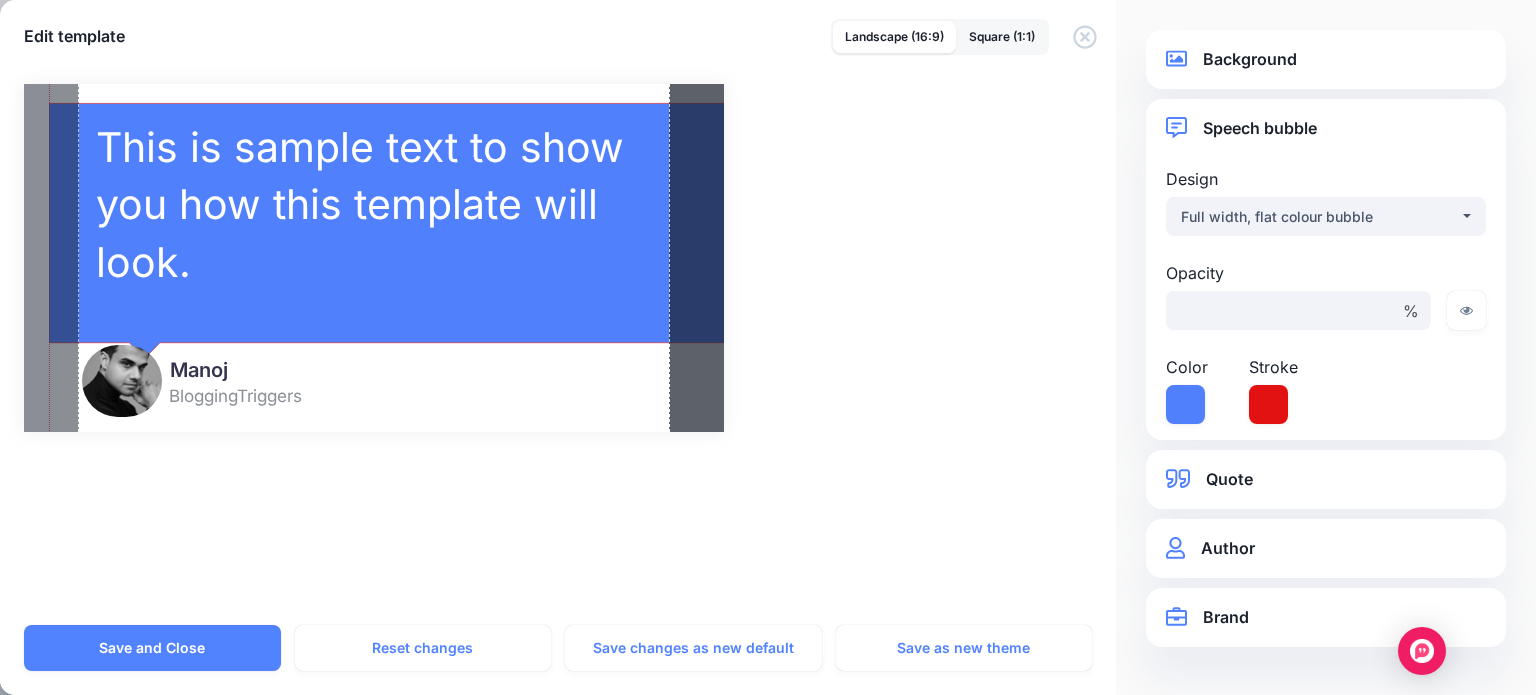 click on "Background
Background type
Original
Custom image
Background image / Opacity" at bounding box center (1326, 59) 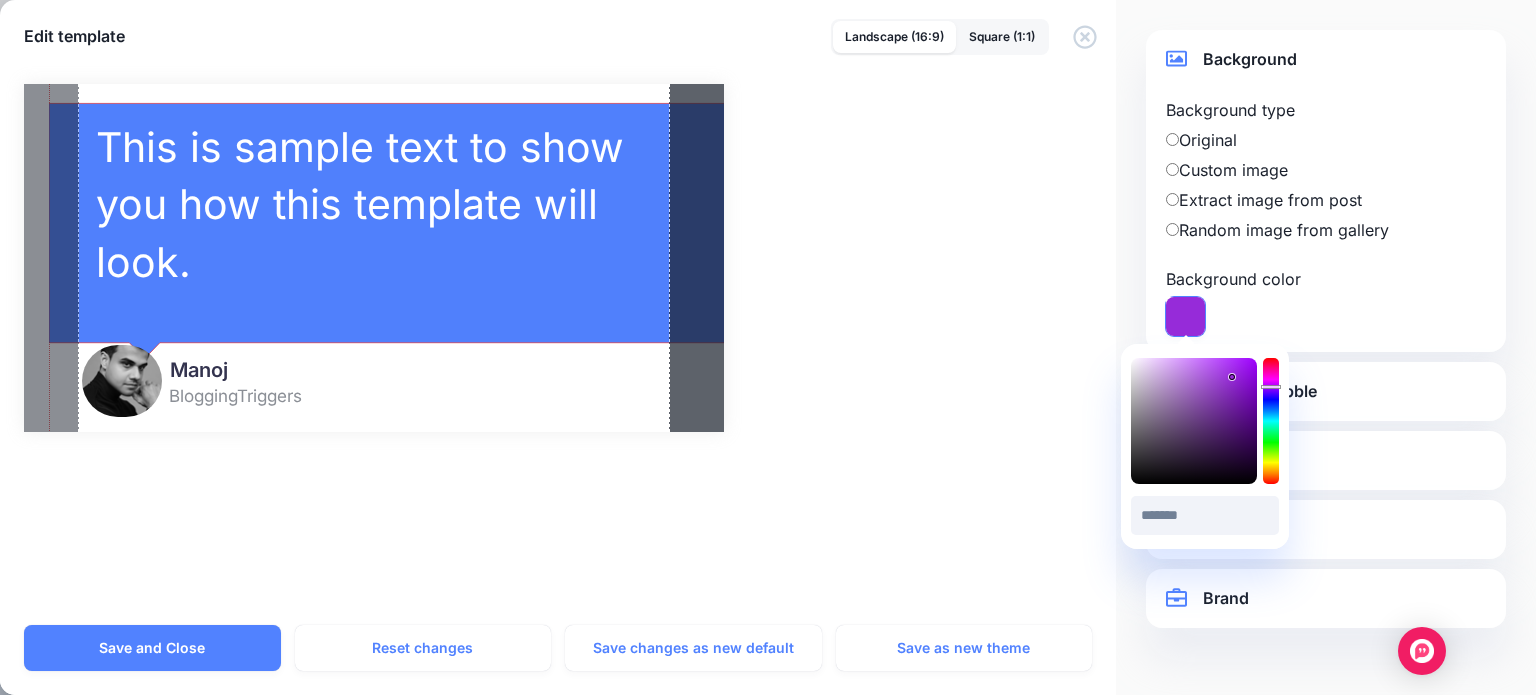 click at bounding box center [1185, 316] 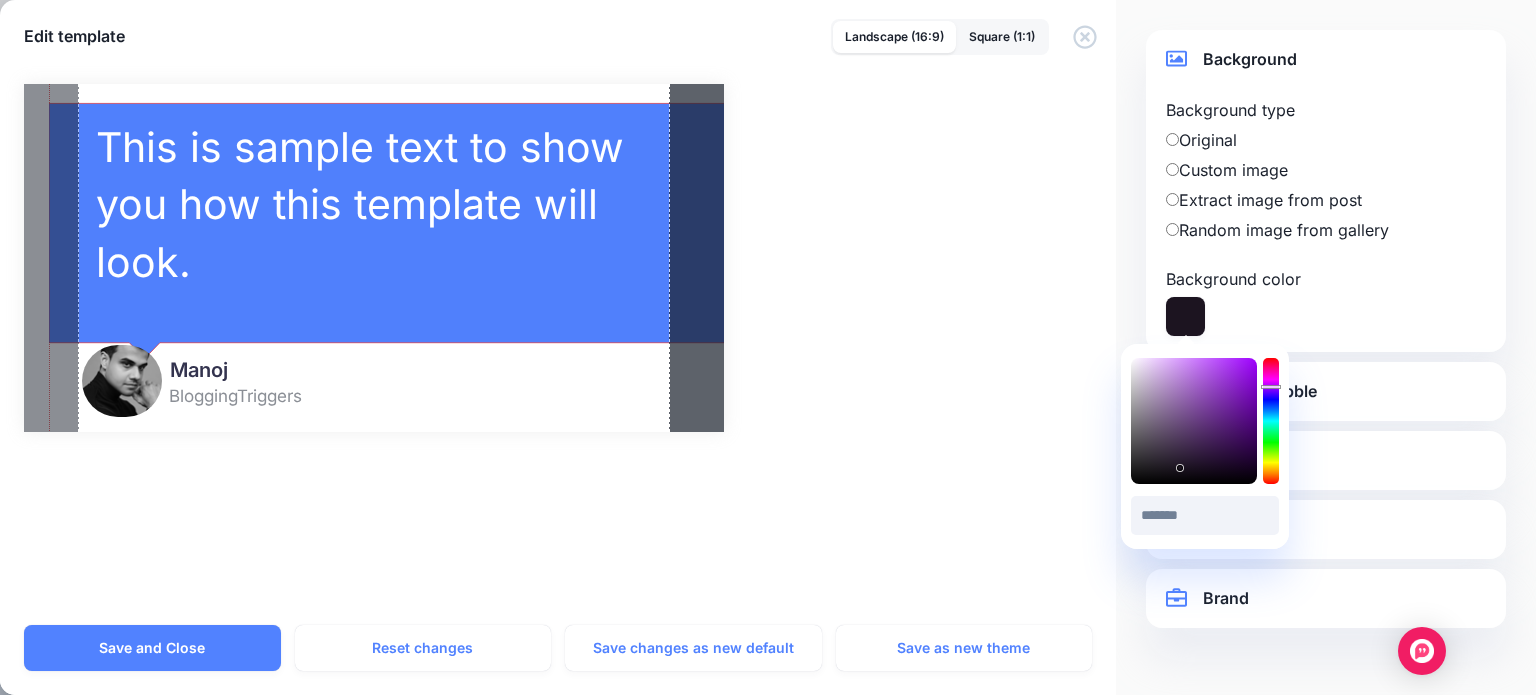 type on "*******" 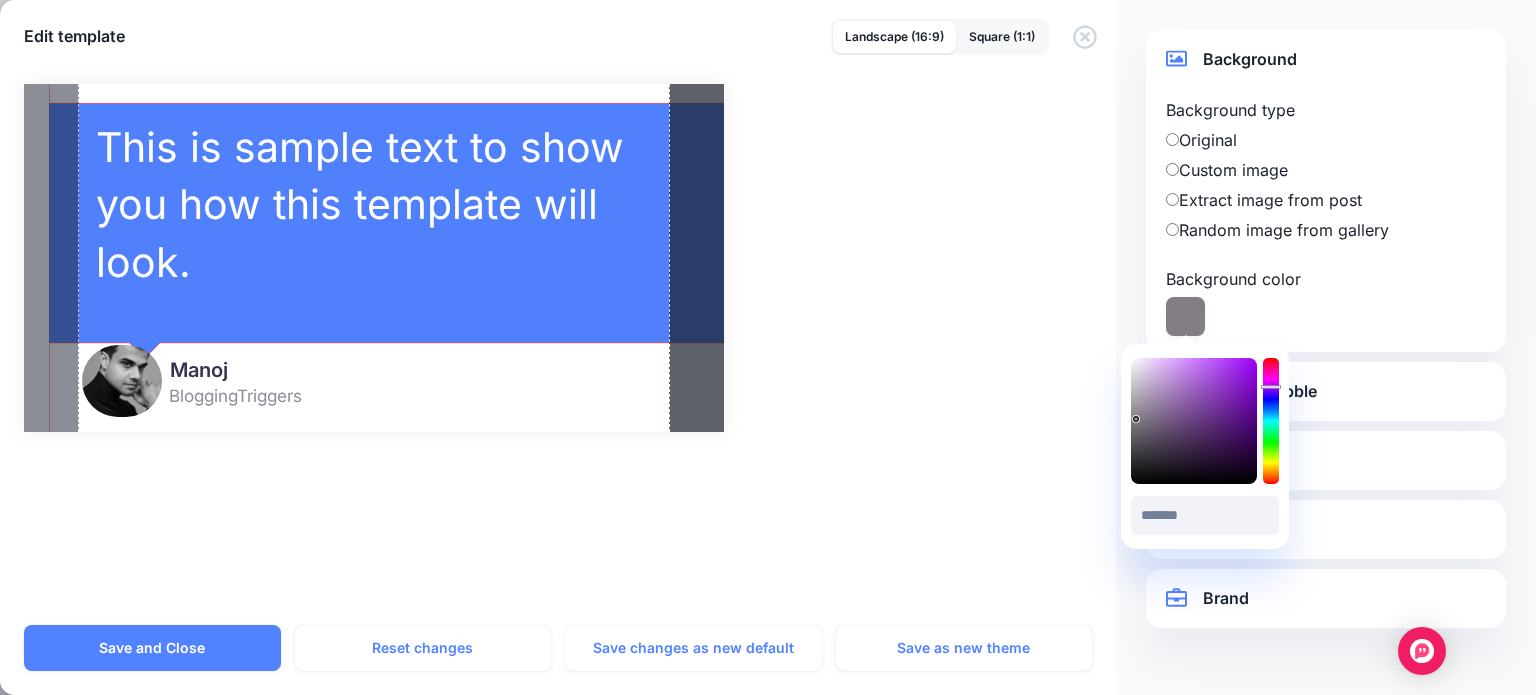 drag, startPoint x: 1218, startPoint y: 378, endPoint x: 1136, endPoint y: 419, distance: 91.67879 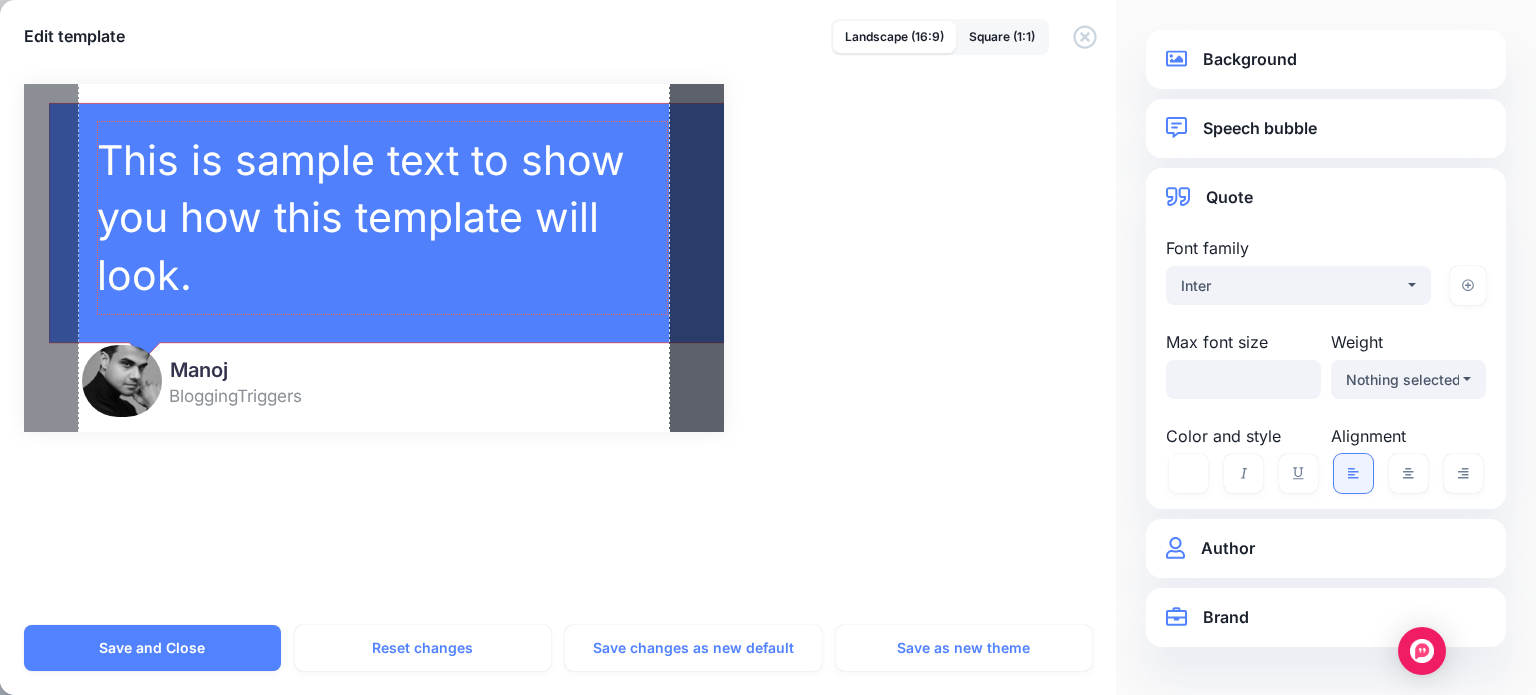drag, startPoint x: 631, startPoint y: 269, endPoint x: 632, endPoint y: 282, distance: 13.038404 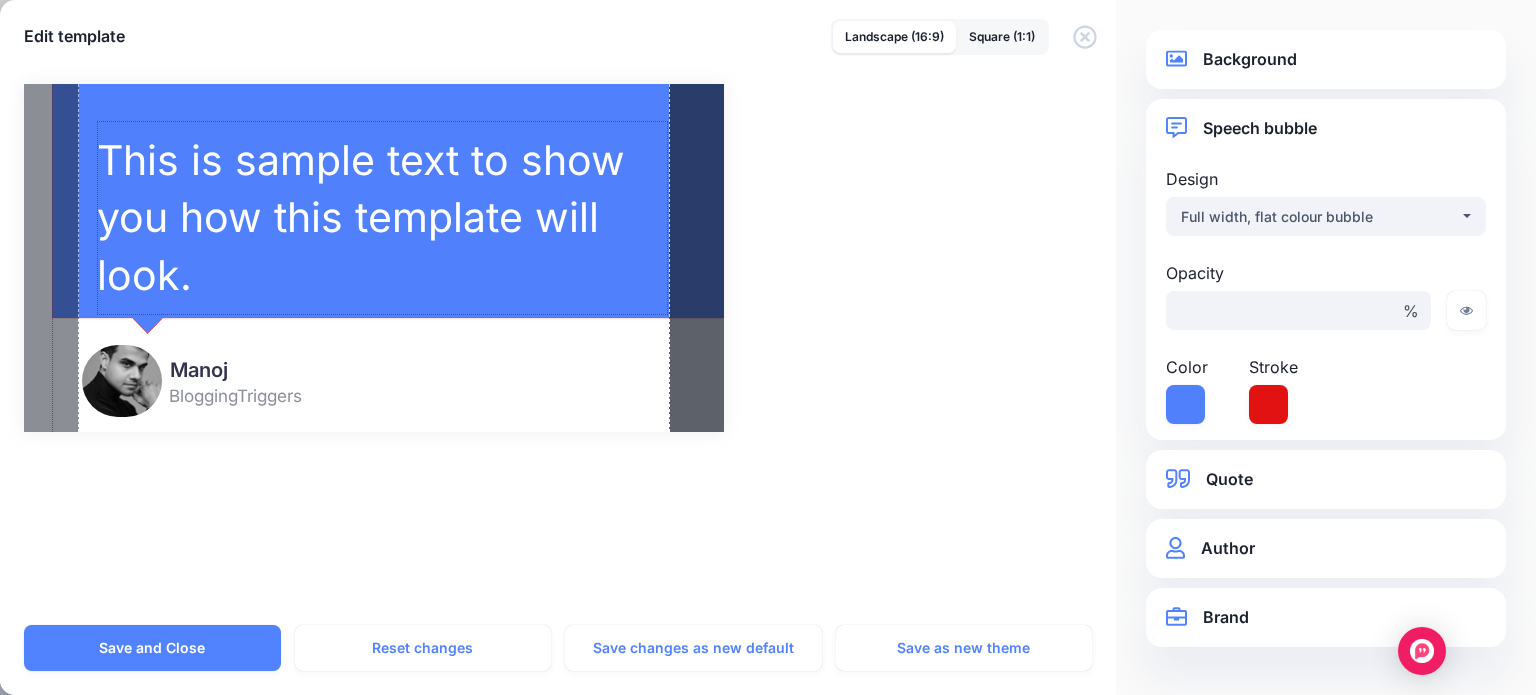 drag, startPoint x: 629, startPoint y: 320, endPoint x: 632, endPoint y: 295, distance: 25.179358 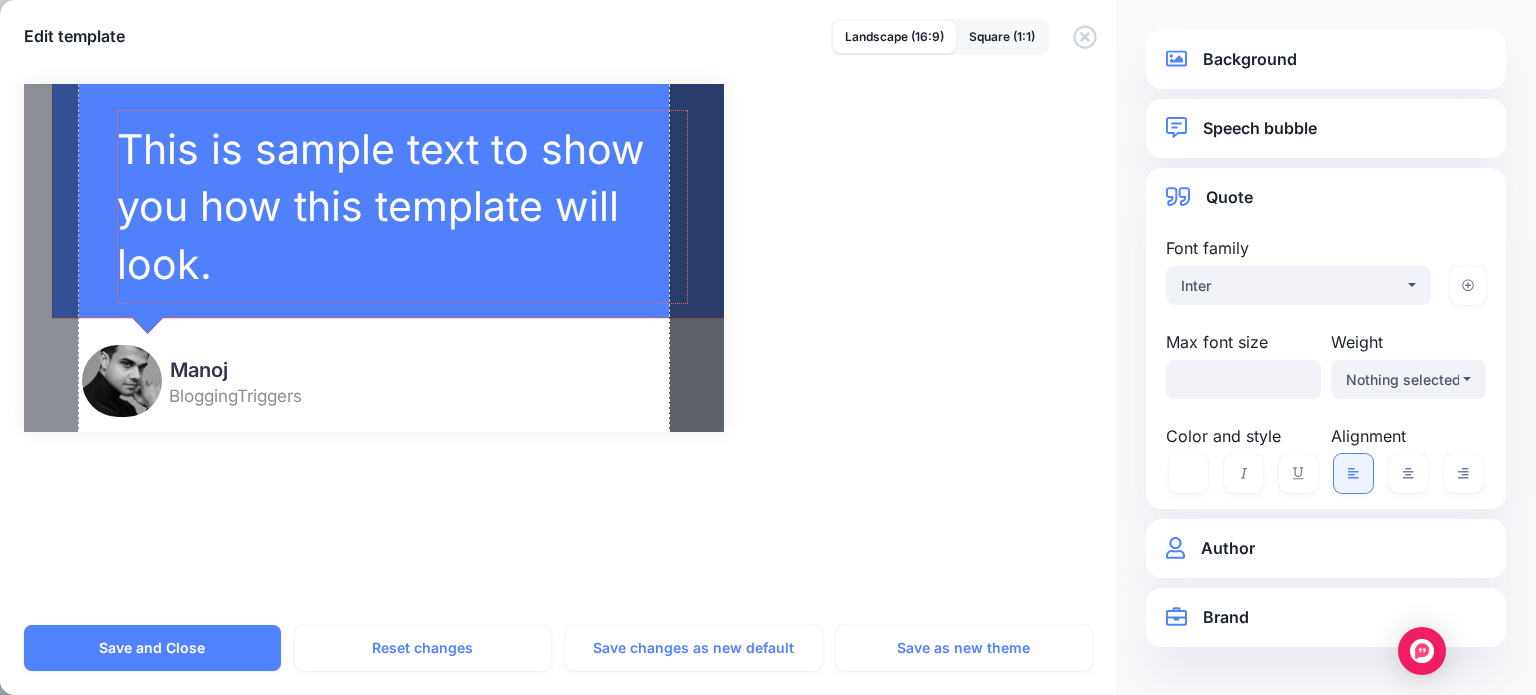 drag, startPoint x: 567, startPoint y: 208, endPoint x: 587, endPoint y: 197, distance: 22.825424 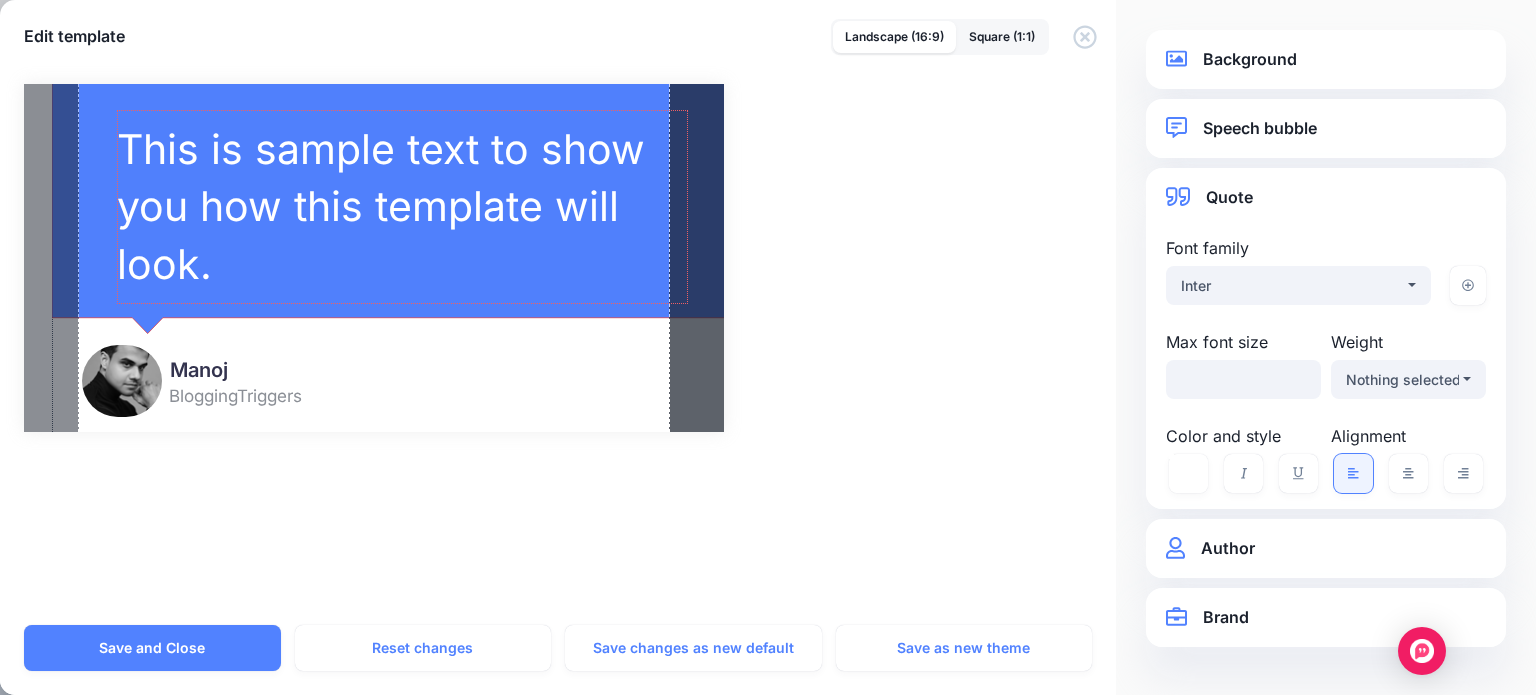 click on "Combined Shape Created with Sketch." at bounding box center (404, 206) 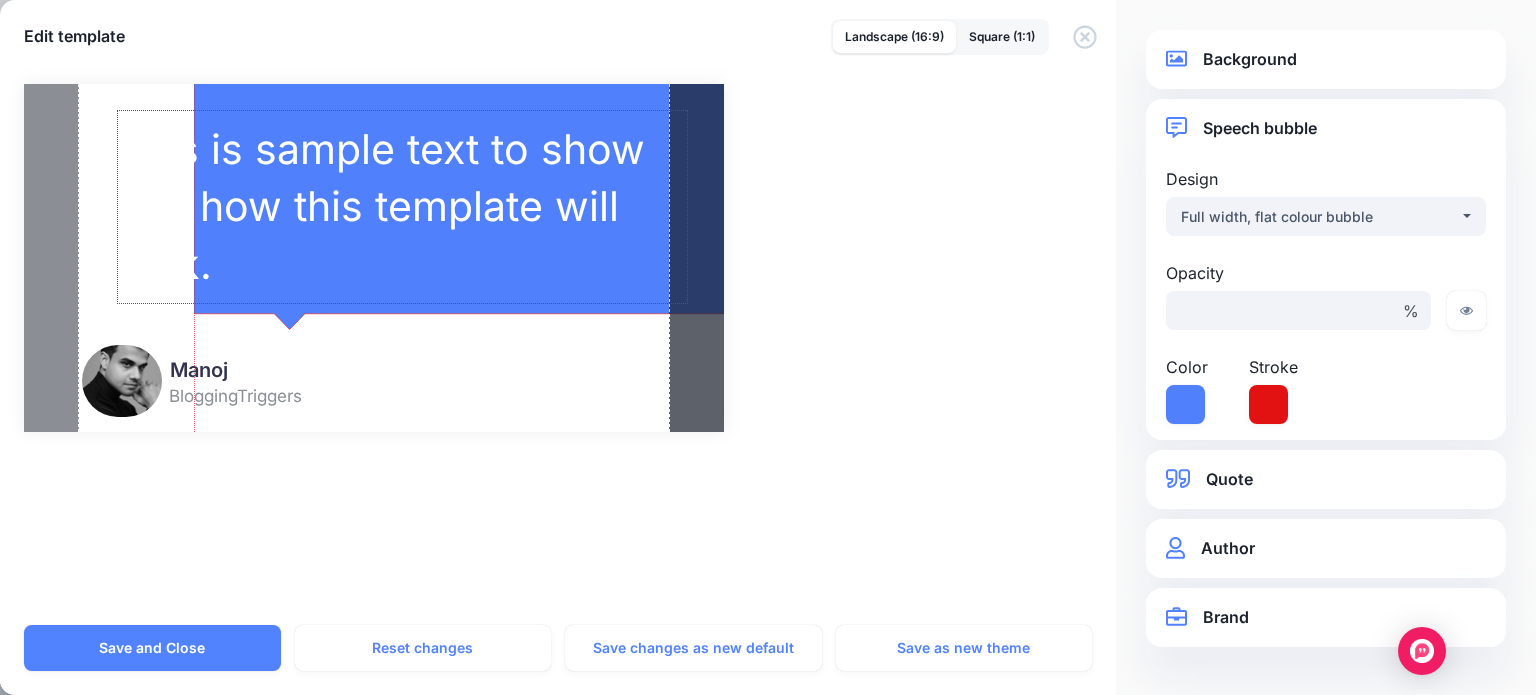 drag, startPoint x: 91, startPoint y: 279, endPoint x: 255, endPoint y: 272, distance: 164.14932 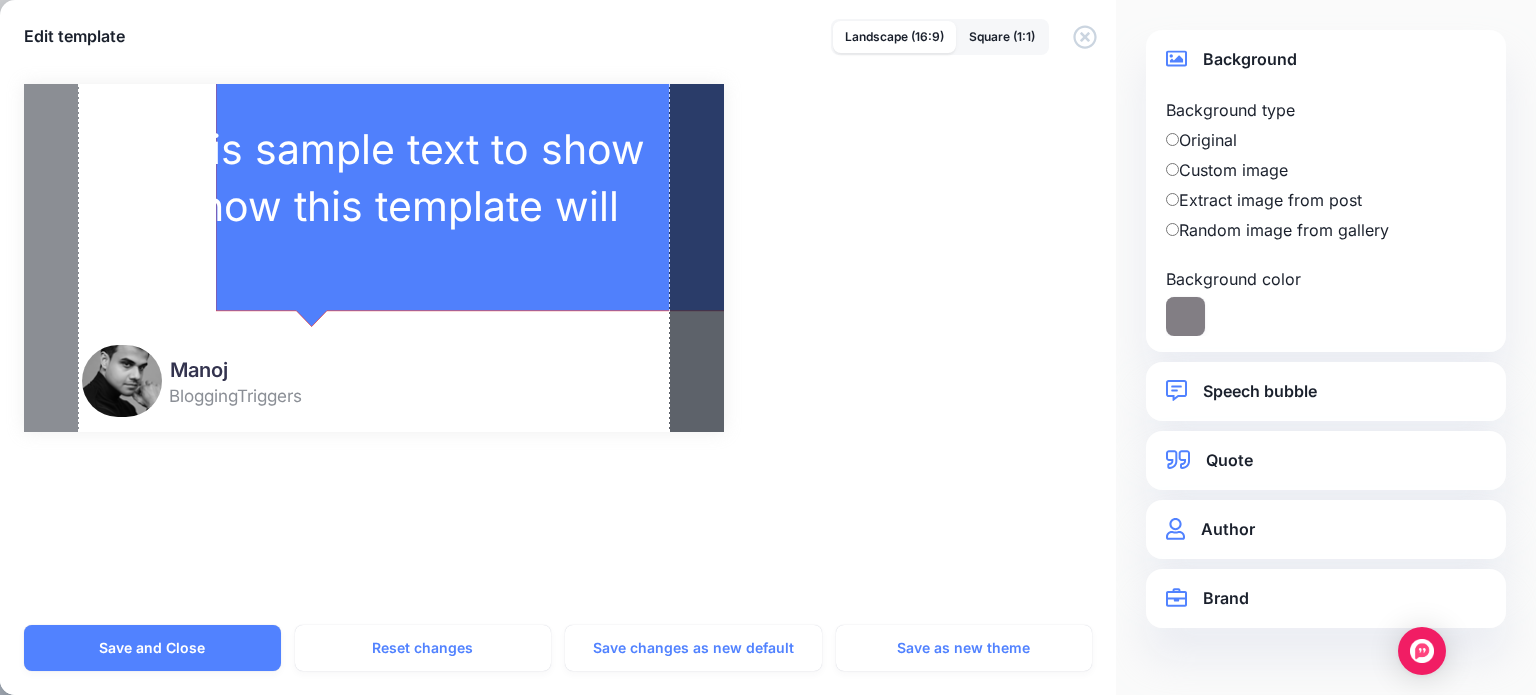 click at bounding box center [374, 258] 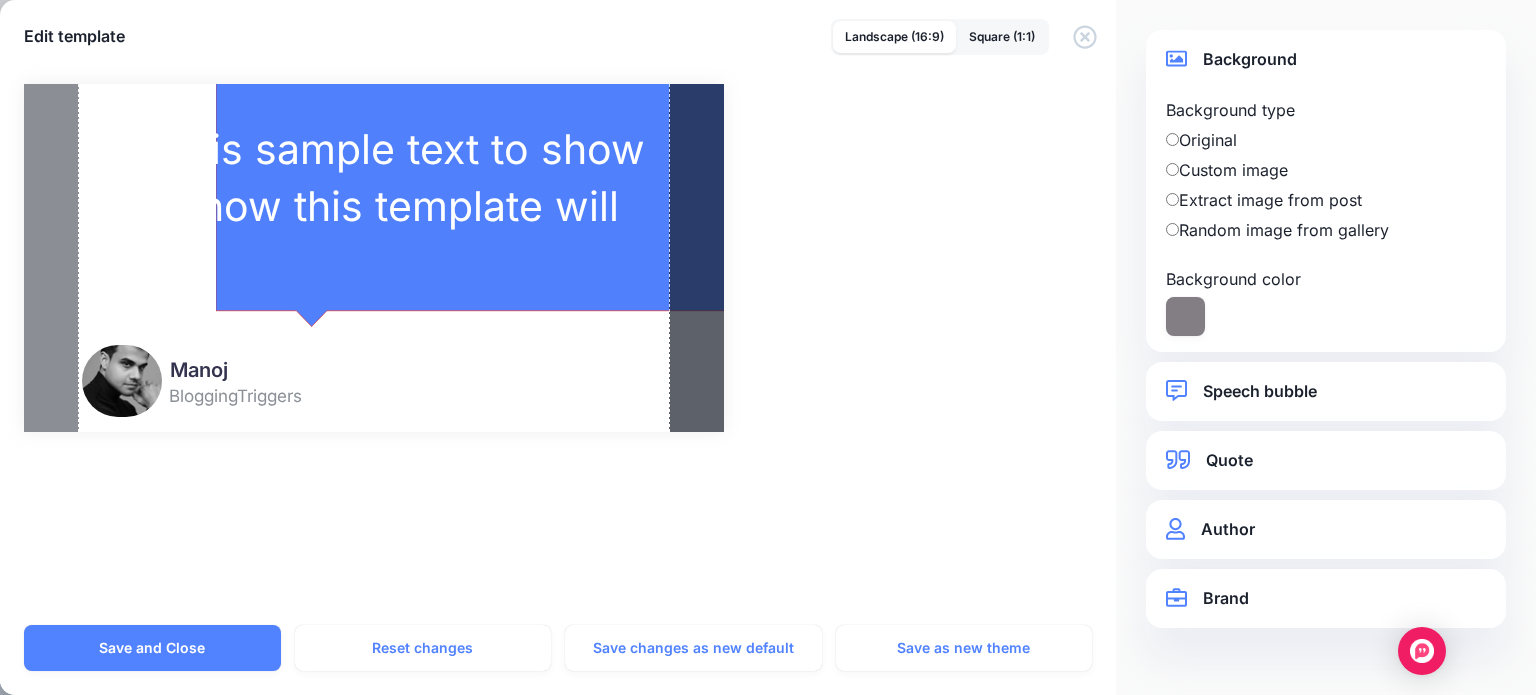 click at bounding box center [374, 258] 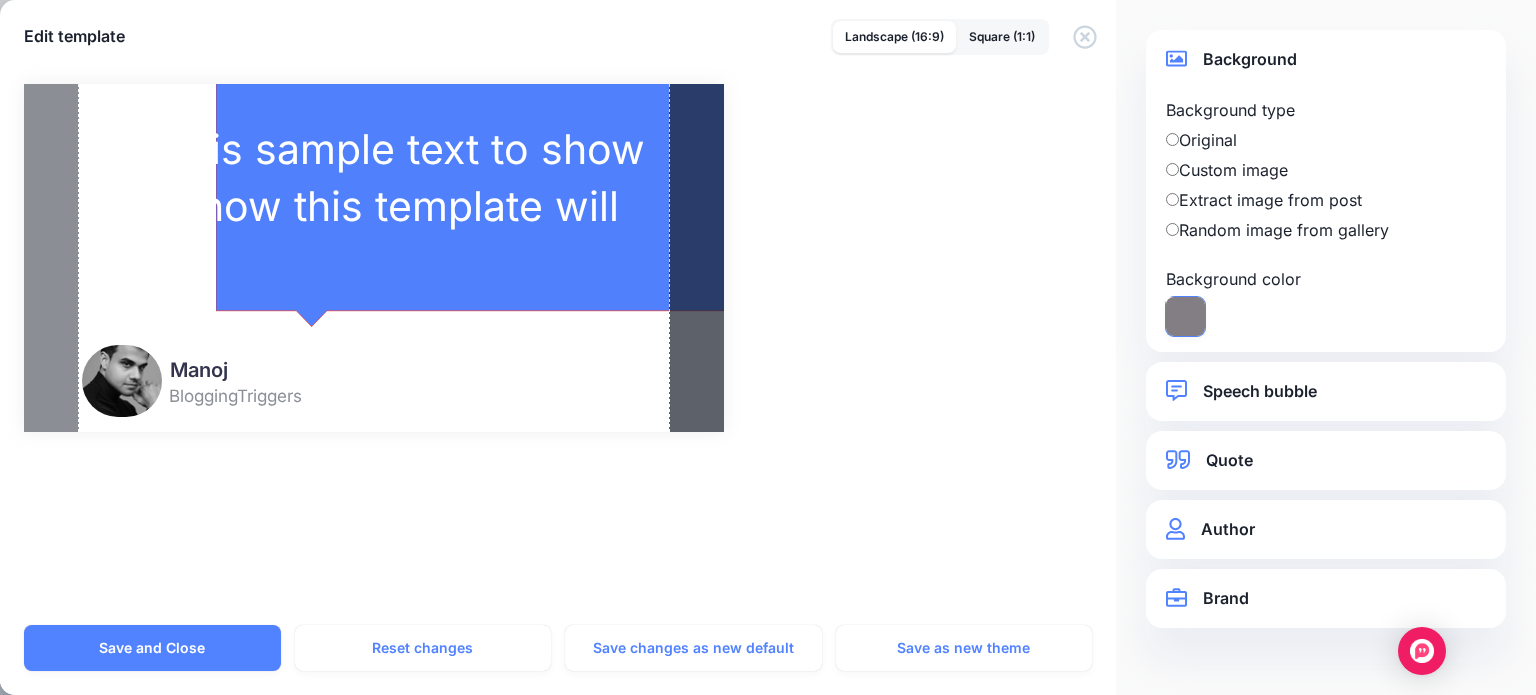 click at bounding box center (1185, 316) 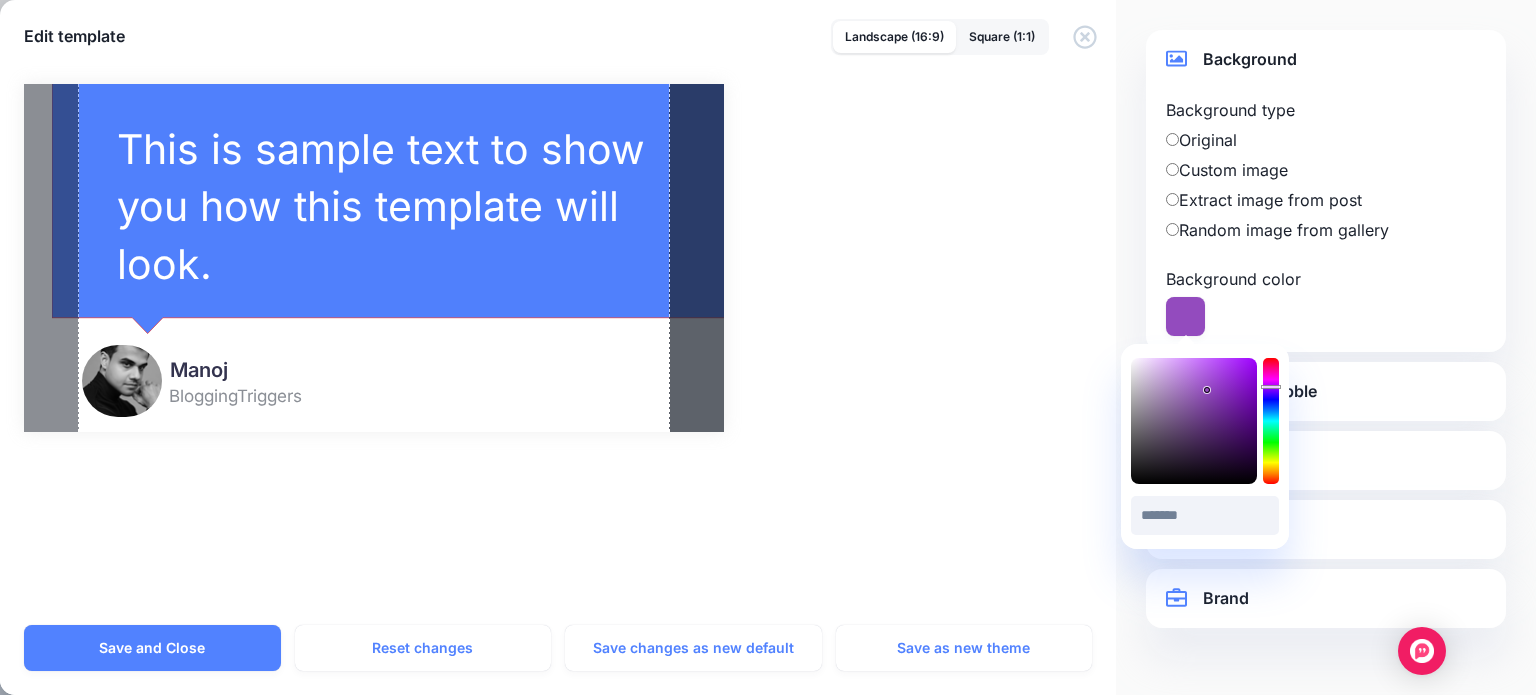 drag, startPoint x: 1184, startPoint y: 374, endPoint x: 1207, endPoint y: 390, distance: 28.01785 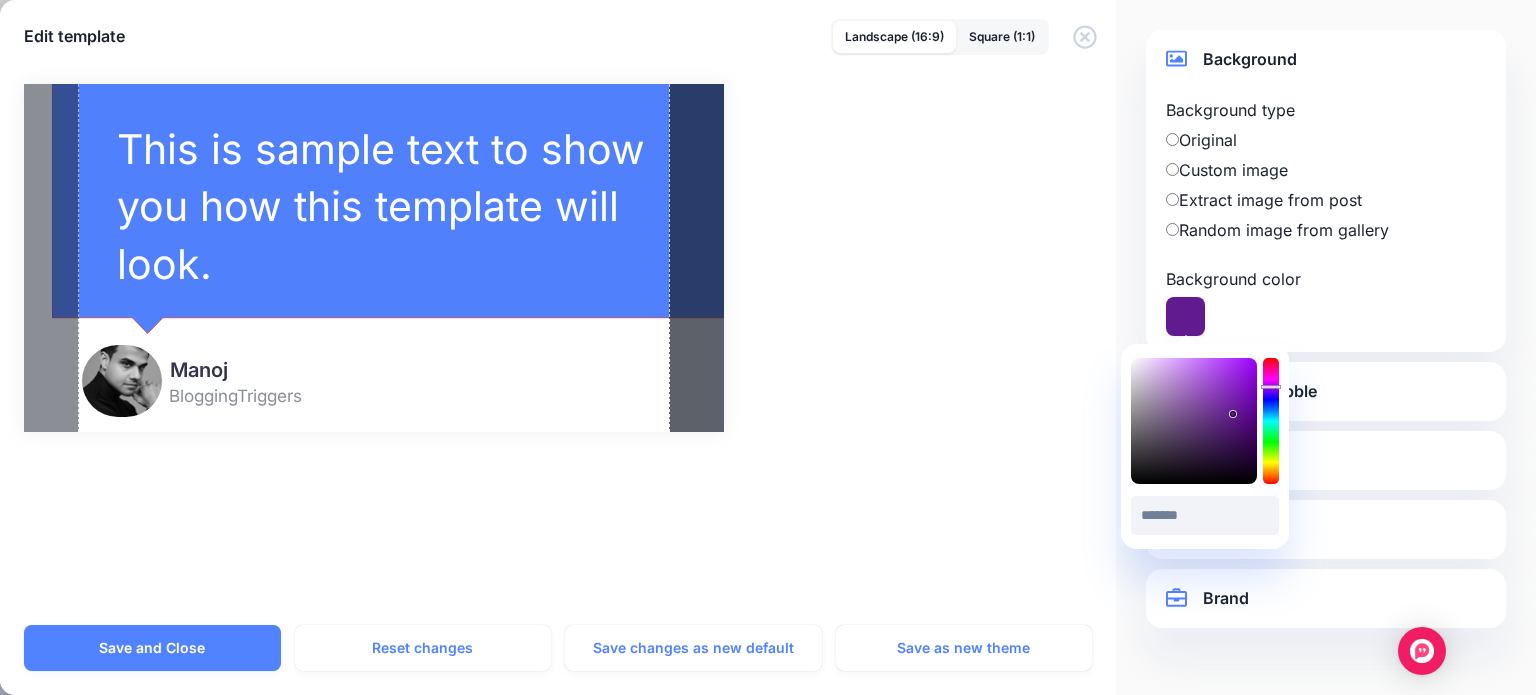 drag, startPoint x: 1228, startPoint y: 403, endPoint x: 1233, endPoint y: 439, distance: 36.345562 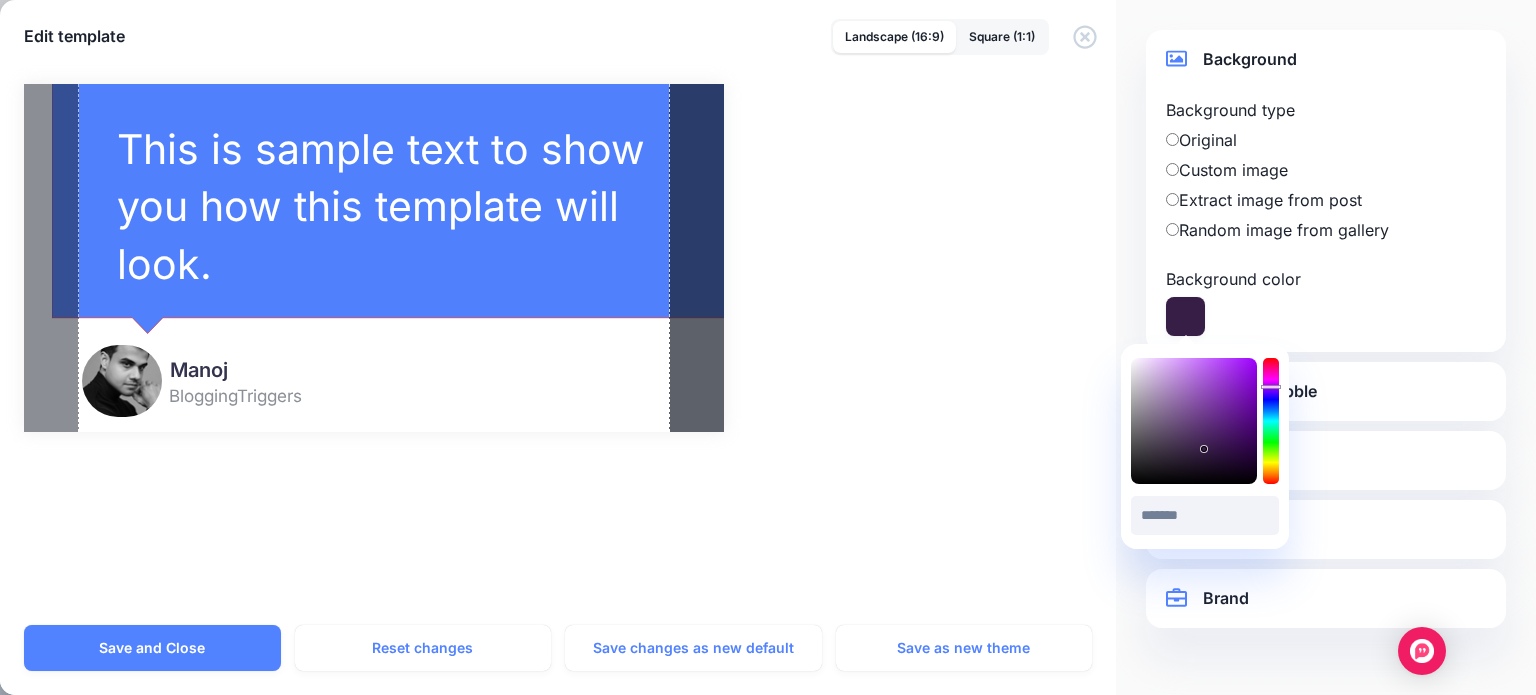 drag, startPoint x: 1229, startPoint y: 445, endPoint x: 1183, endPoint y: 450, distance: 46.270943 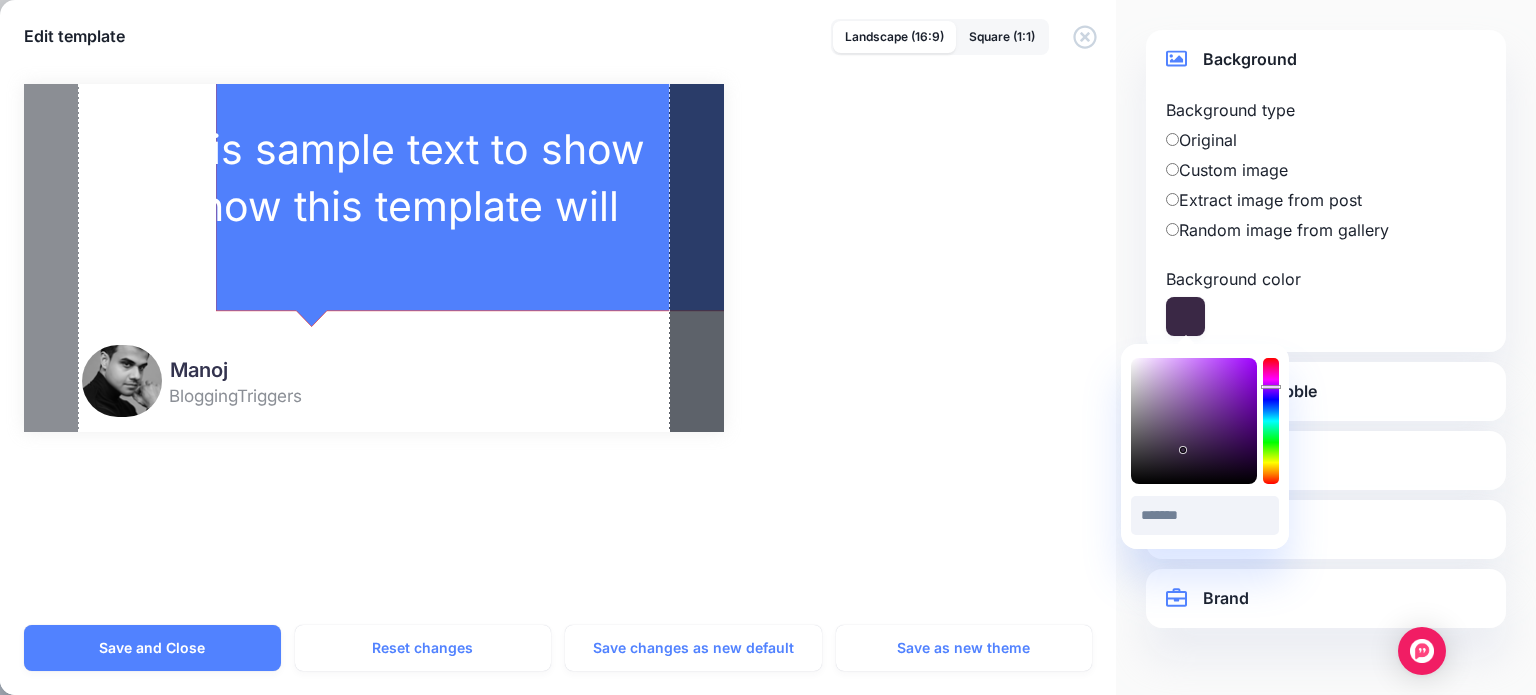 drag, startPoint x: 1183, startPoint y: 450, endPoint x: 1156, endPoint y: 450, distance: 27 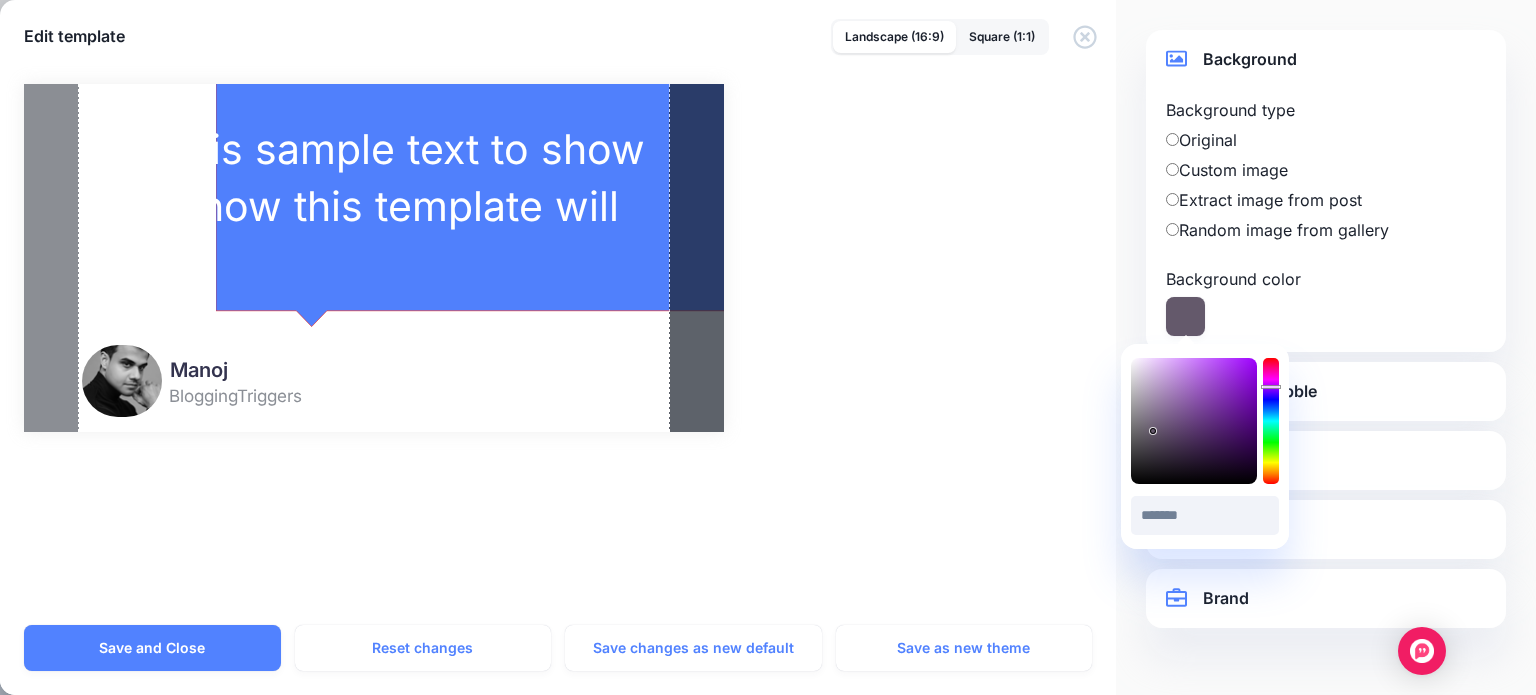 drag, startPoint x: 1153, startPoint y: 431, endPoint x: 1157, endPoint y: 397, distance: 34.234486 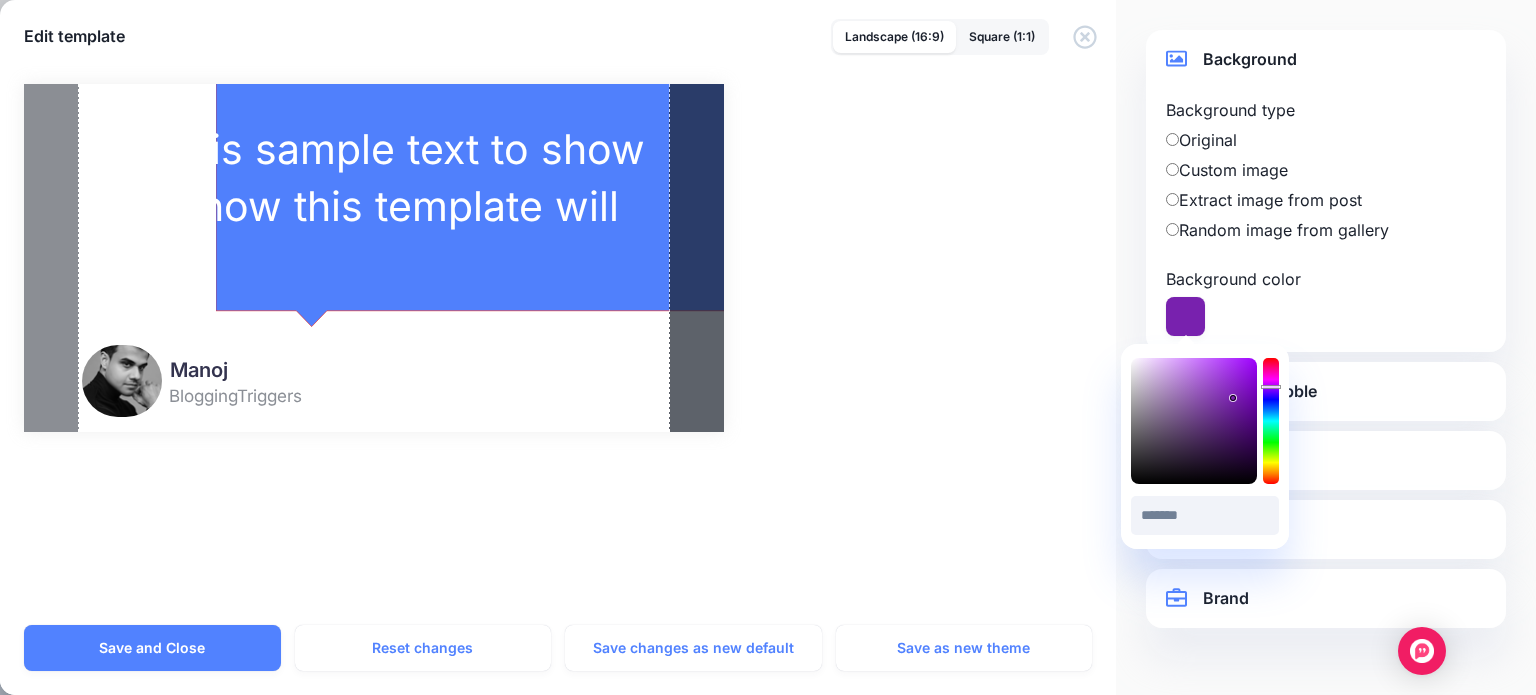 drag, startPoint x: 1184, startPoint y: 391, endPoint x: 1244, endPoint y: 399, distance: 60.530983 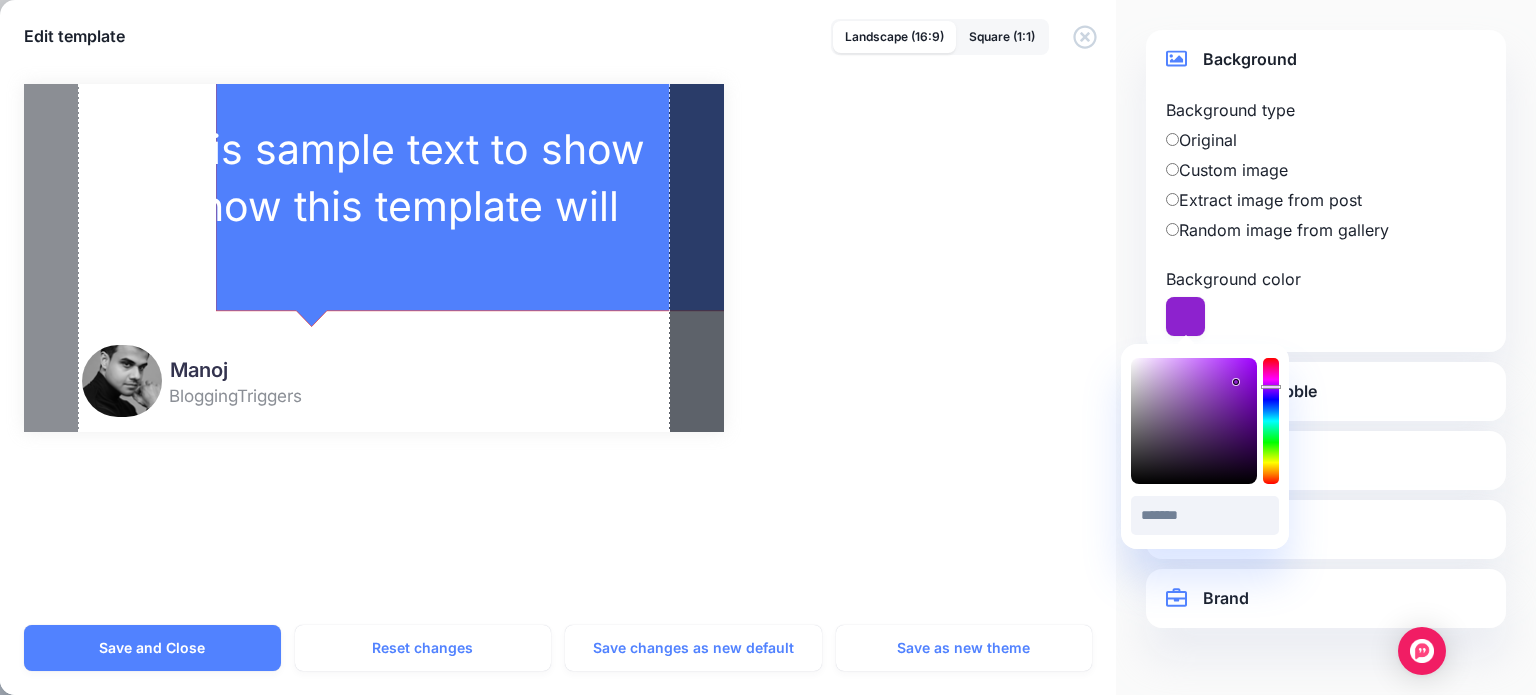 type on "*******" 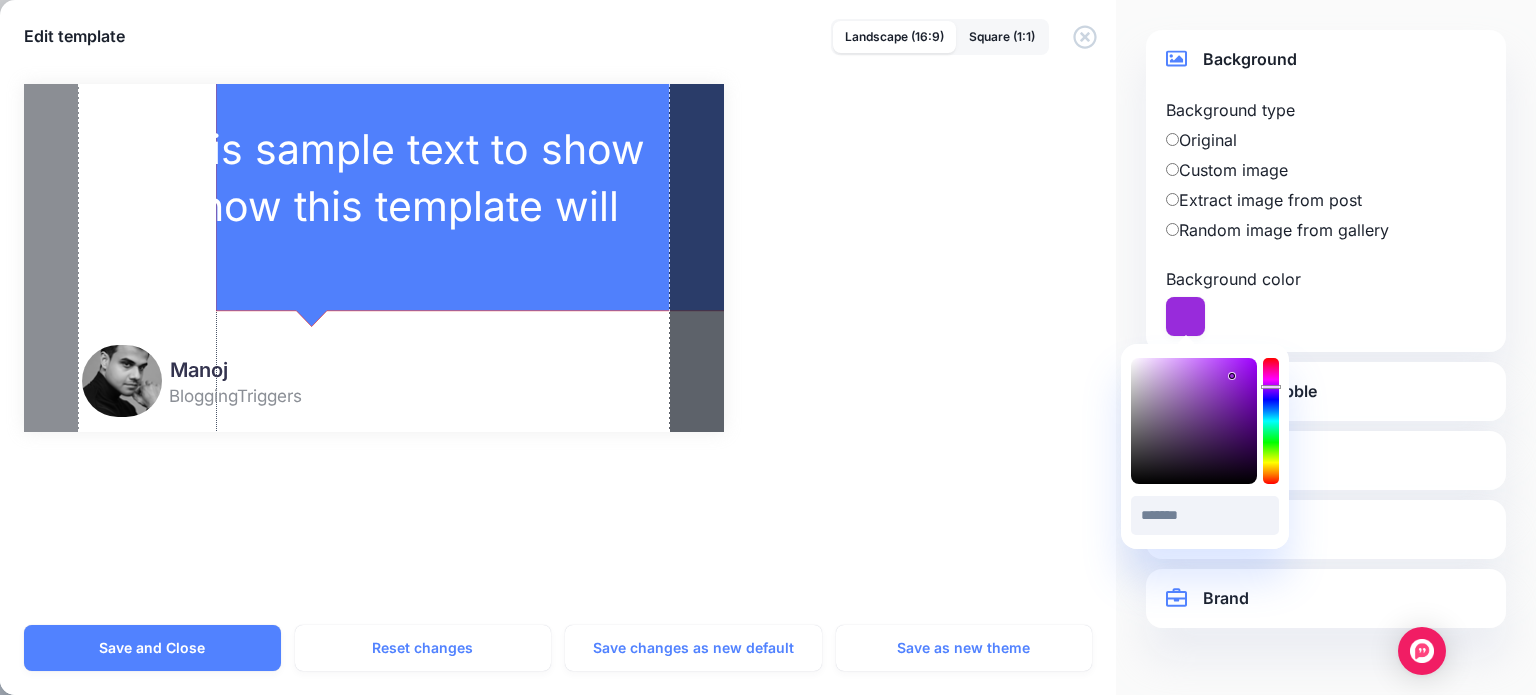 click on "Combined Shape Created with Sketch." at bounding box center [568, 199] 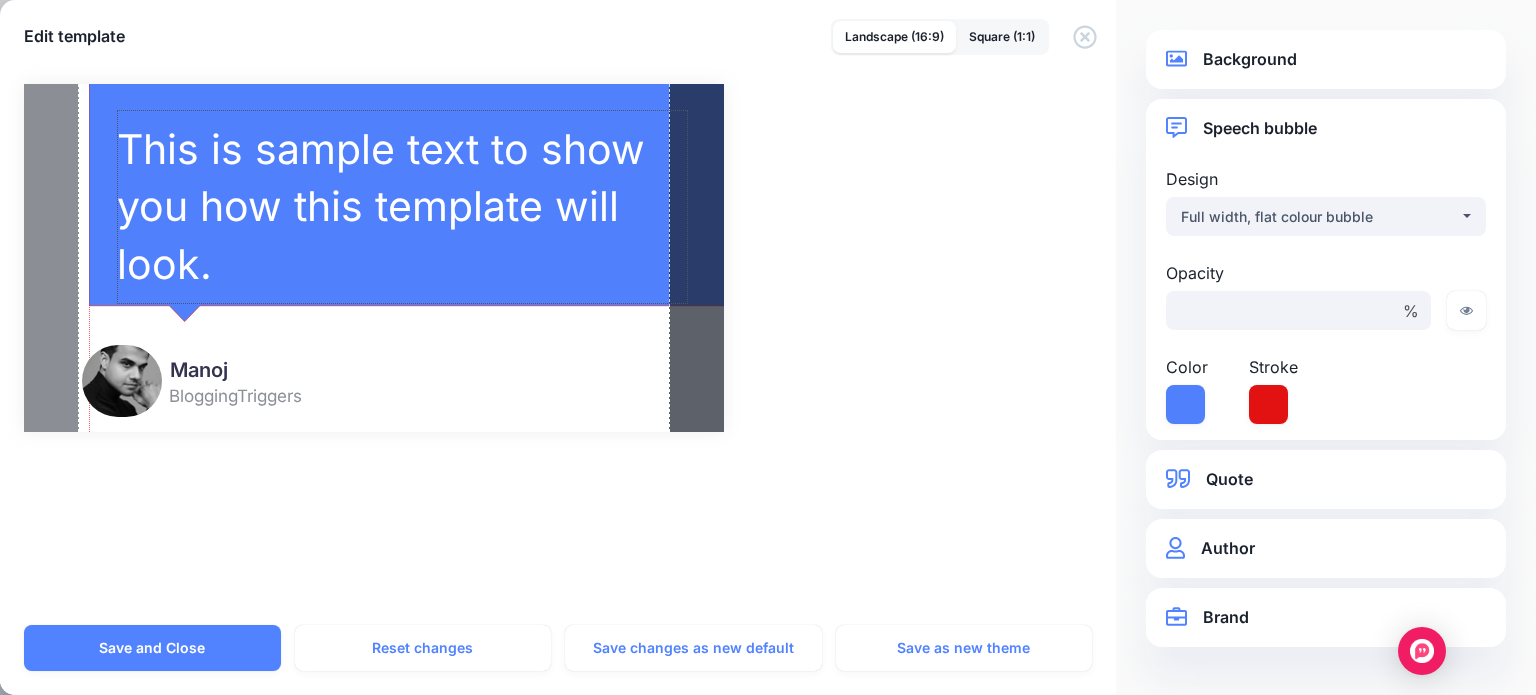 drag, startPoint x: 636, startPoint y: 304, endPoint x: 509, endPoint y: 299, distance: 127.09839 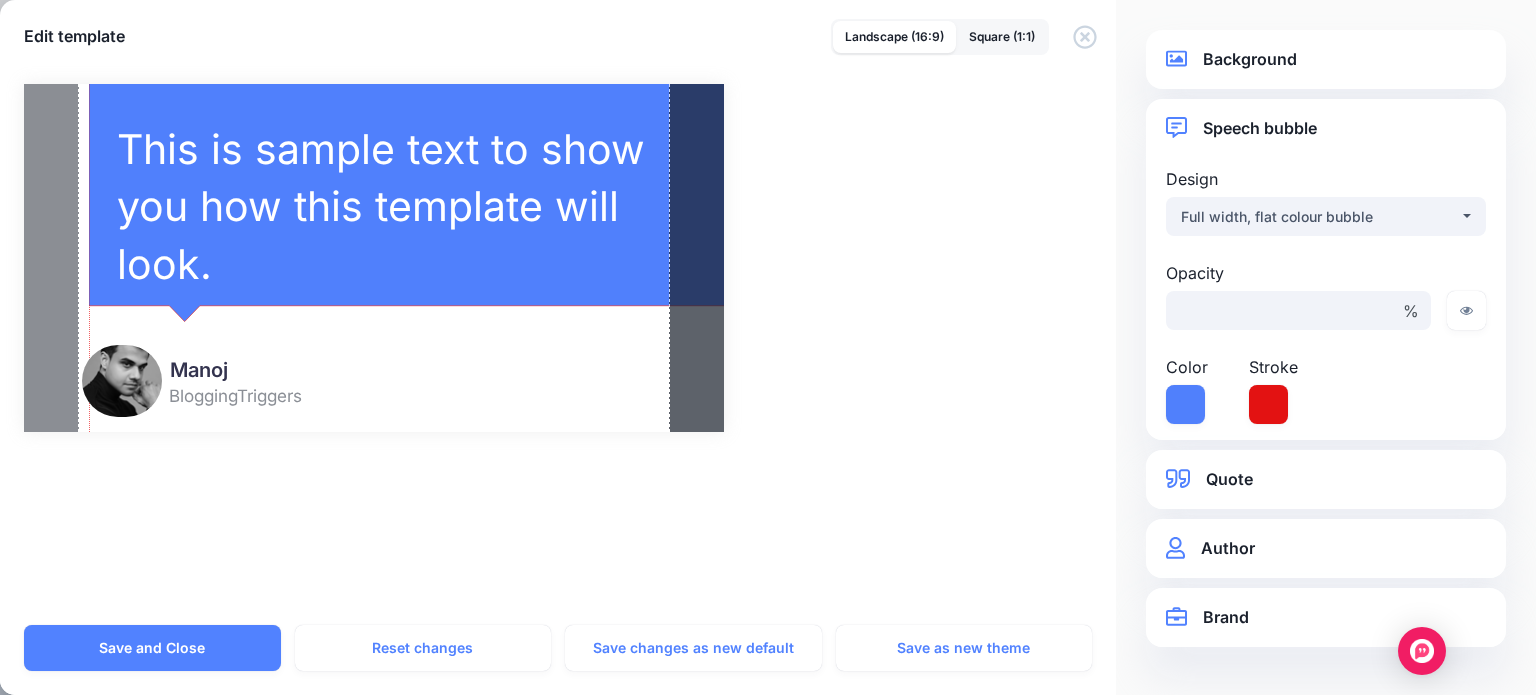 click on "Background
Background type
Original
Custom image
Background image / Opacity" at bounding box center [1326, 59] 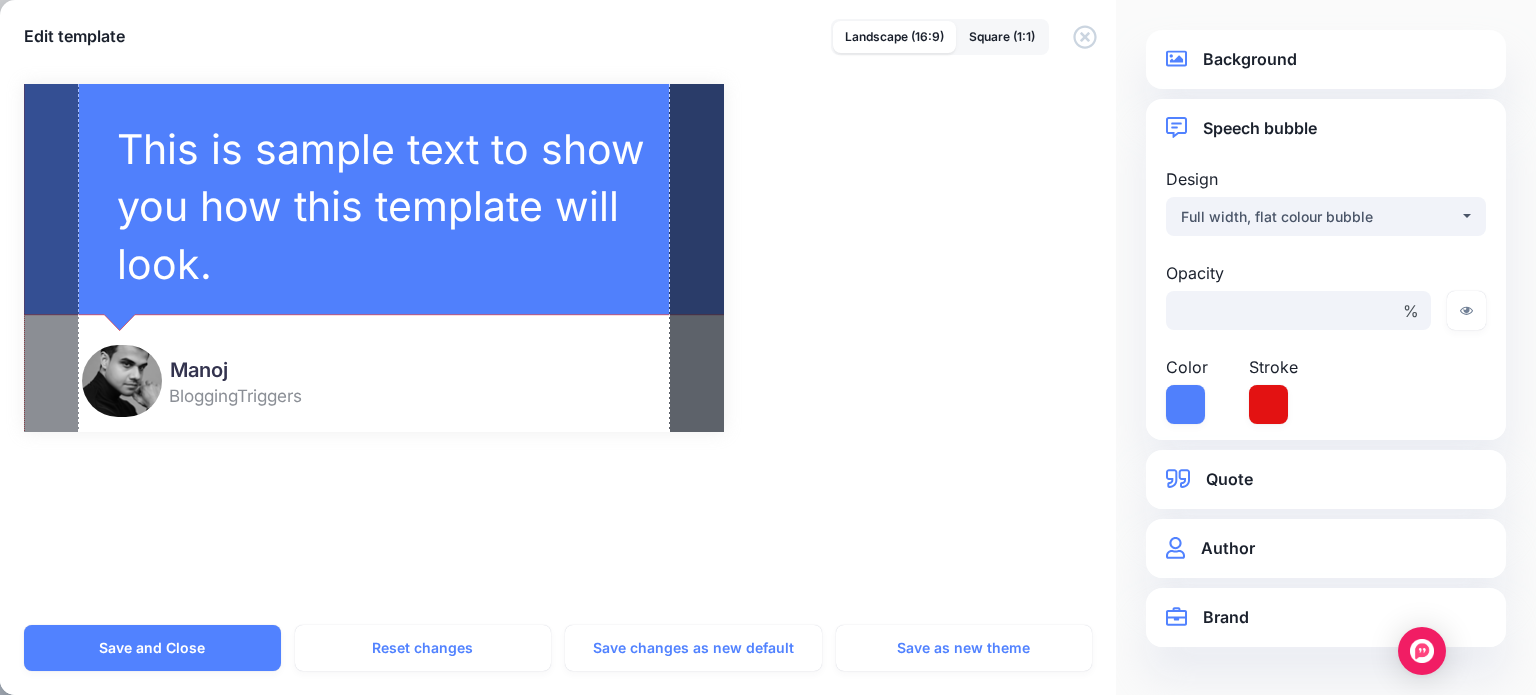 drag, startPoint x: 649, startPoint y: 99, endPoint x: 584, endPoint y: 108, distance: 65.62012 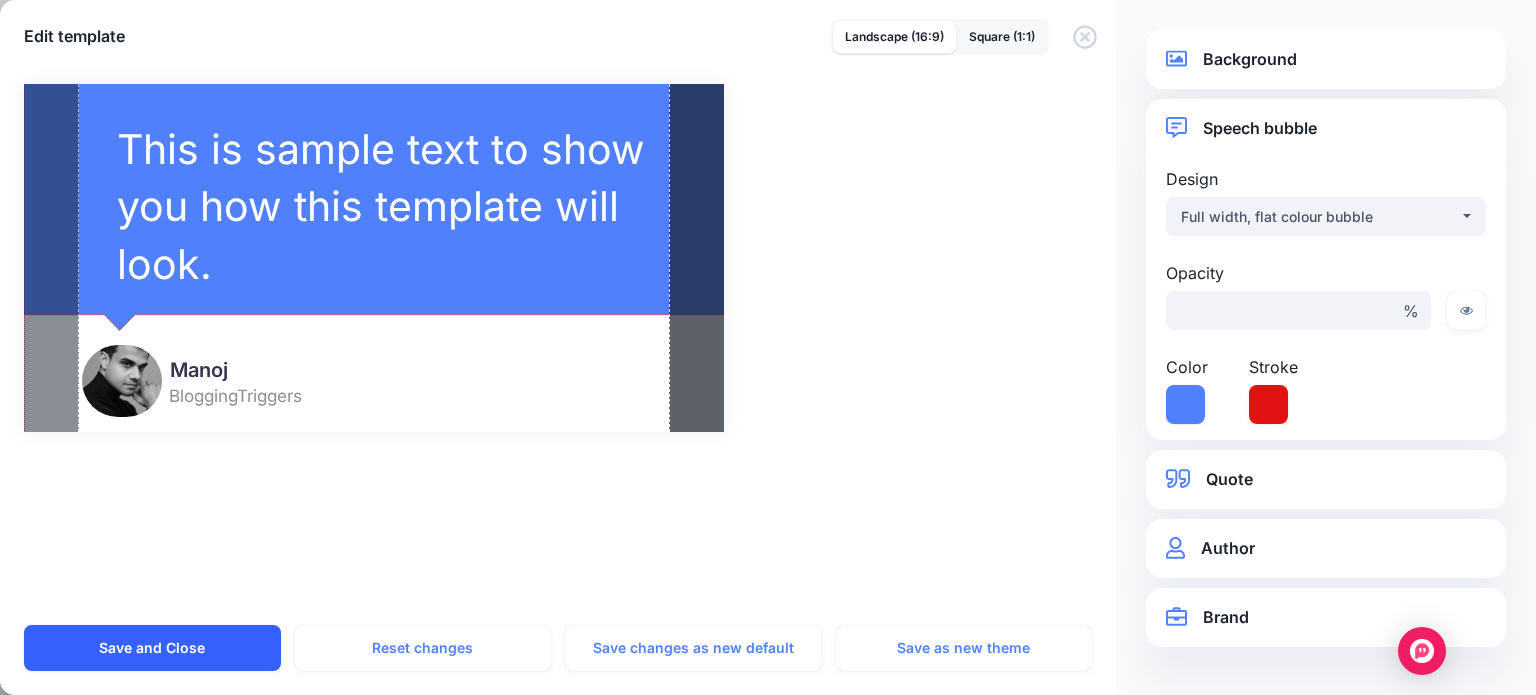 click on "Save and Close" at bounding box center [152, 648] 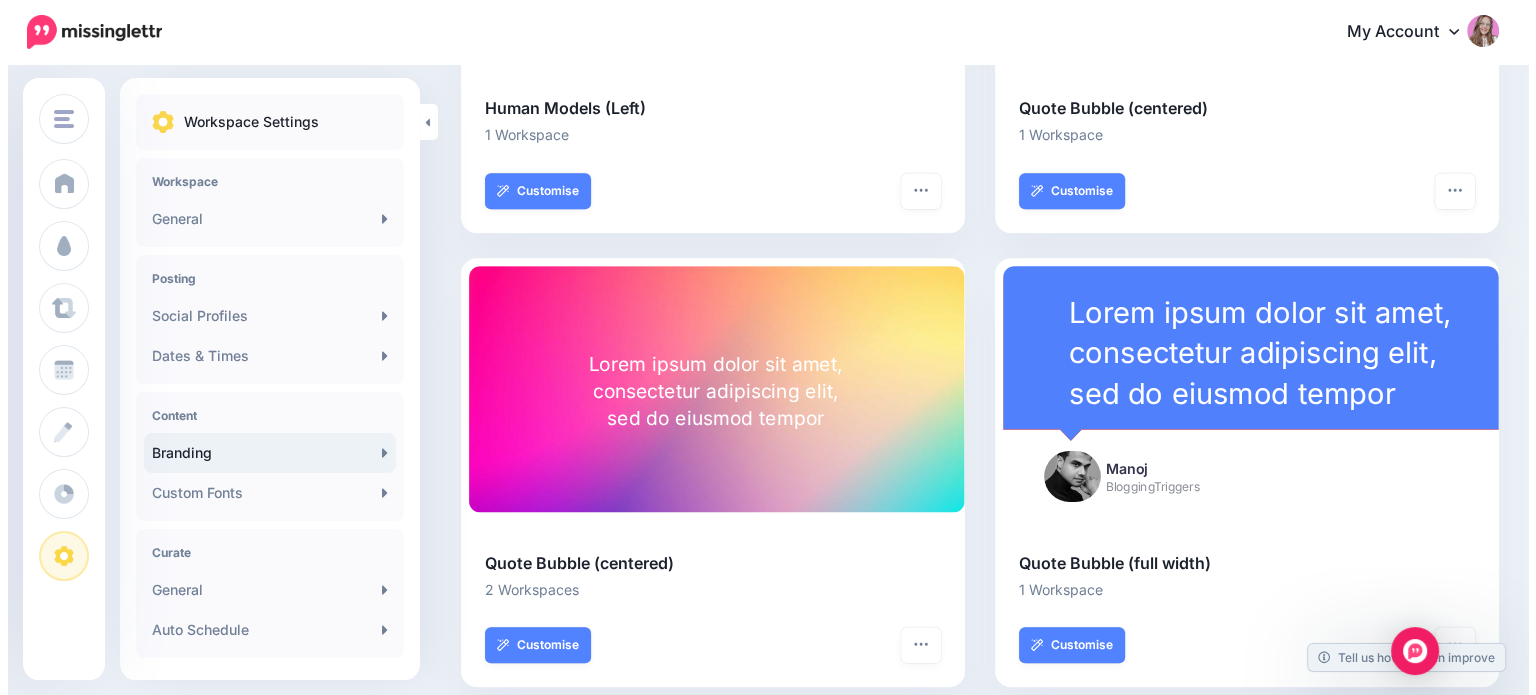 scroll, scrollTop: 857, scrollLeft: 0, axis: vertical 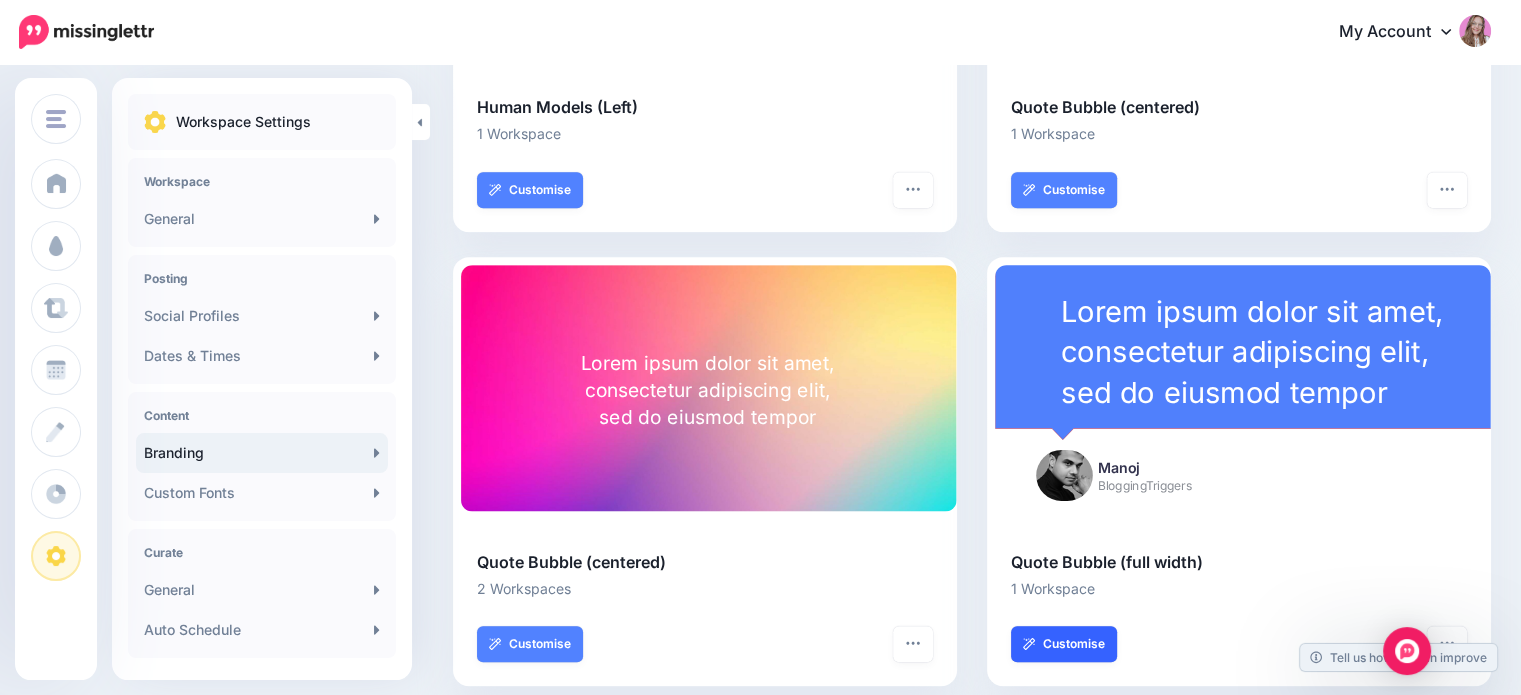click on "Customise" at bounding box center (1064, 644) 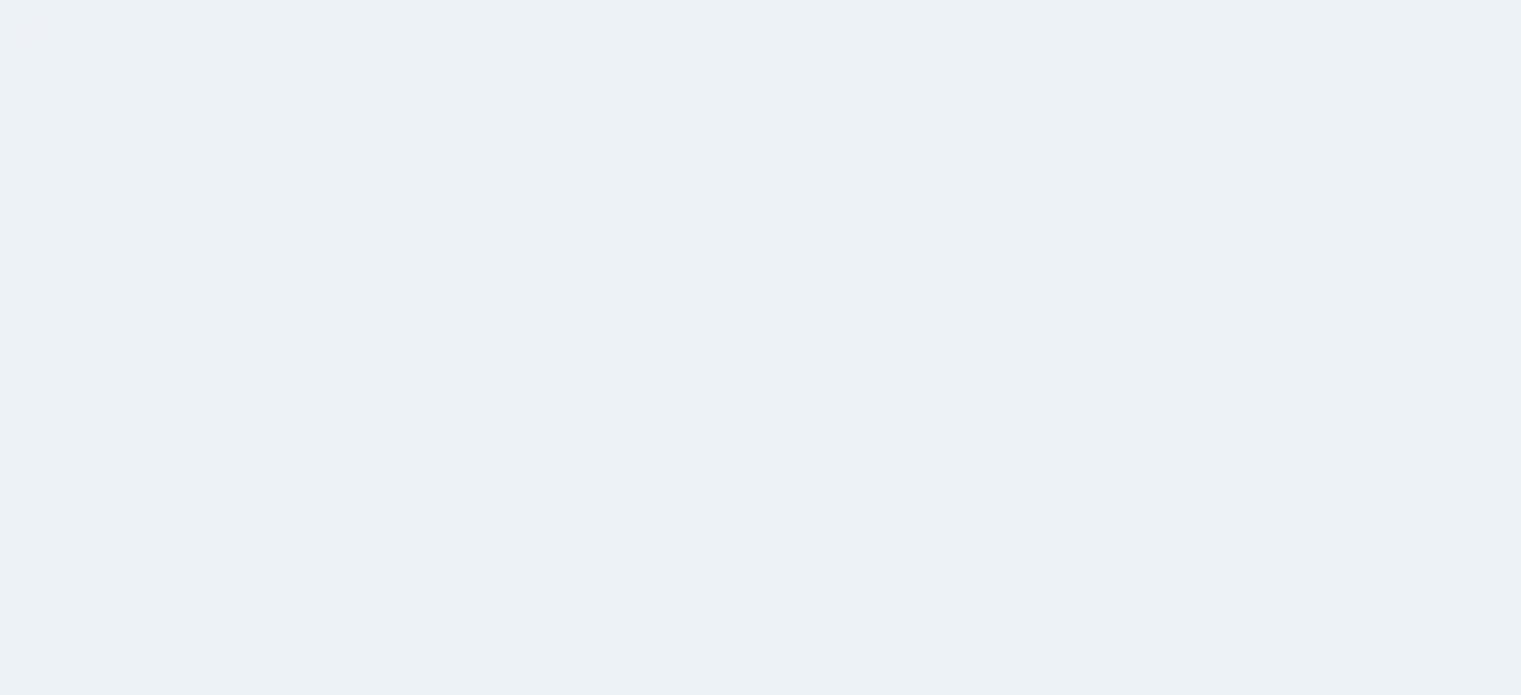 scroll, scrollTop: 0, scrollLeft: 0, axis: both 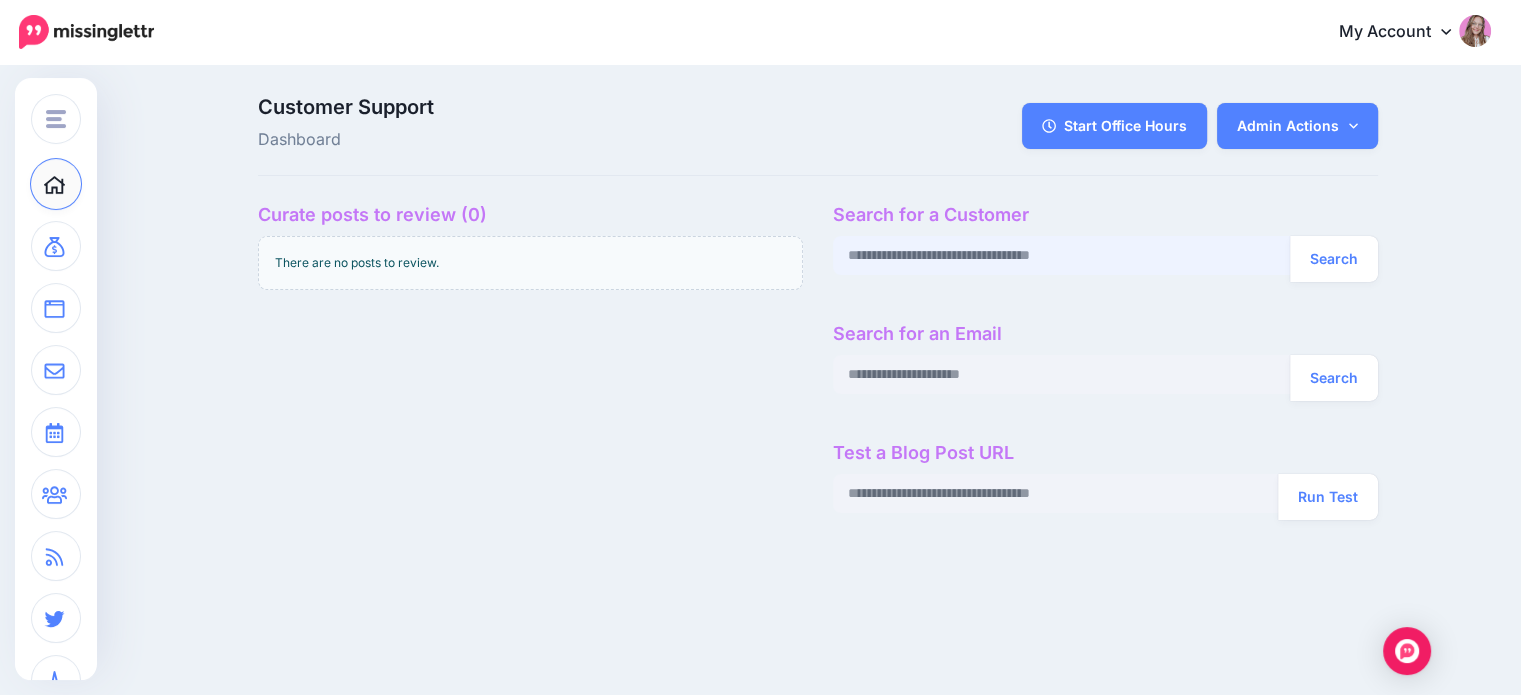 click at bounding box center (1062, 255) 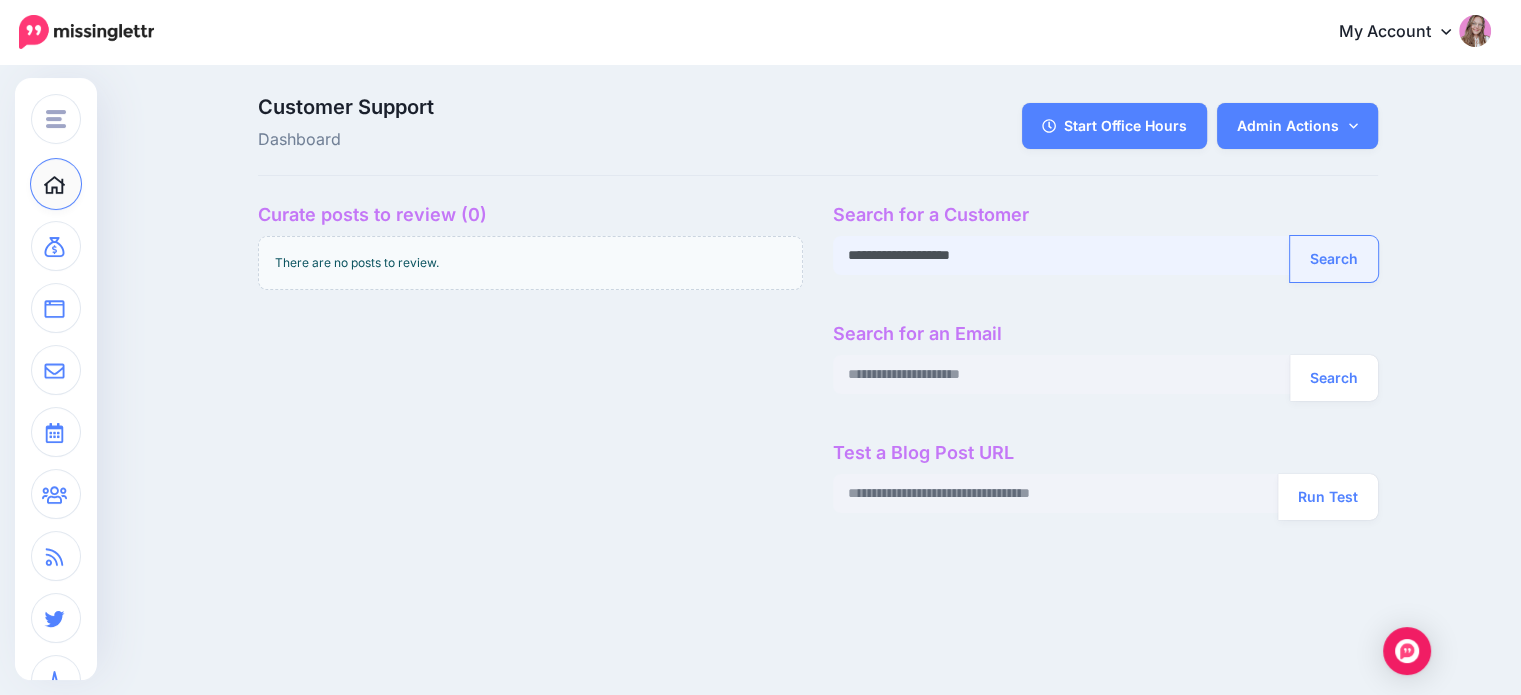 type on "**********" 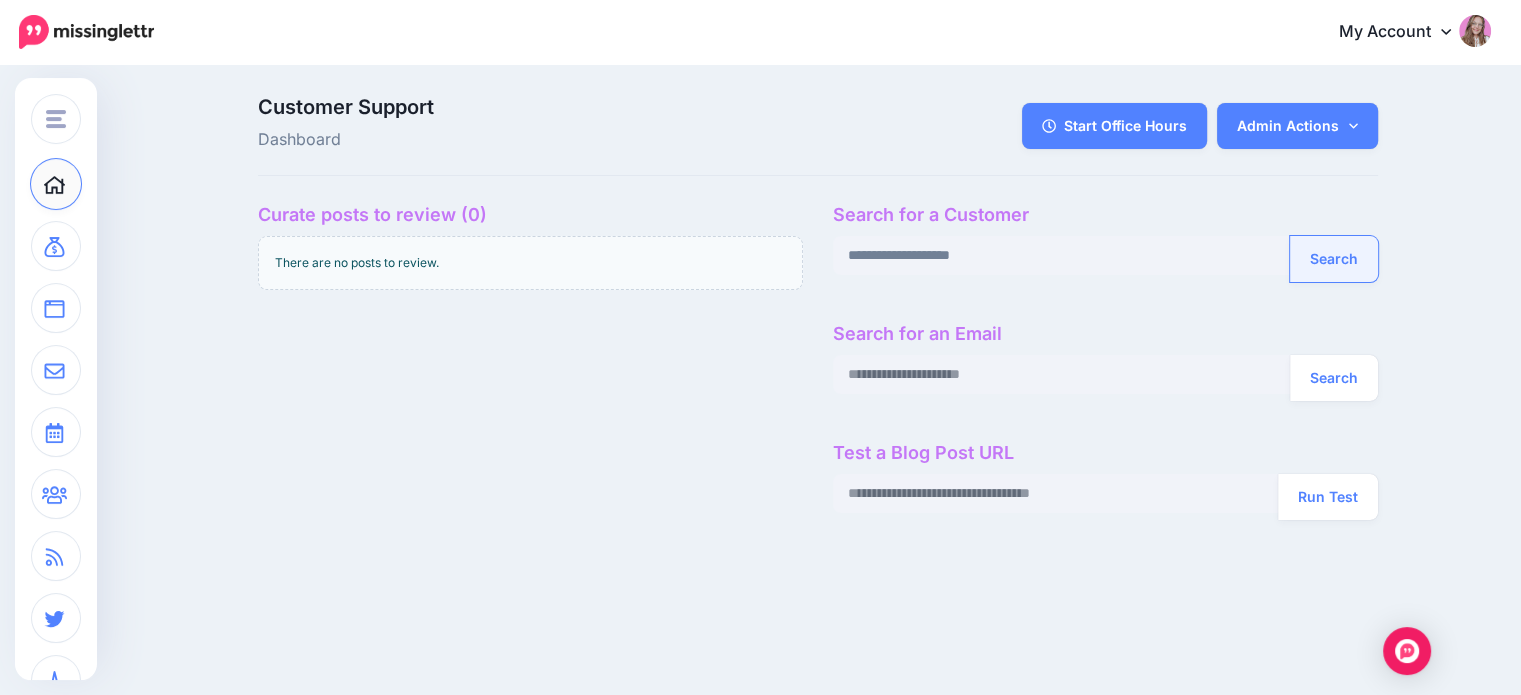 click on "Search" at bounding box center (1334, 259) 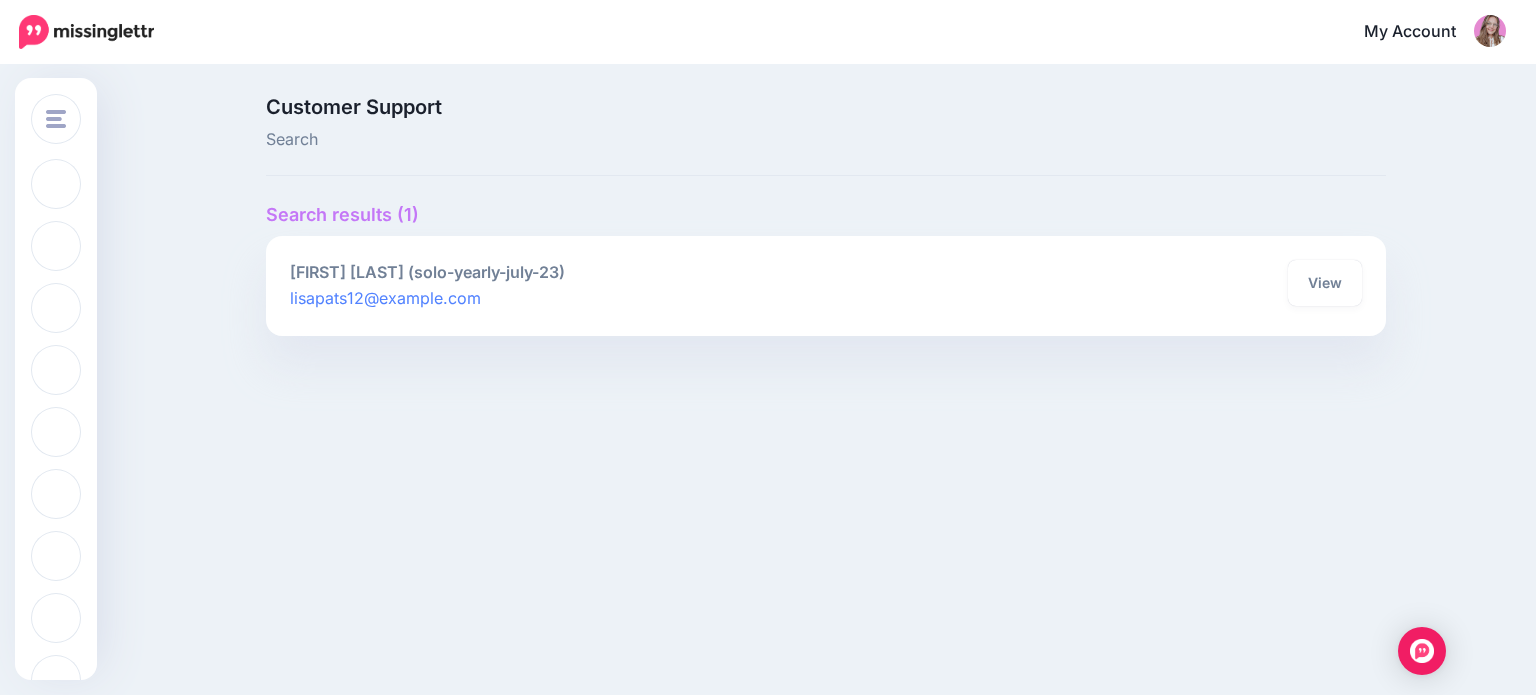 scroll, scrollTop: 0, scrollLeft: 0, axis: both 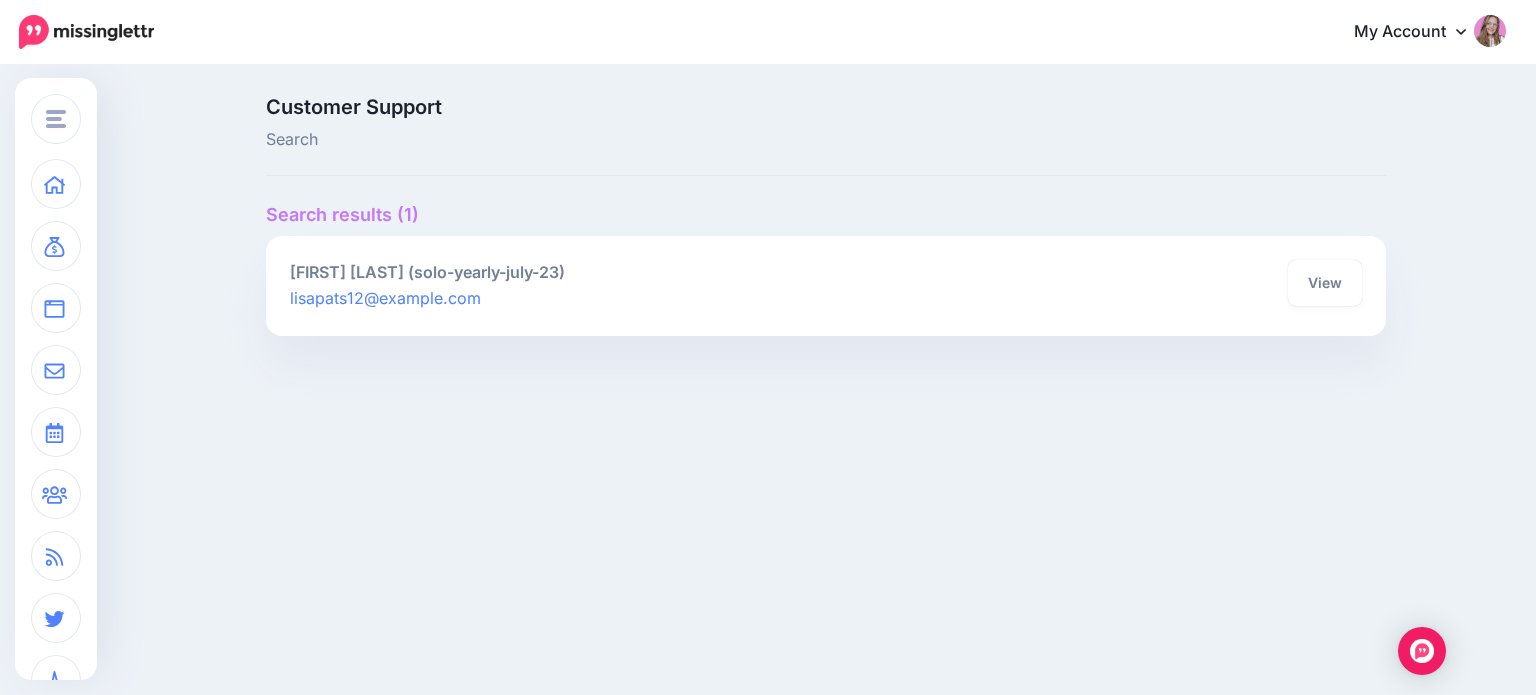 click on "View" at bounding box center [1101, 286] 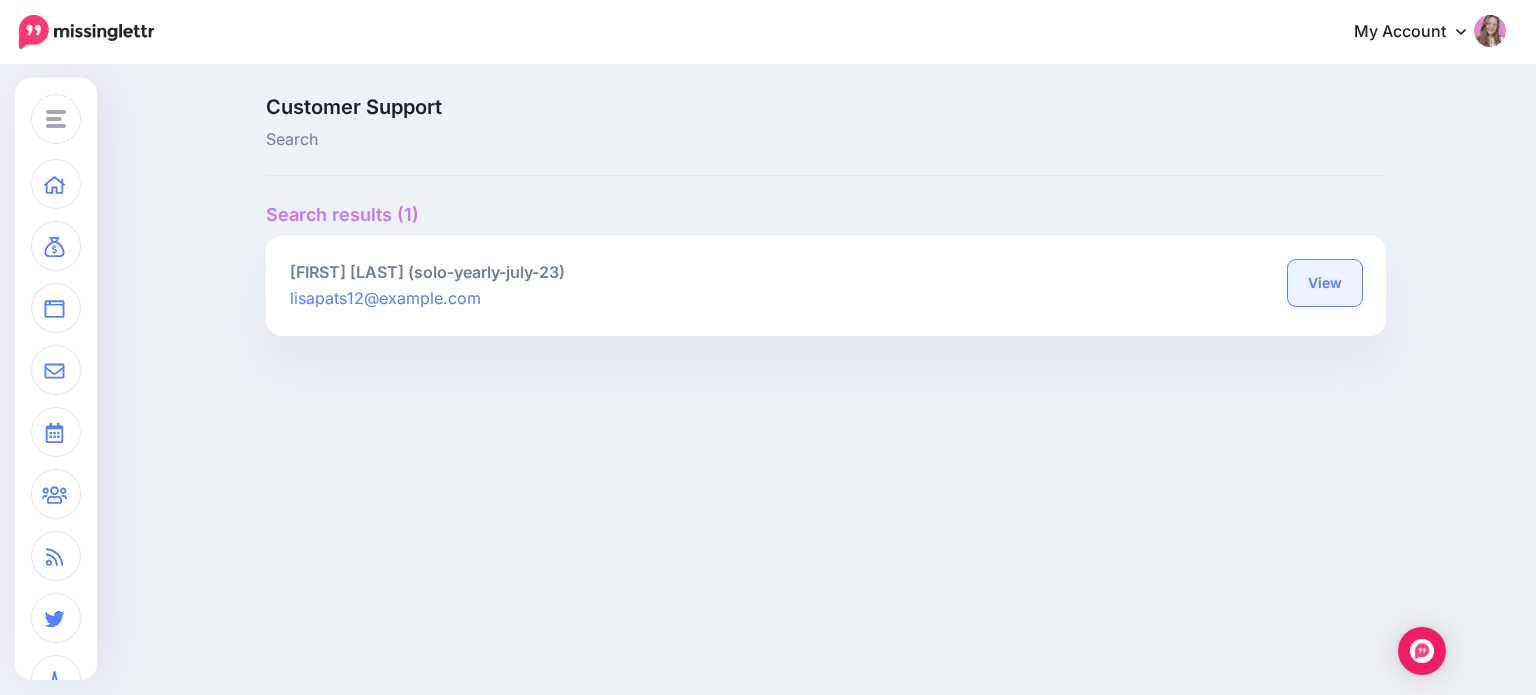 click on "View" at bounding box center [1325, 283] 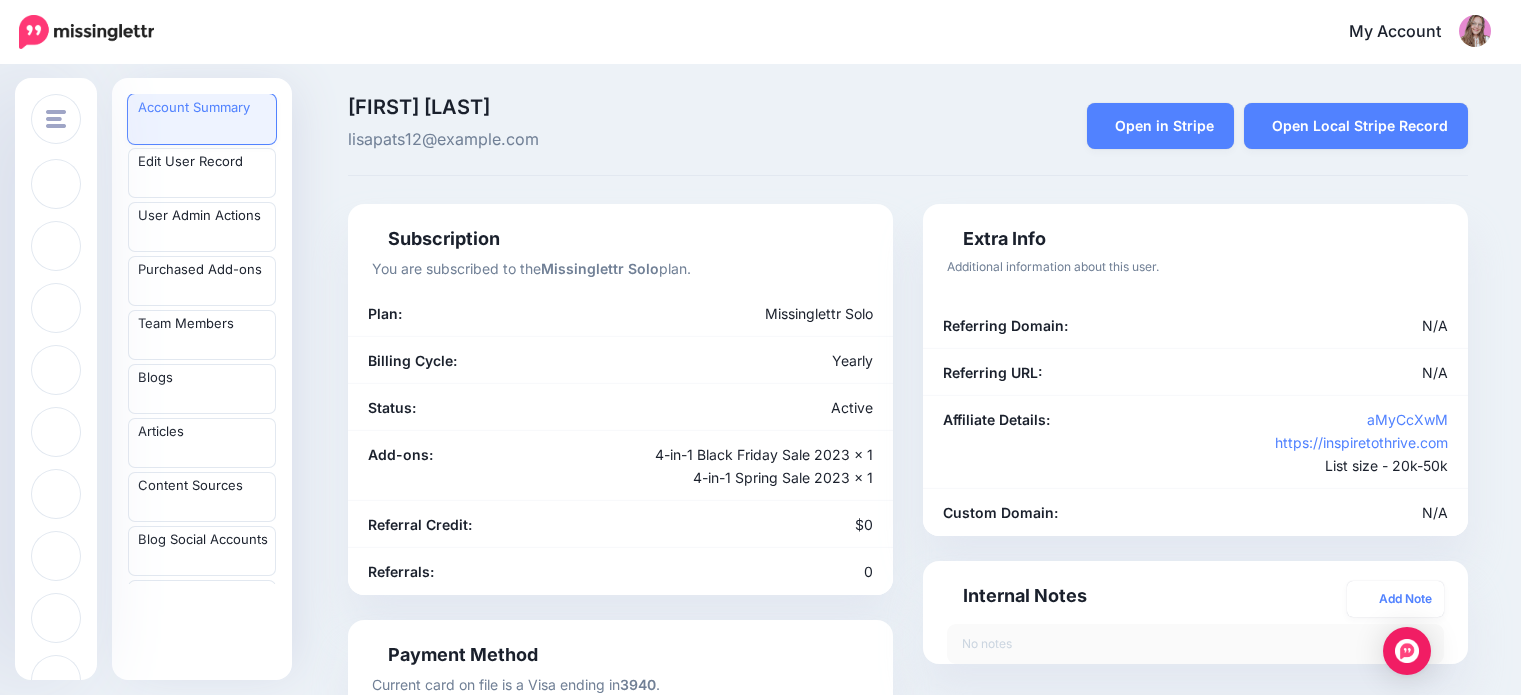 scroll, scrollTop: 0, scrollLeft: 0, axis: both 